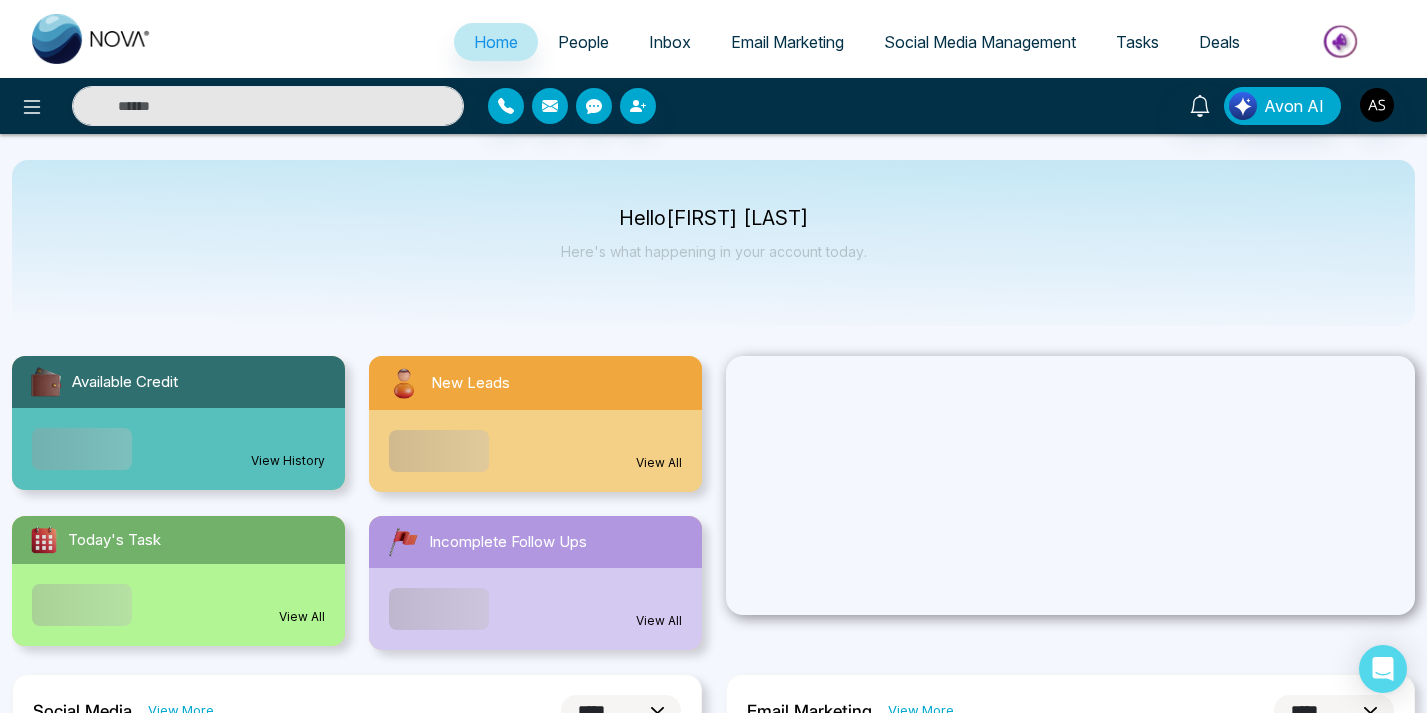 select on "*" 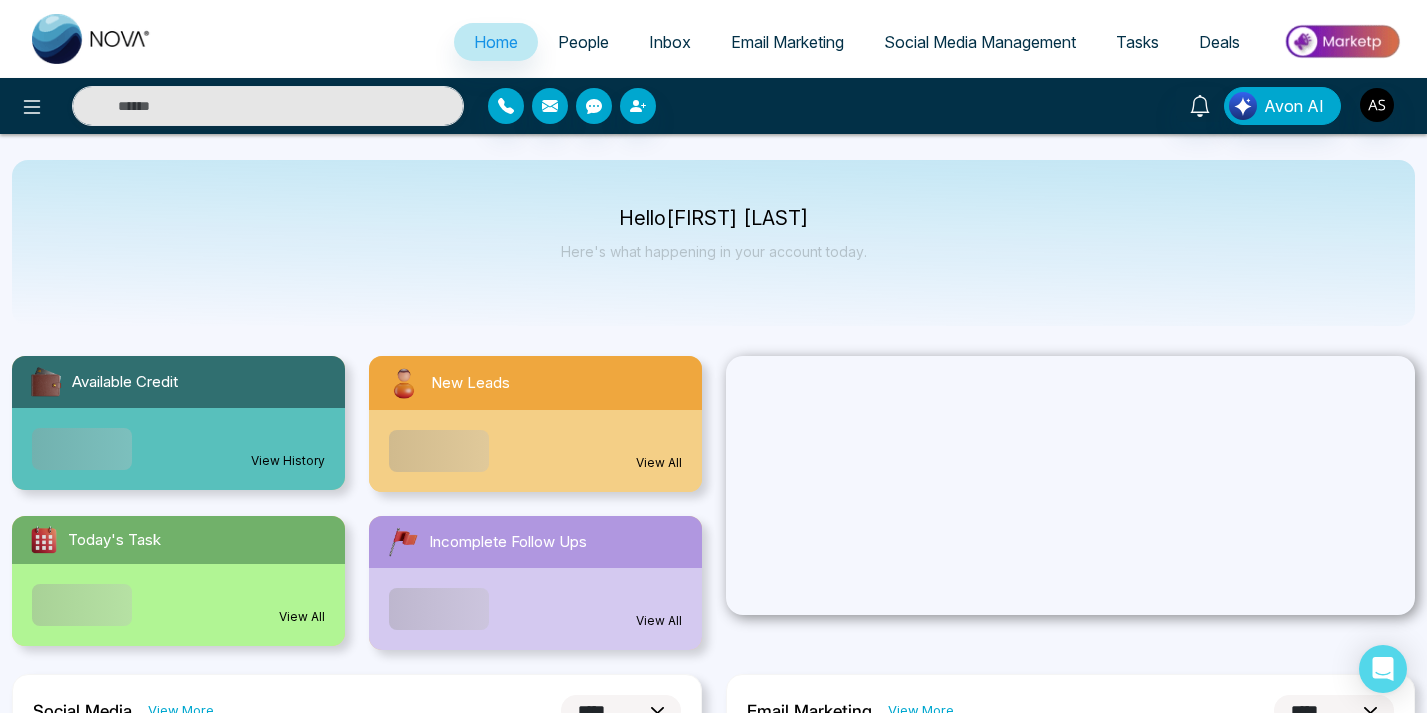 select on "*" 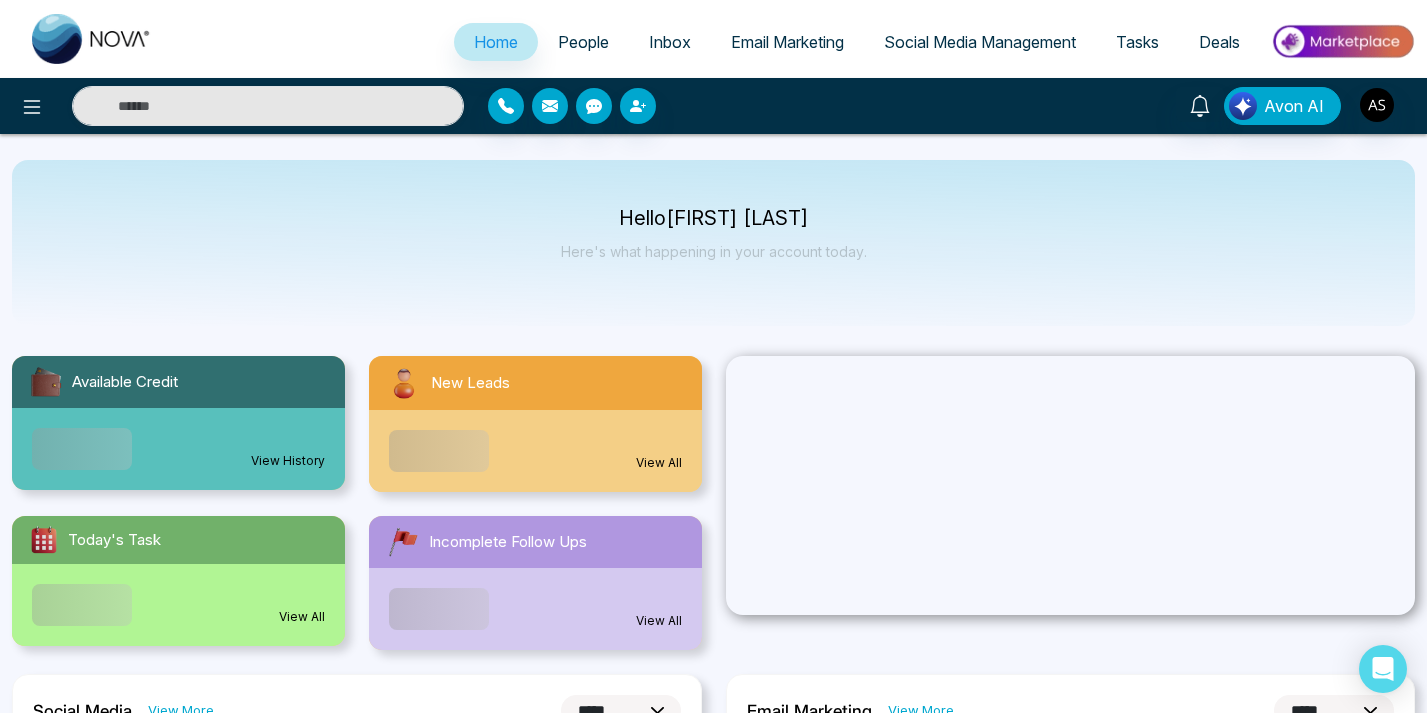 scroll, scrollTop: 0, scrollLeft: 0, axis: both 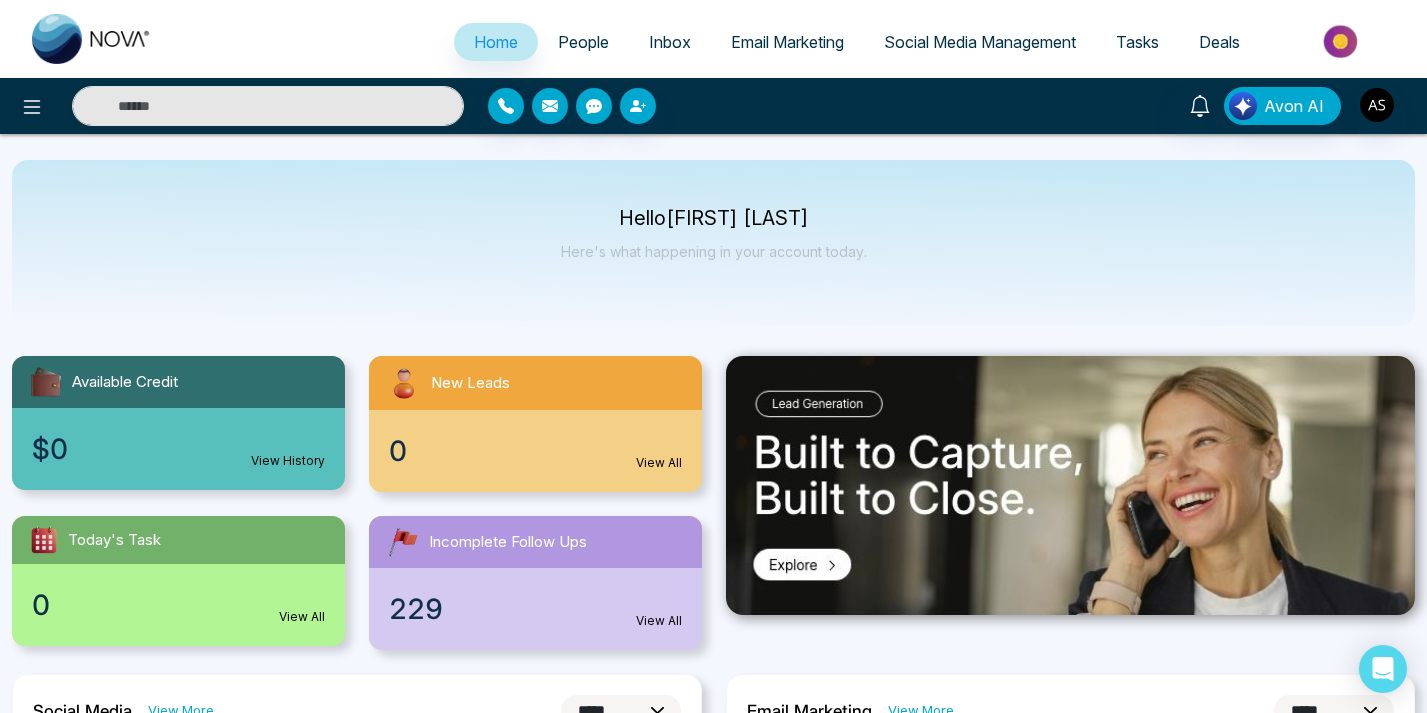 click on "Social Media Management" at bounding box center [980, 42] 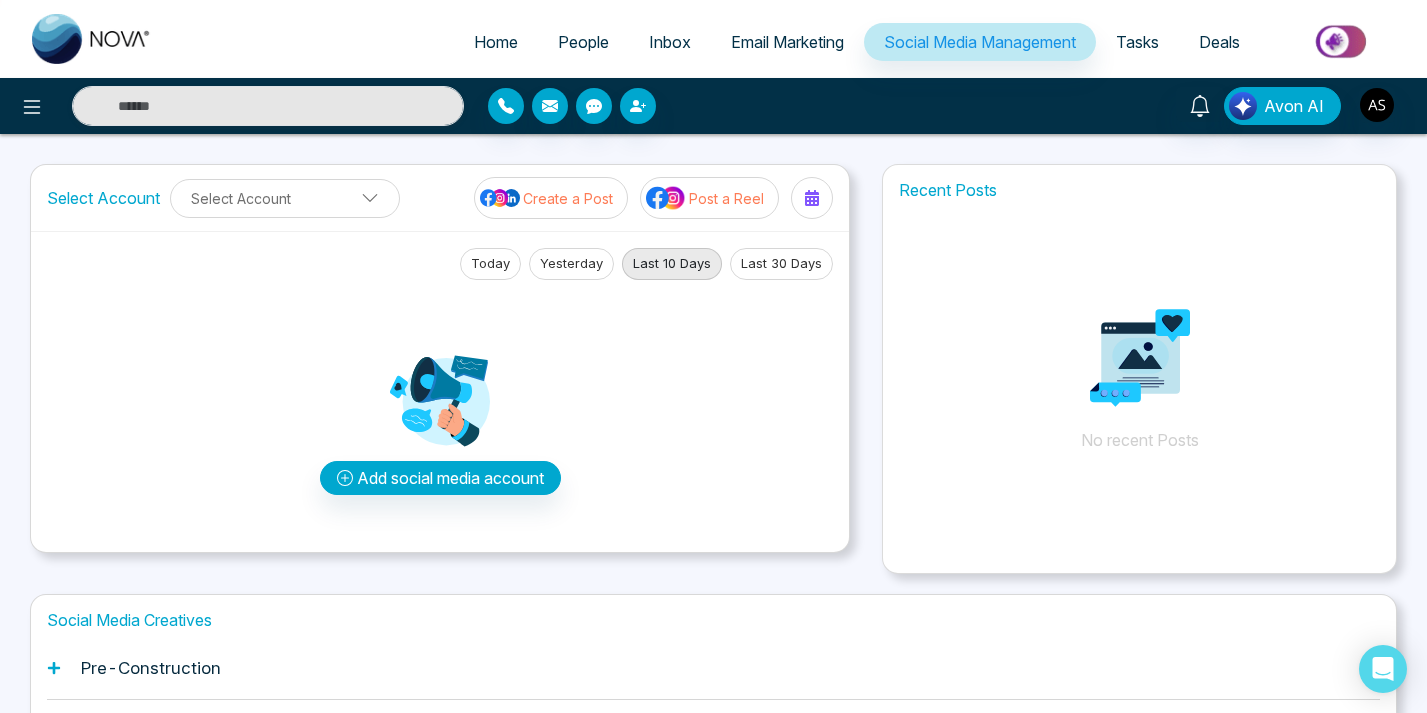 click on "Avon AI" at bounding box center [1129, 106] 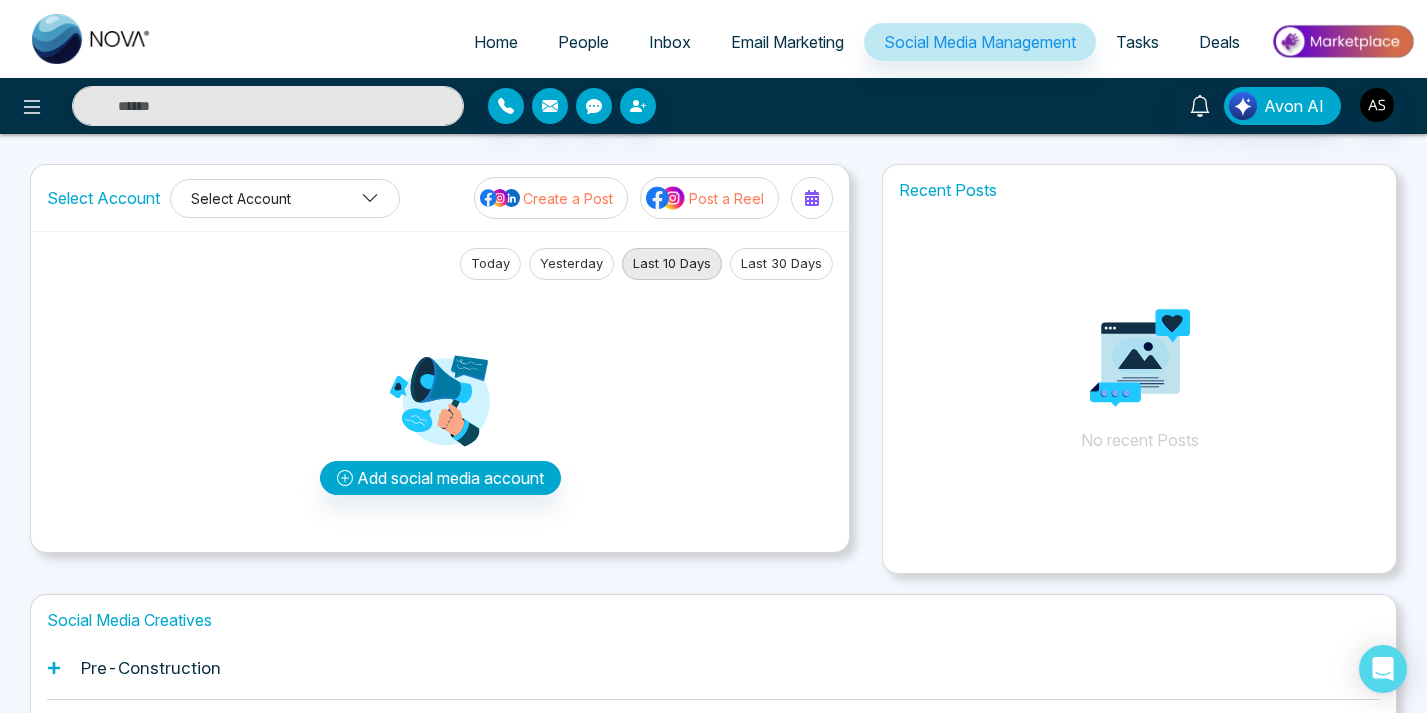 click on "Select Account" at bounding box center [285, 198] 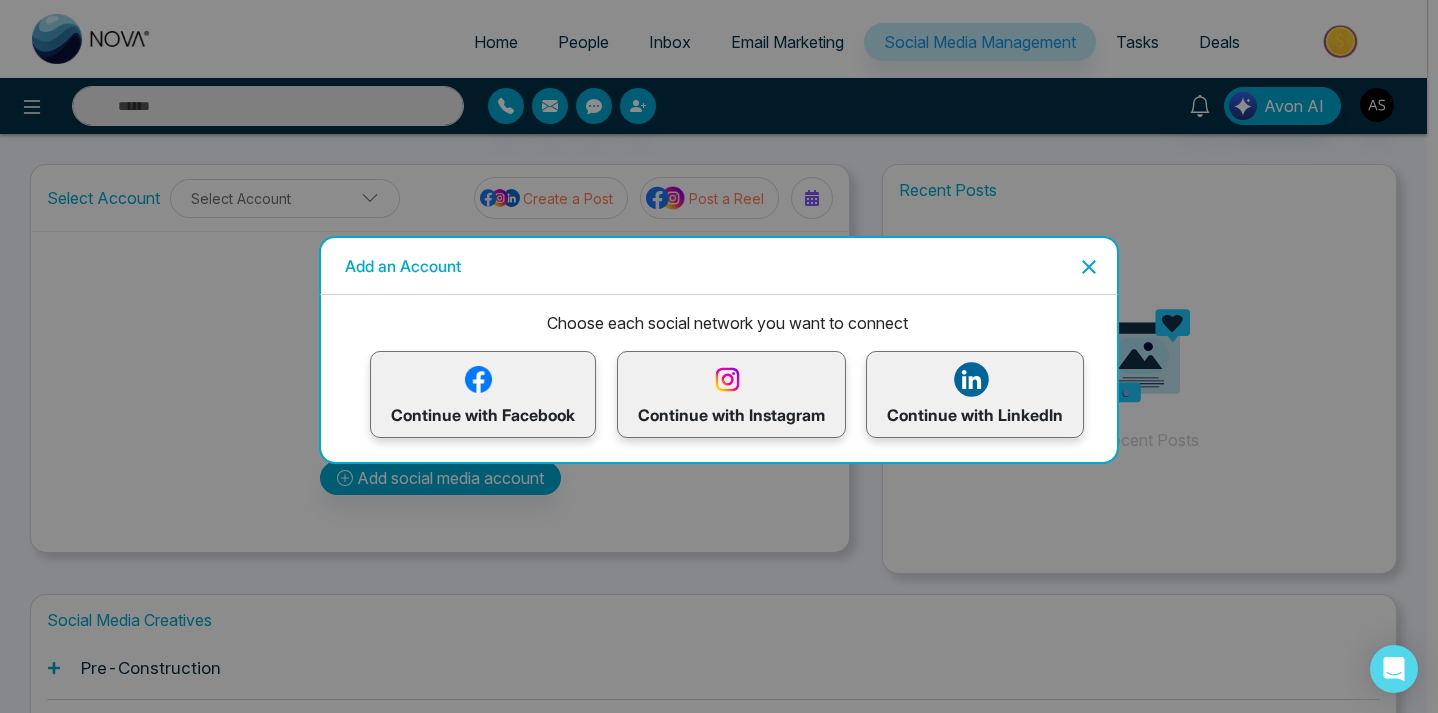 click 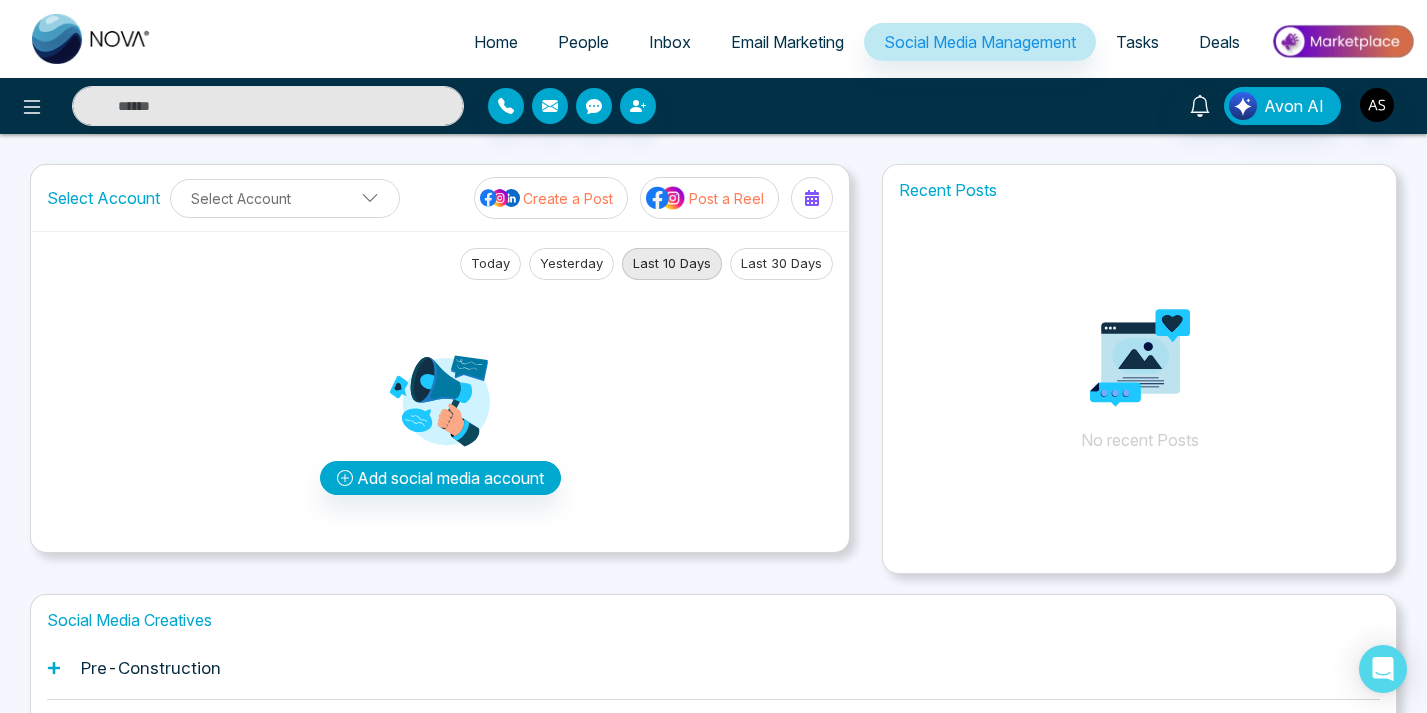 click on "Avon AI" at bounding box center [1129, 106] 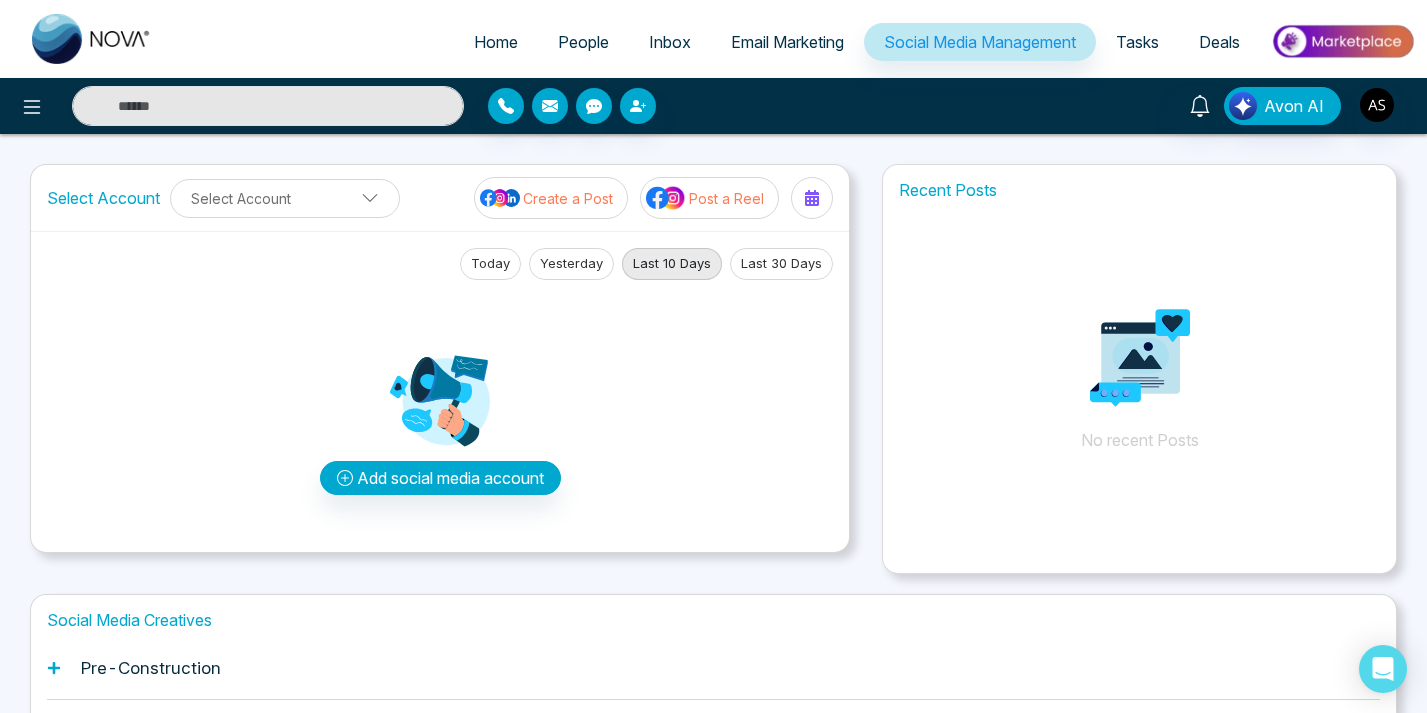 click on "Email Marketing" at bounding box center (787, 42) 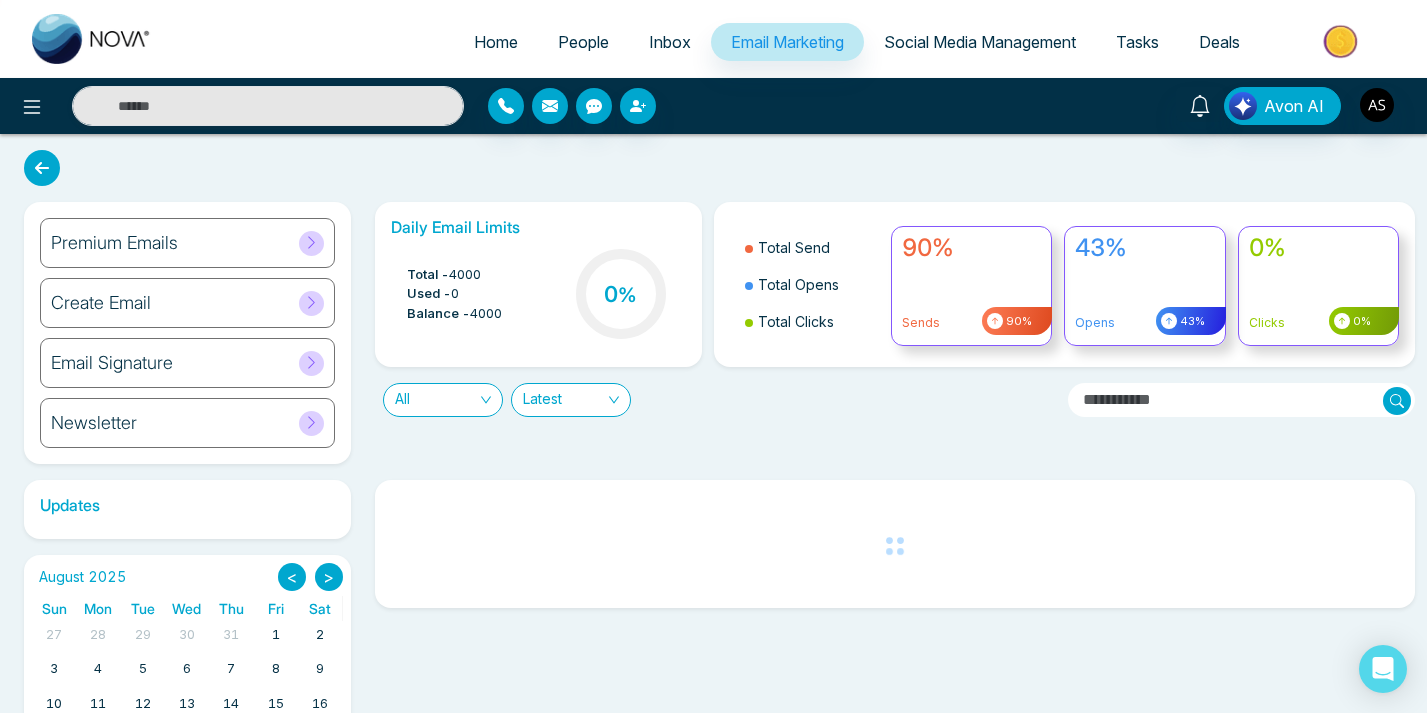 click on "Social Media Management" at bounding box center (980, 42) 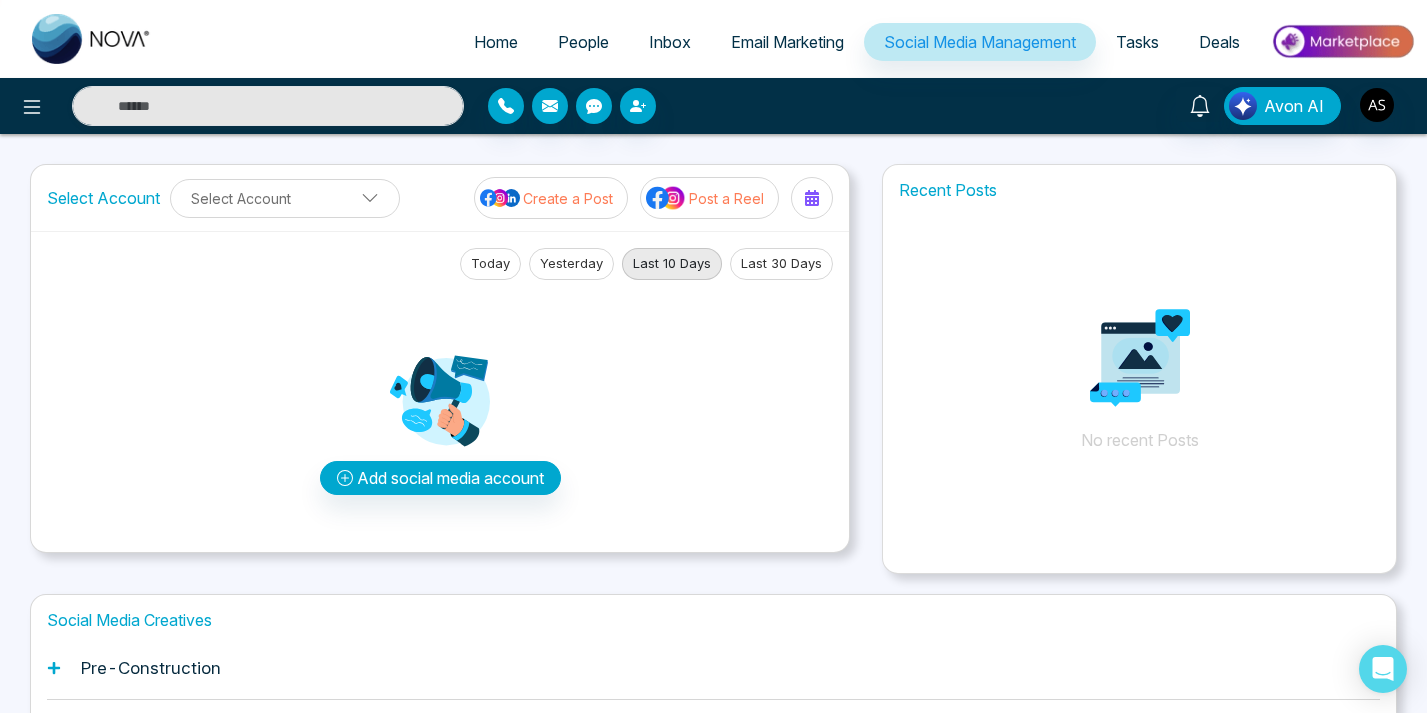 click on "Avon AI" at bounding box center (1129, 106) 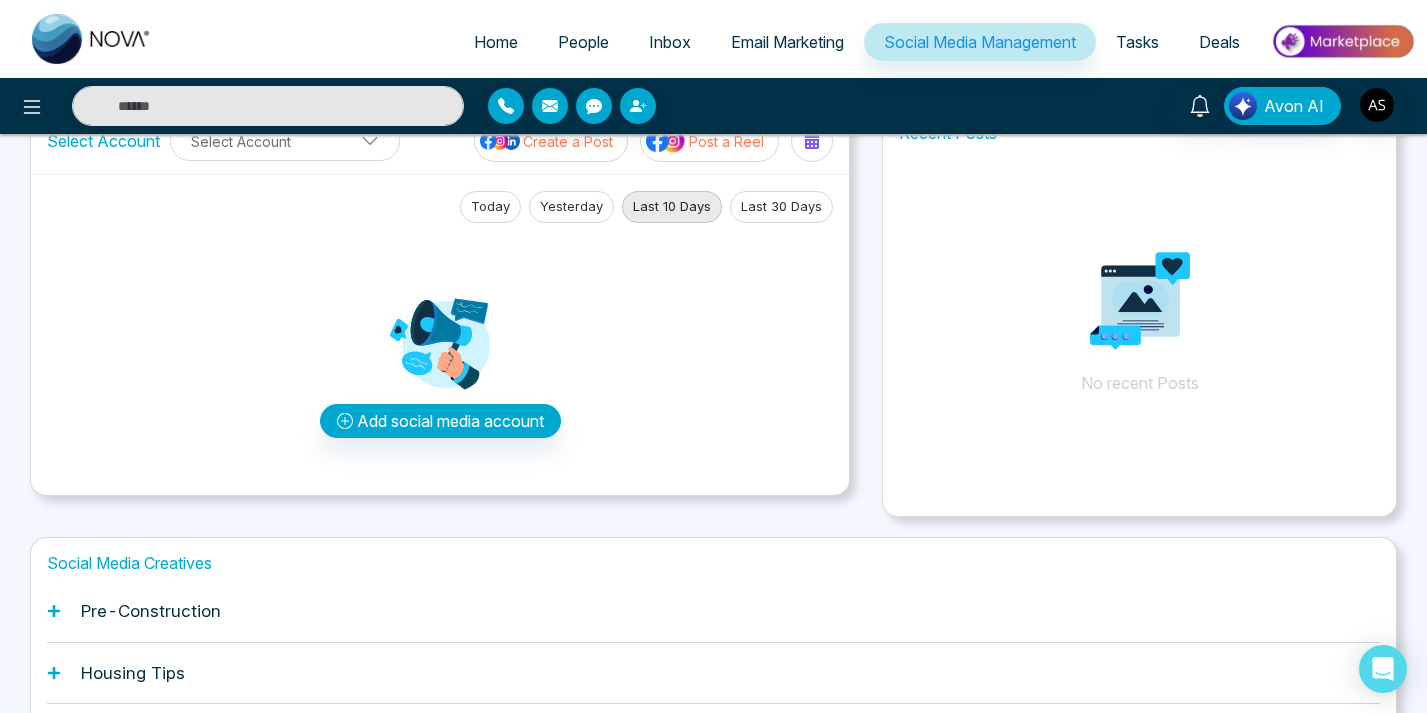 scroll, scrollTop: 0, scrollLeft: 0, axis: both 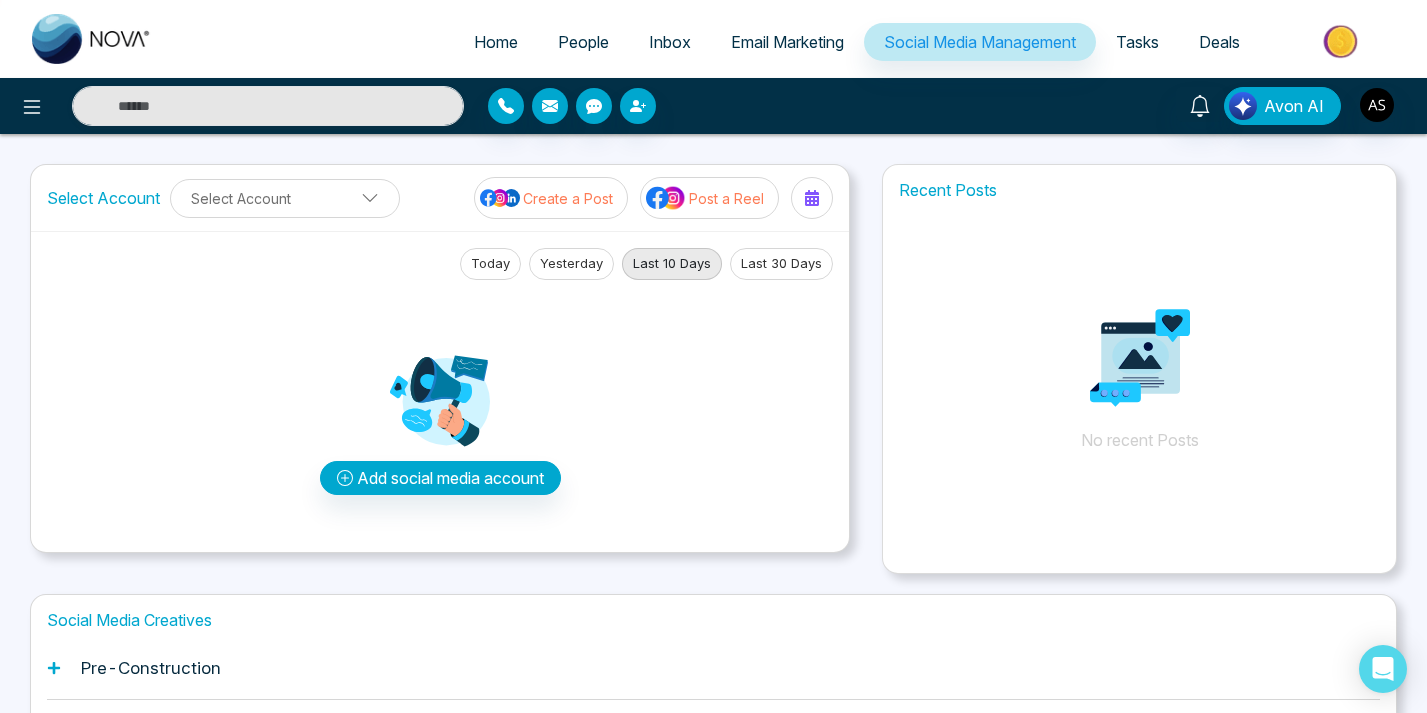 click on "Home People Inbox Email Marketing Social Media Management Tasks Deals" at bounding box center (793, 43) 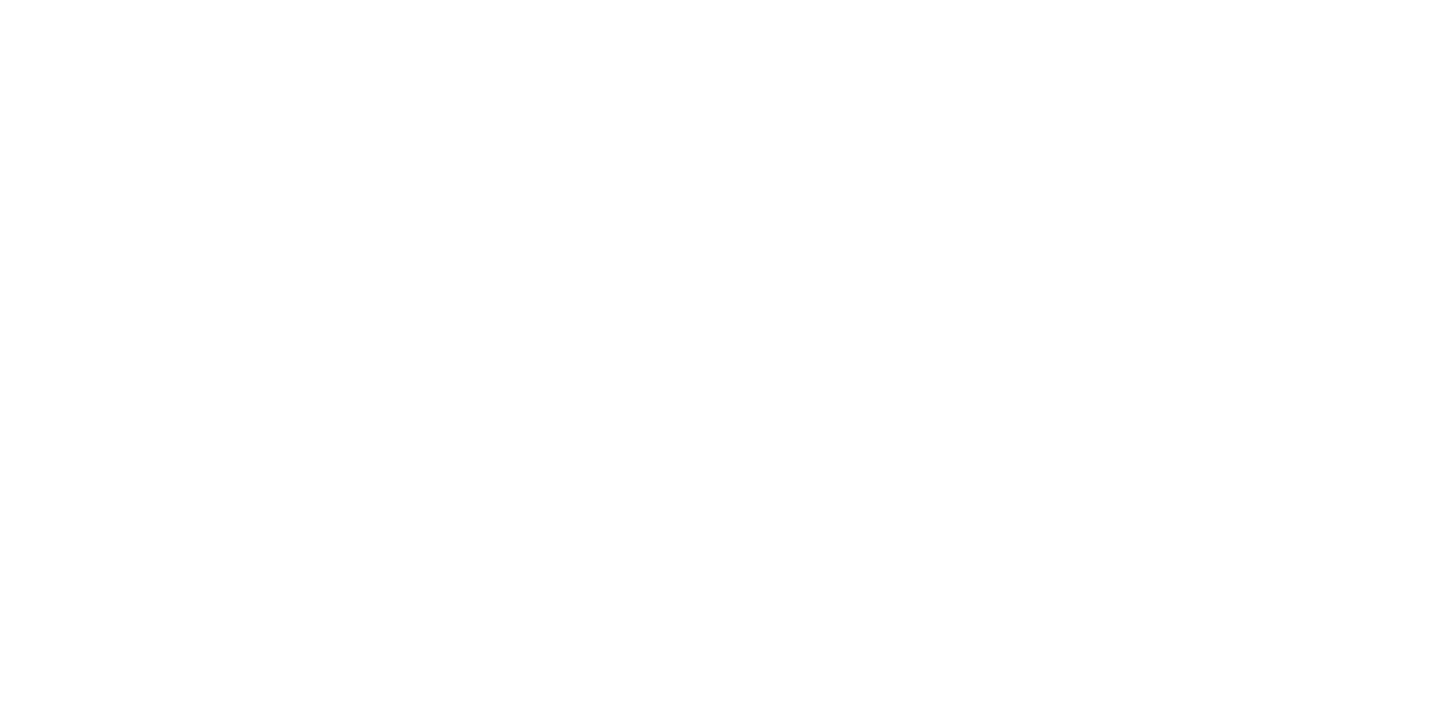 scroll, scrollTop: 0, scrollLeft: 0, axis: both 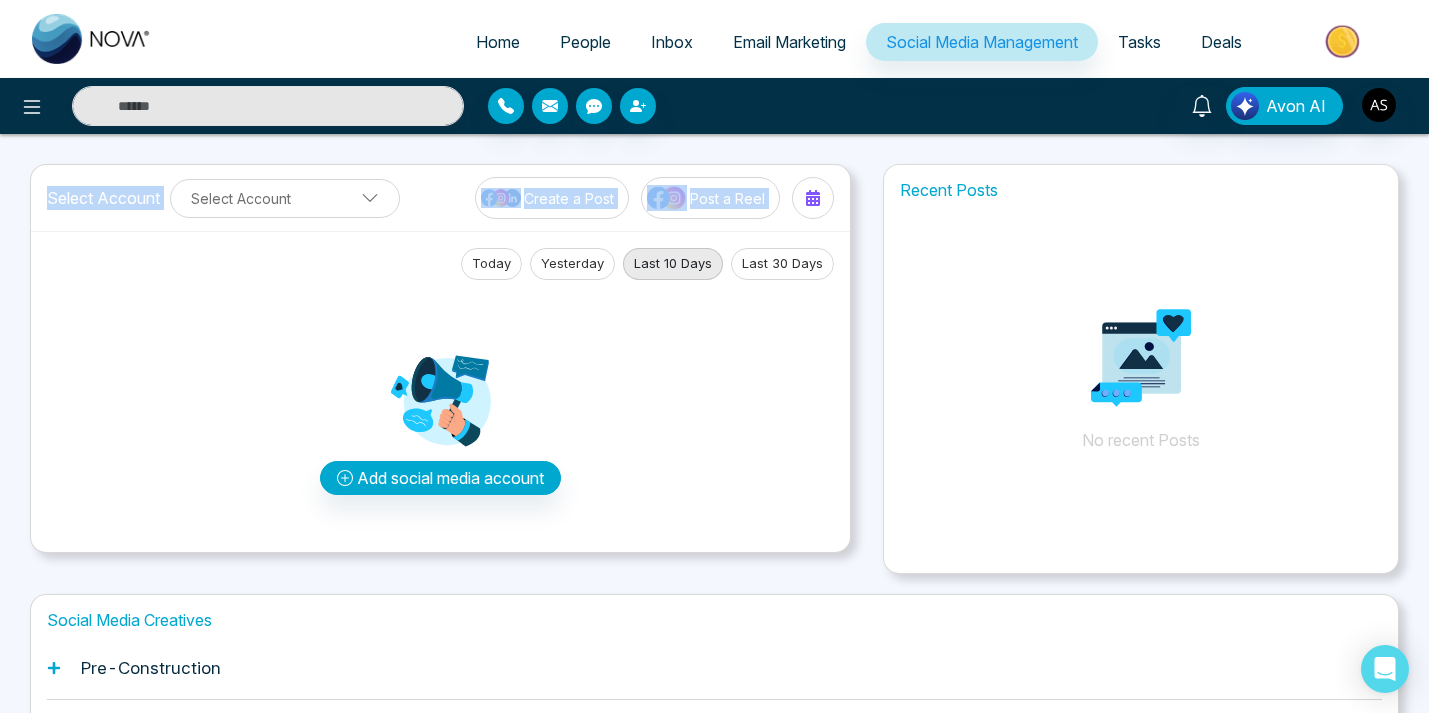 drag, startPoint x: 152, startPoint y: 160, endPoint x: 427, endPoint y: 239, distance: 286.12234 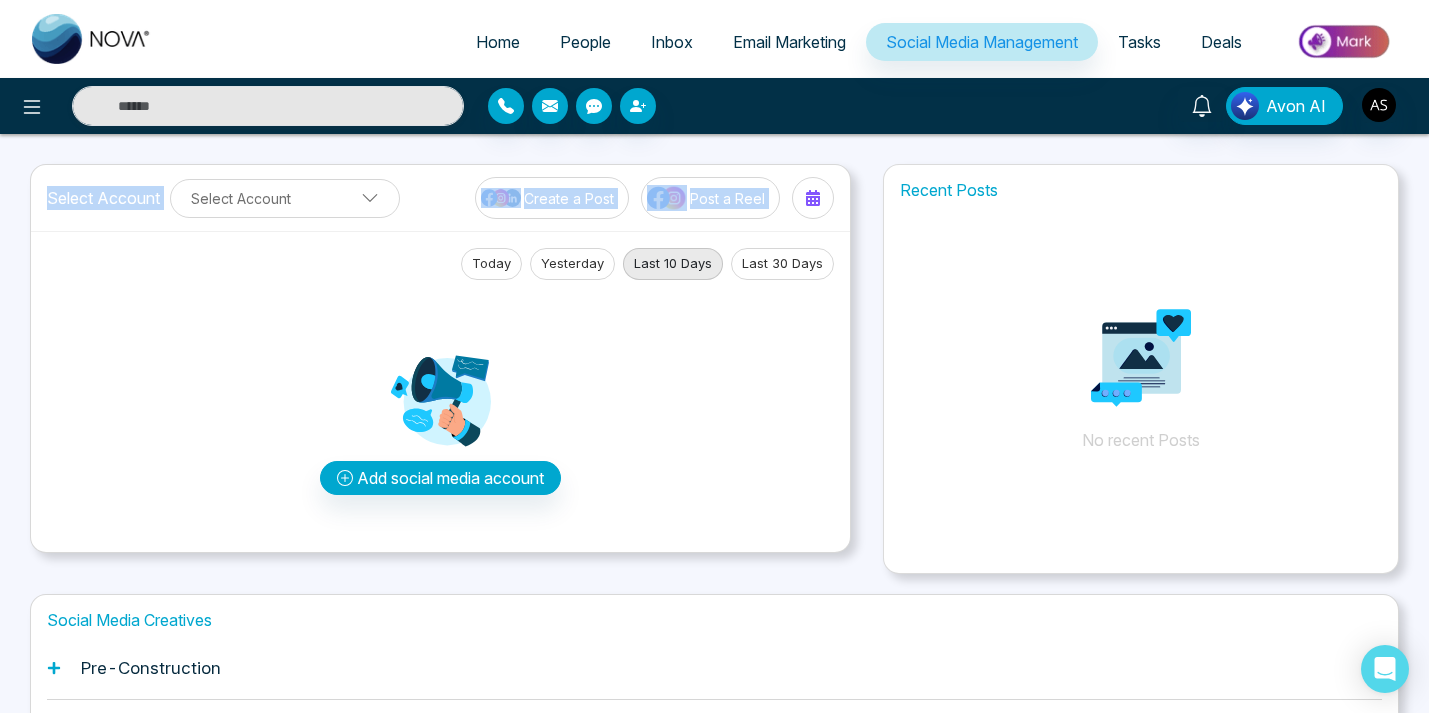 click on "Home People Inbox Email Marketing Social Media Management Tasks Deals Avon AI Select Account Select Account Create a Post Post a Reel Today Yesterday Last 10 Days Last 30 Days Add social media account Recent Posts No recent Posts Social Media Creatives Pre-Construction Housing Tips Just Listed/Just Sold Add an Account Choose each social network you want to connect Continue with Facebook Continue with Instagram Continue with LinkedIn Lets get you to the finish line Connect your Business profile to your facebook Page Here's how: Log in to Facebook Select a Business profile that's connected to a Facebook Page Add to Nova CRM Log in to Facebook" at bounding box center (714, 459) 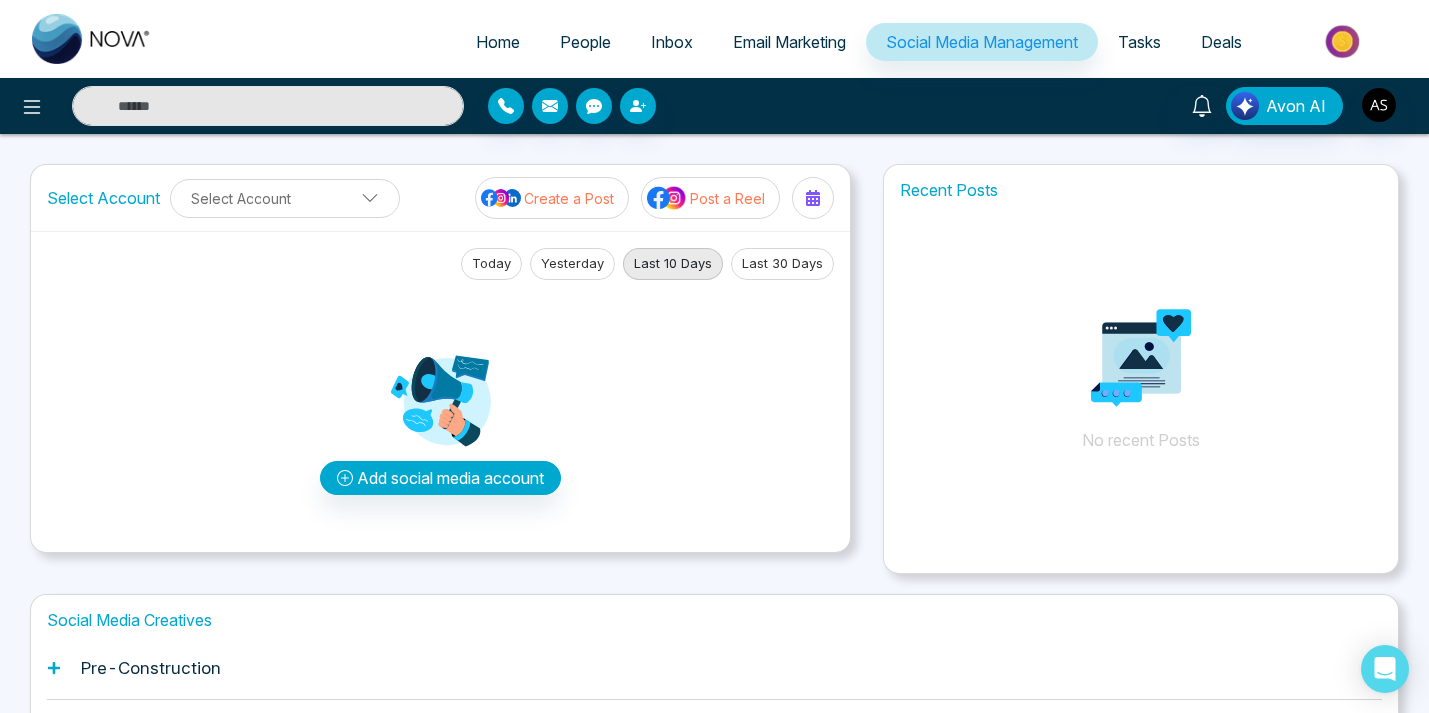 click on "Add social media account" at bounding box center [440, 423] 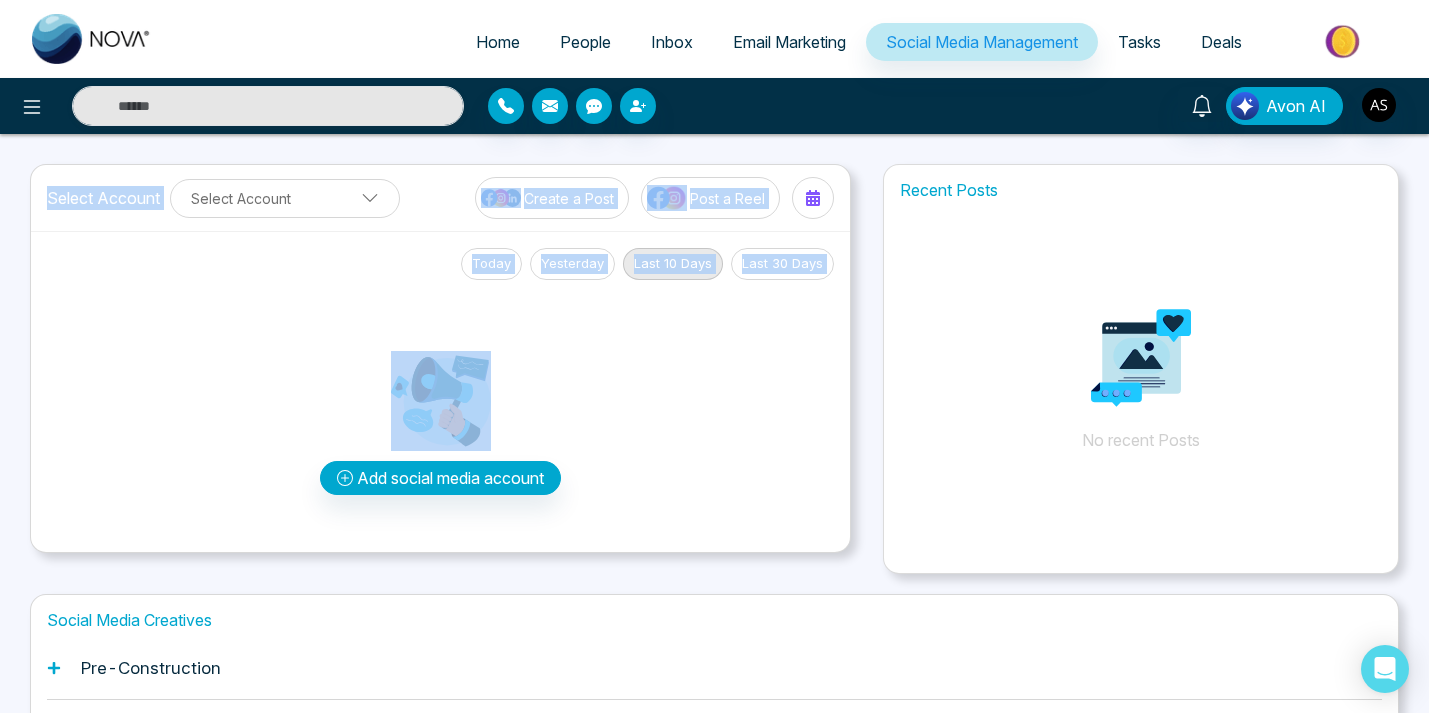 drag, startPoint x: 155, startPoint y: 181, endPoint x: 386, endPoint y: 290, distance: 255.42514 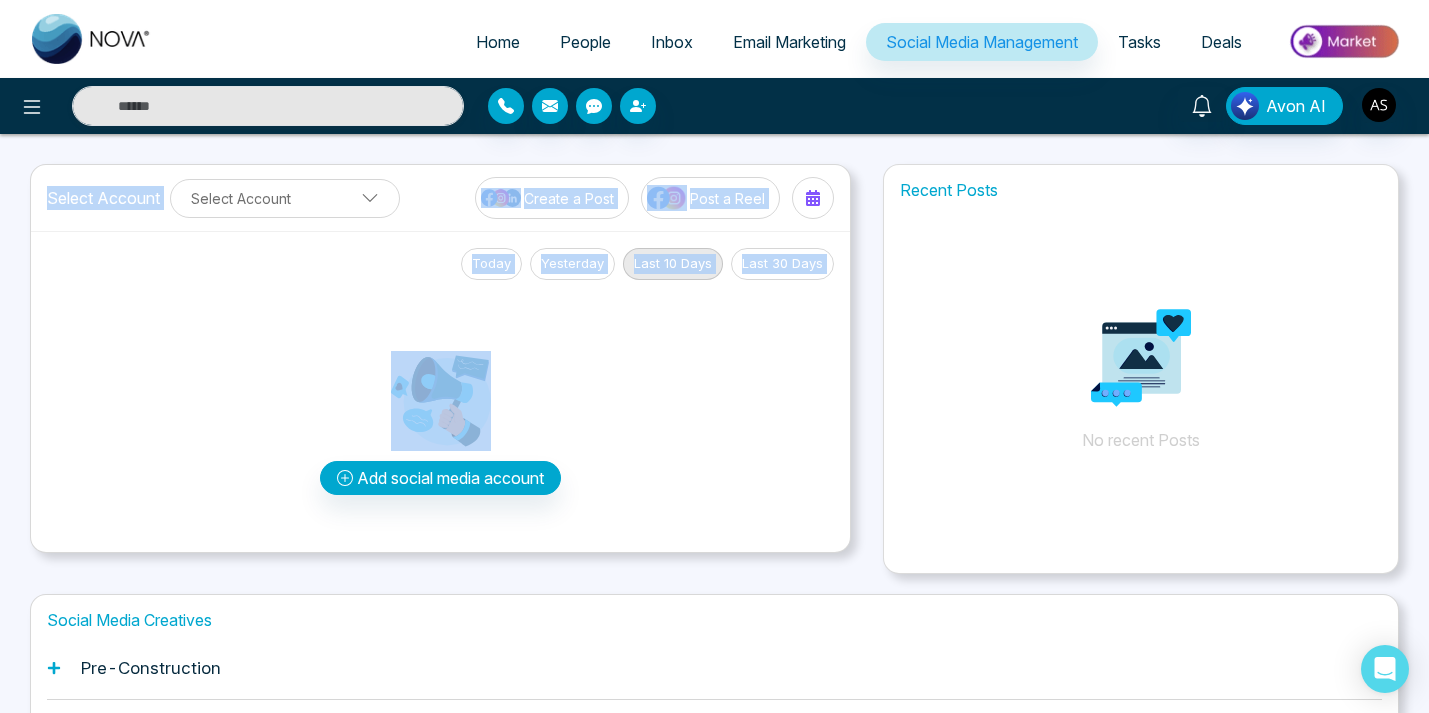 click on "Select Account Select Account  Create a Post Post a Reel Today Yesterday Last 10 Days Last 30 Days   Add social media account" at bounding box center (440, 358) 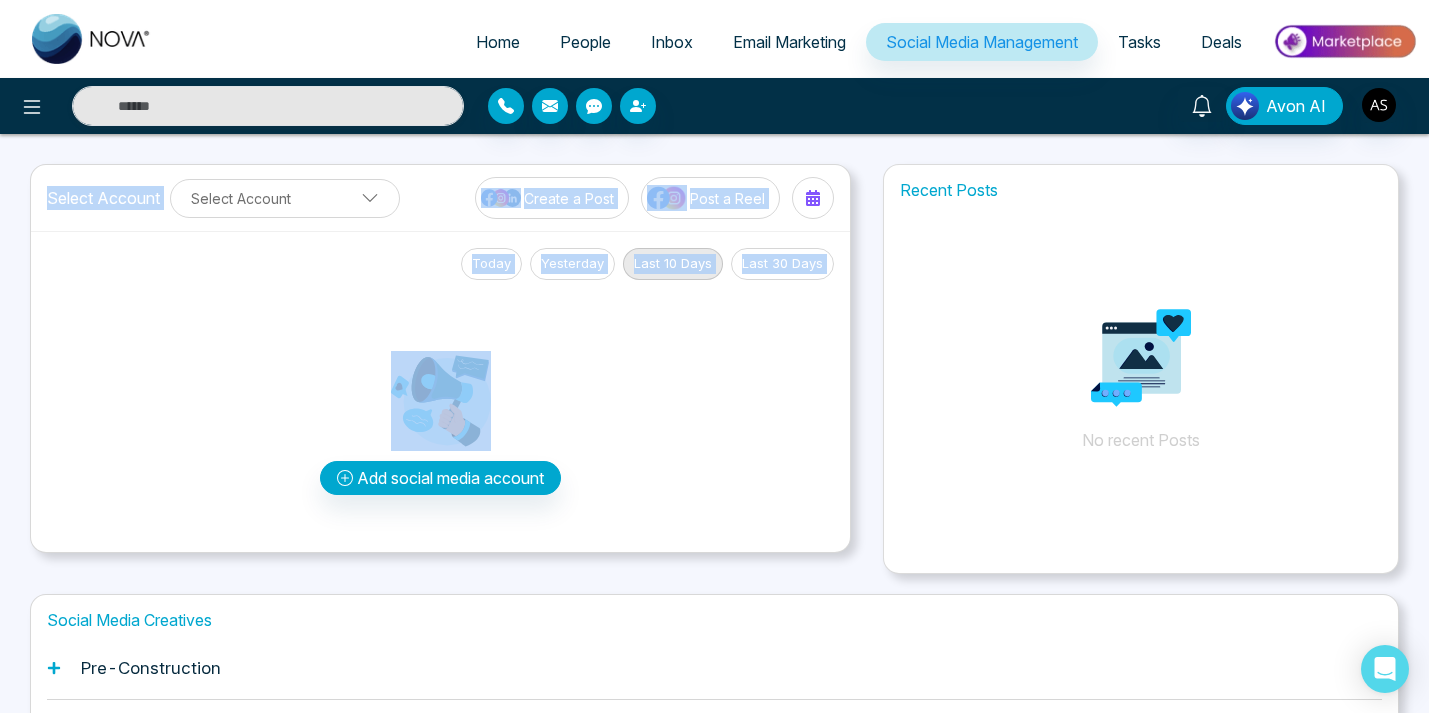 click on "Add social media account" at bounding box center [440, 408] 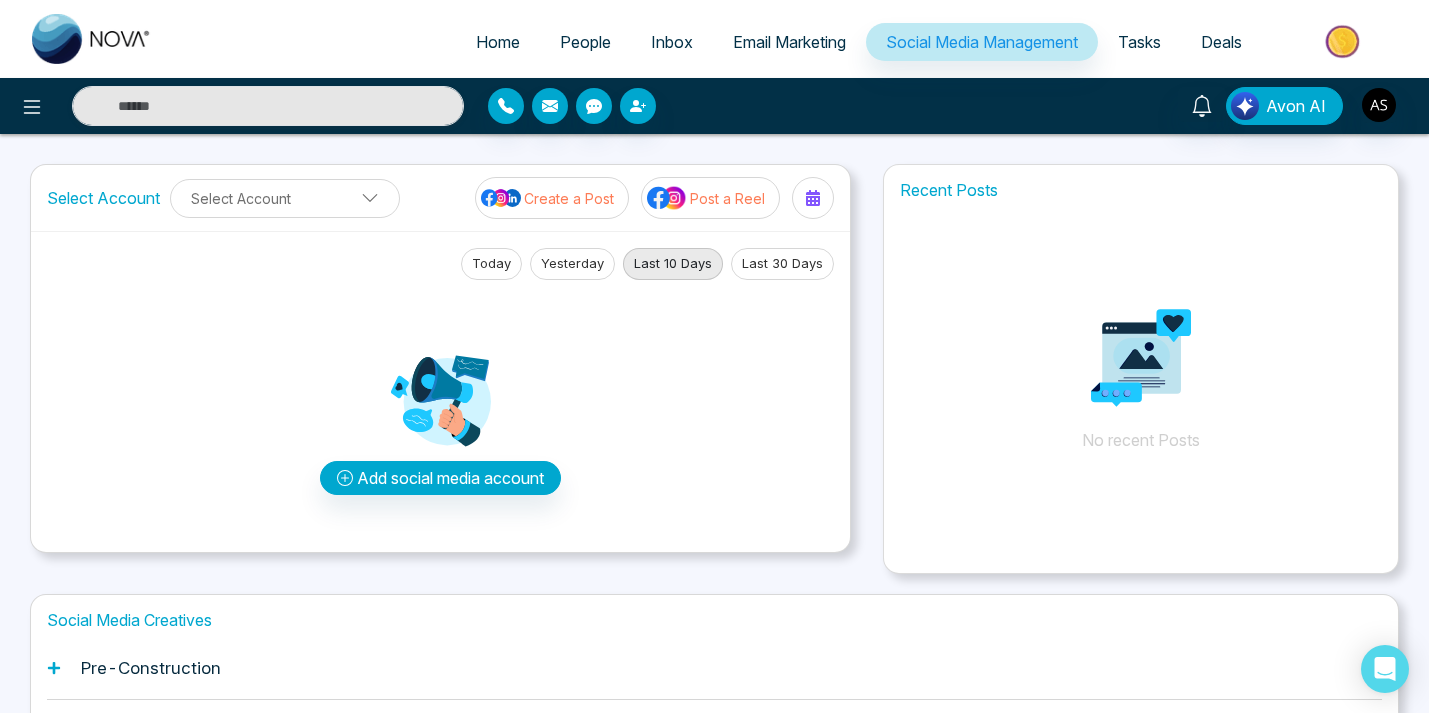 click on "Home People Inbox Email Marketing Social Media Management Tasks Deals" at bounding box center (794, 43) 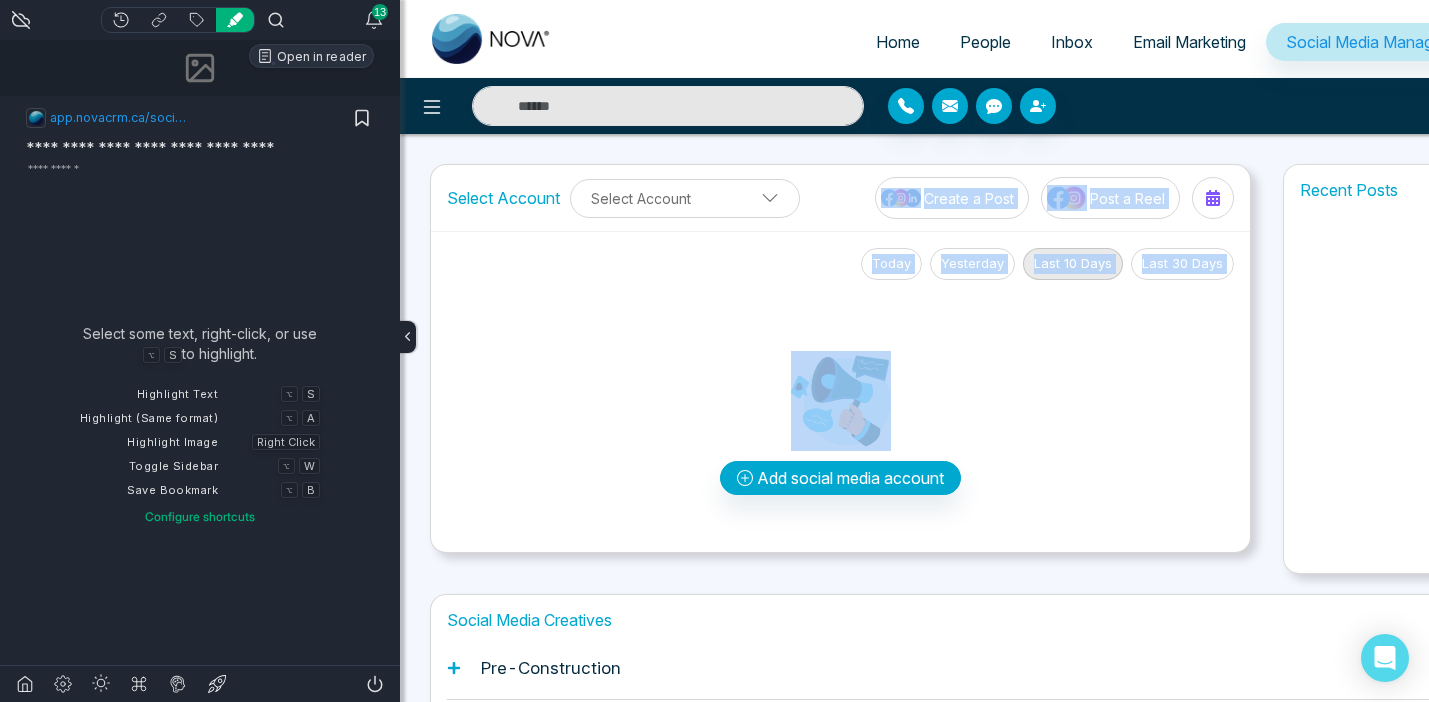 drag, startPoint x: 458, startPoint y: 214, endPoint x: 546, endPoint y: 319, distance: 137 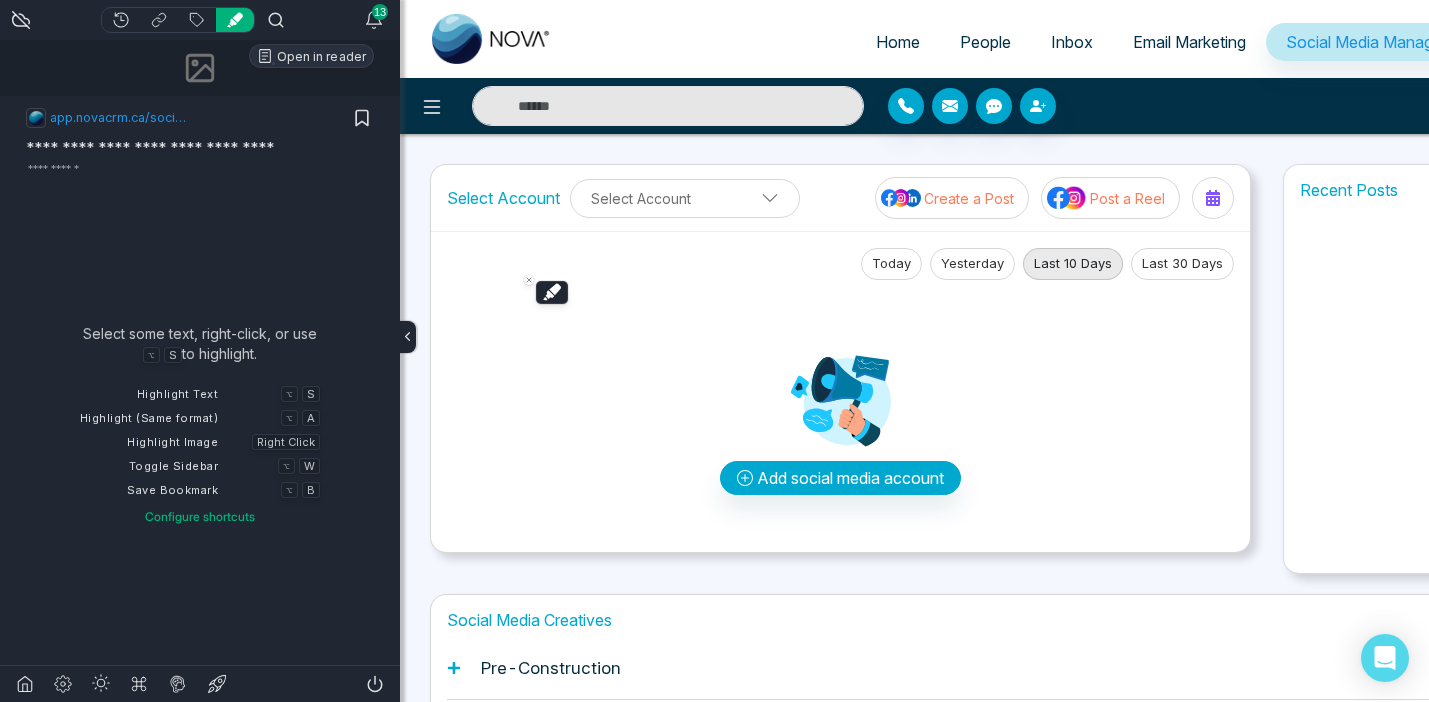 click on "Add social media account" at bounding box center [840, 408] 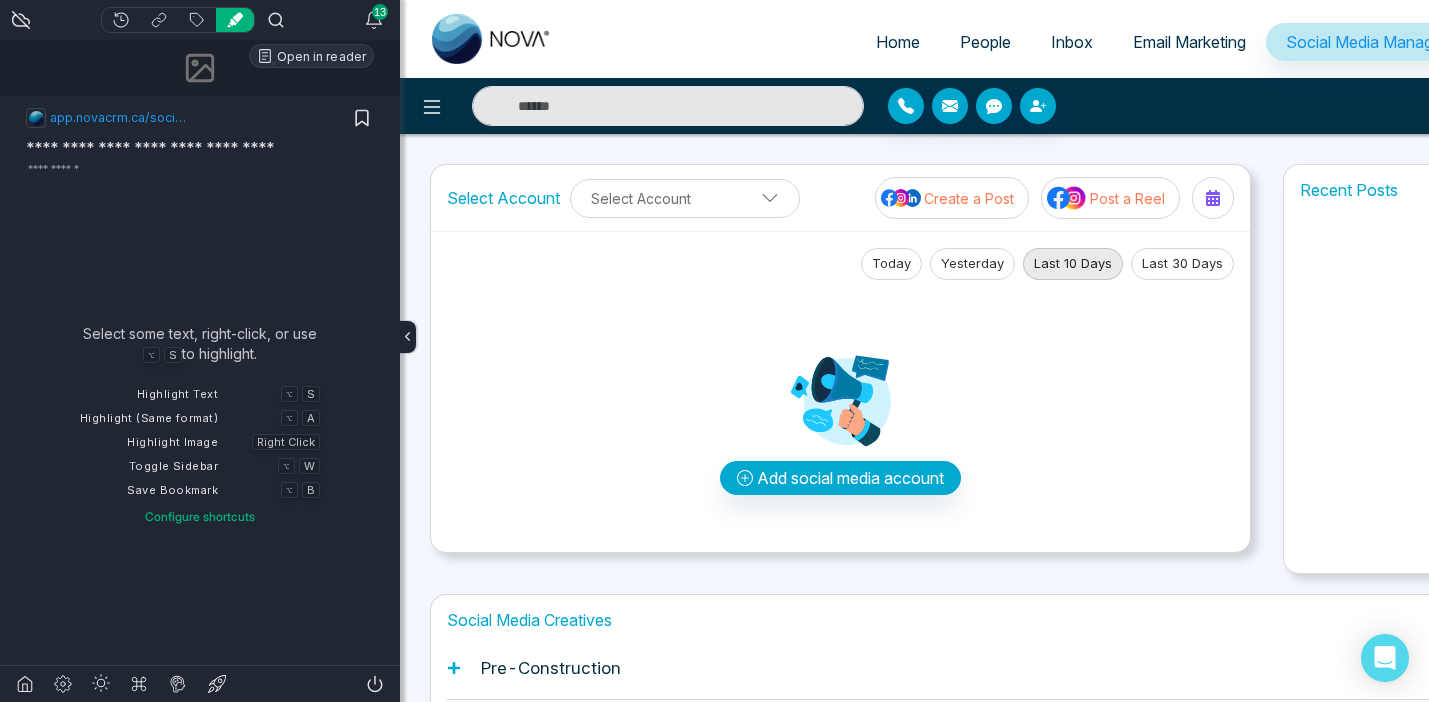 click on "Add social media account" at bounding box center (840, 408) 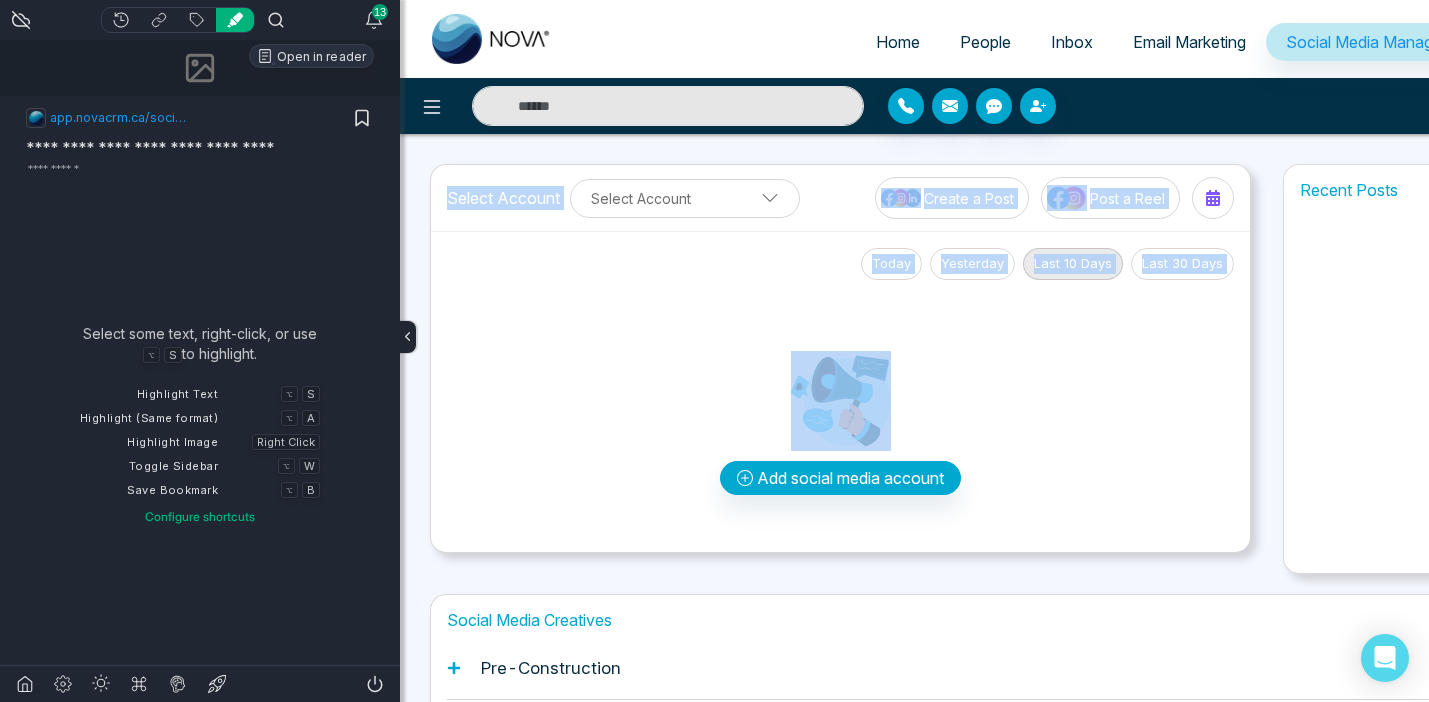 drag, startPoint x: 453, startPoint y: 184, endPoint x: 523, endPoint y: 314, distance: 147.64822 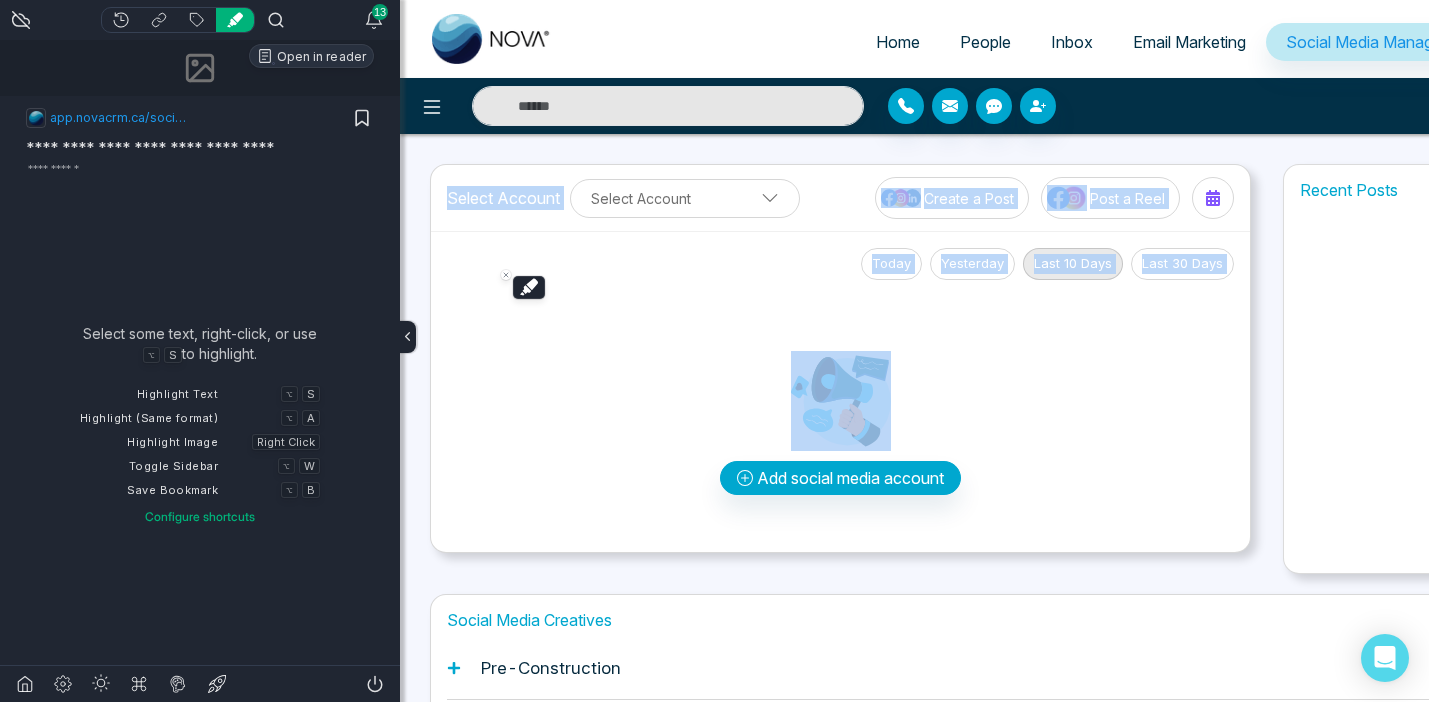 click on "Add social media account" at bounding box center (840, 408) 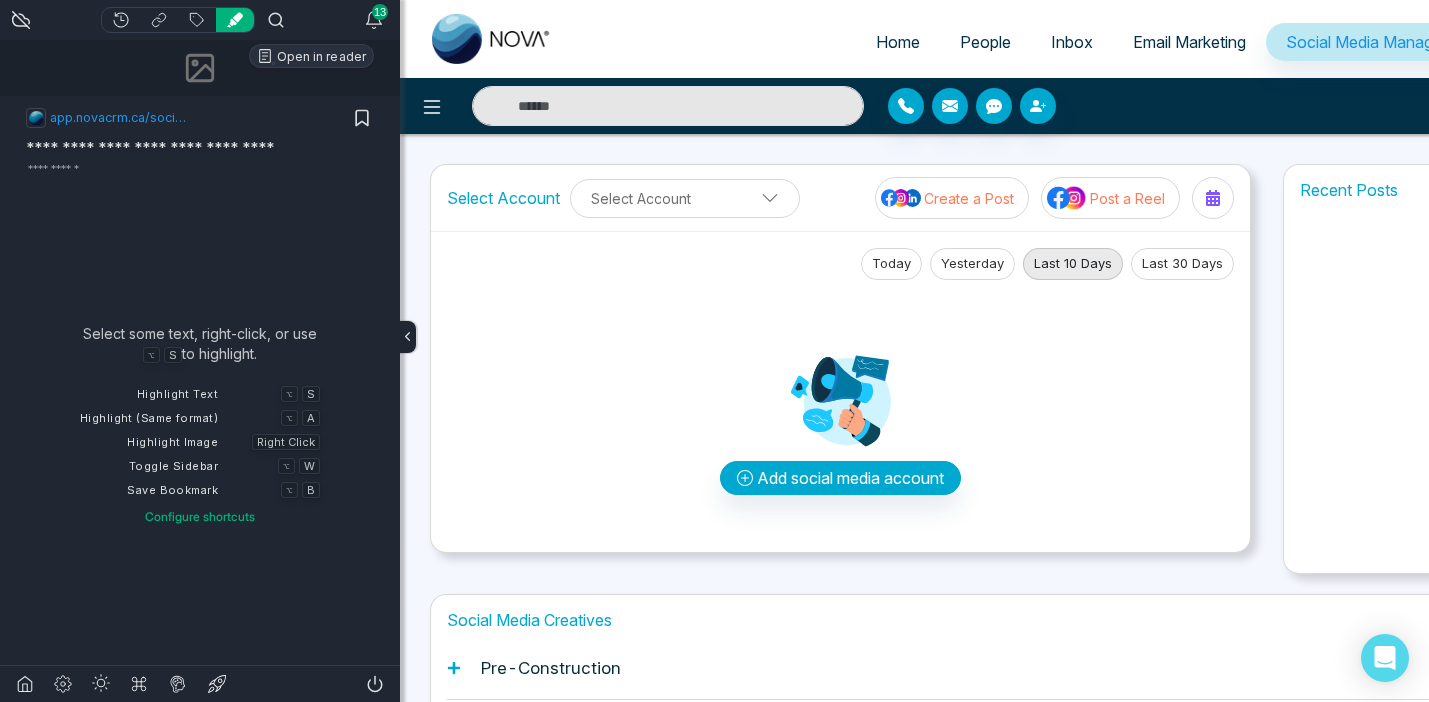 click on "Add social media account" at bounding box center [840, 408] 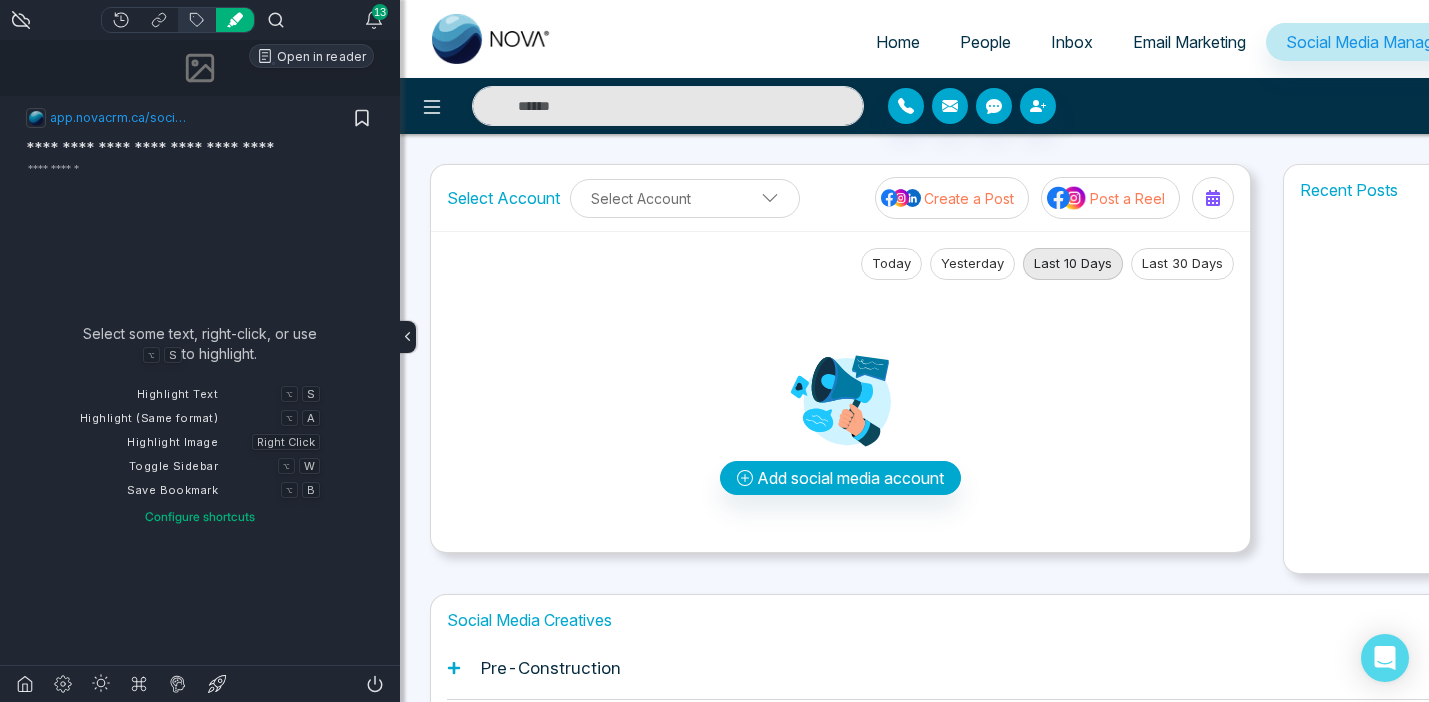 click 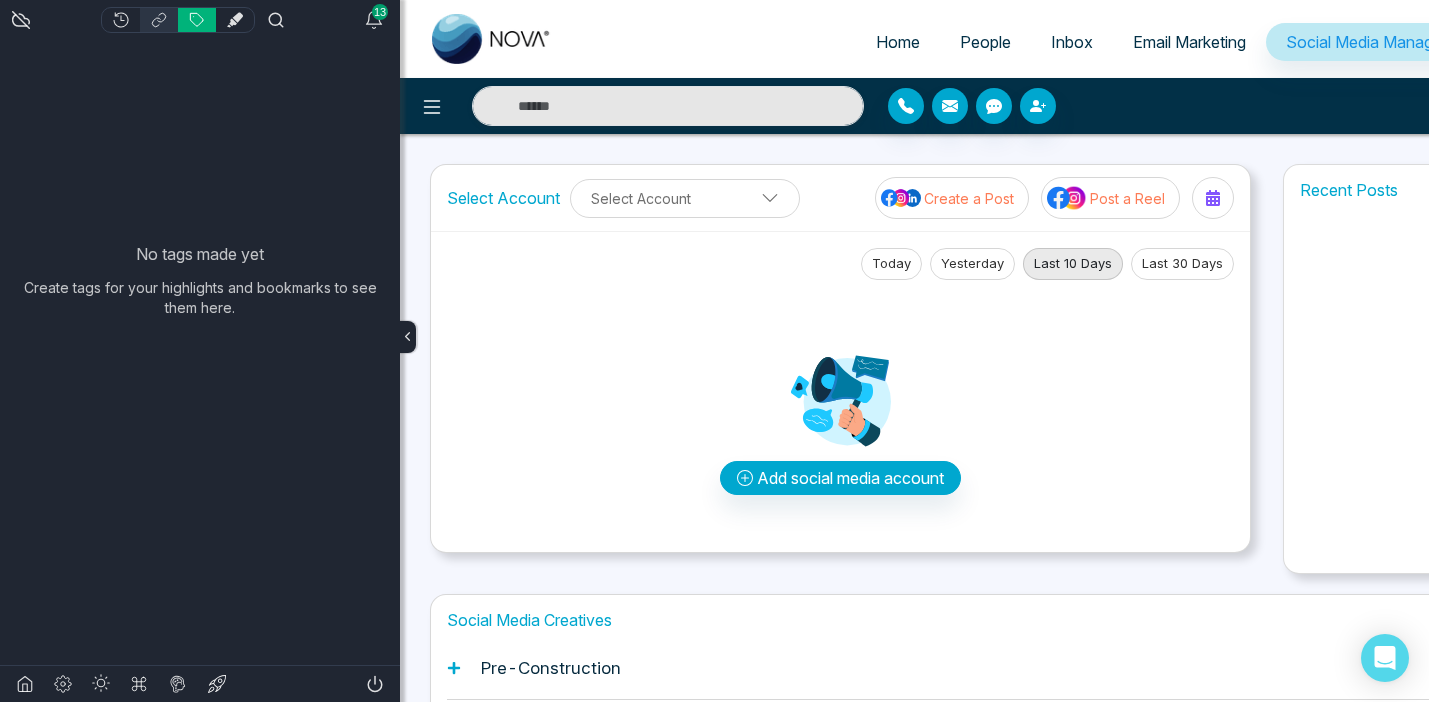 click 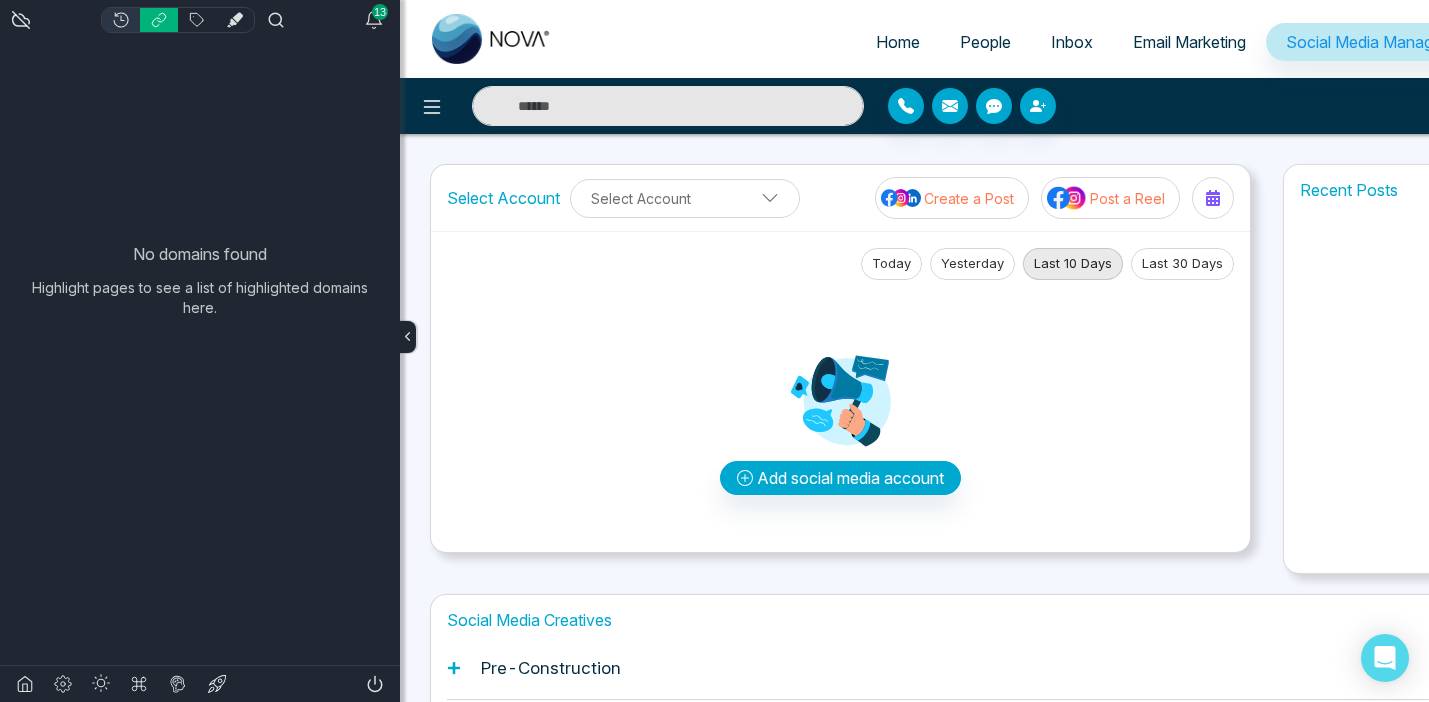 click 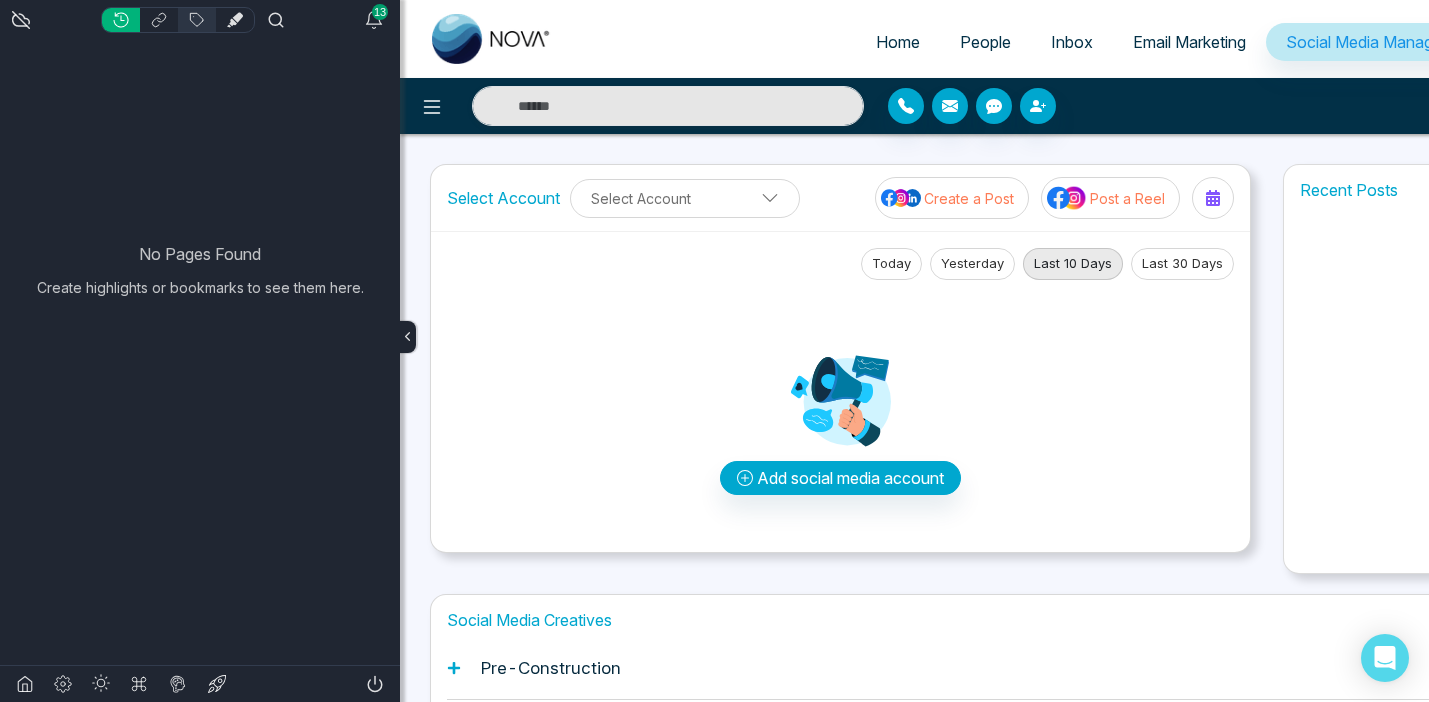 click 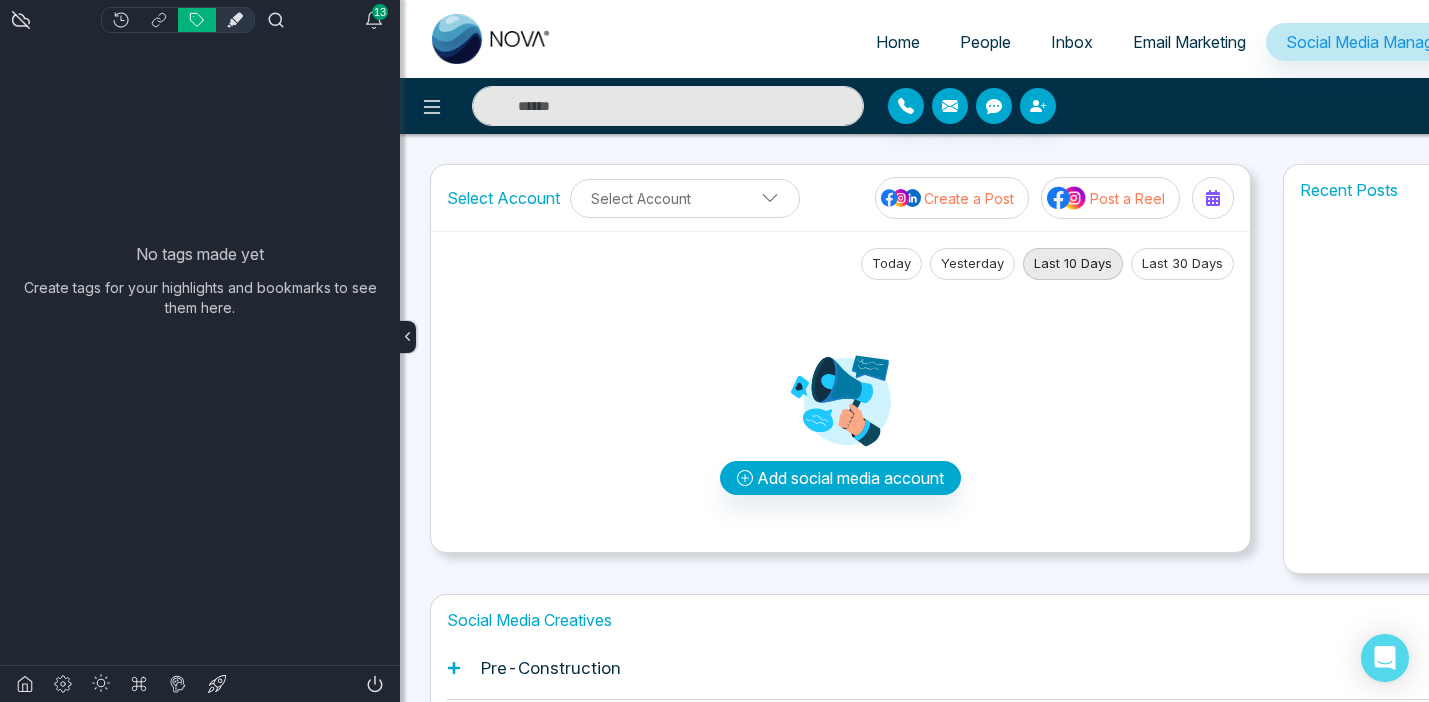 click 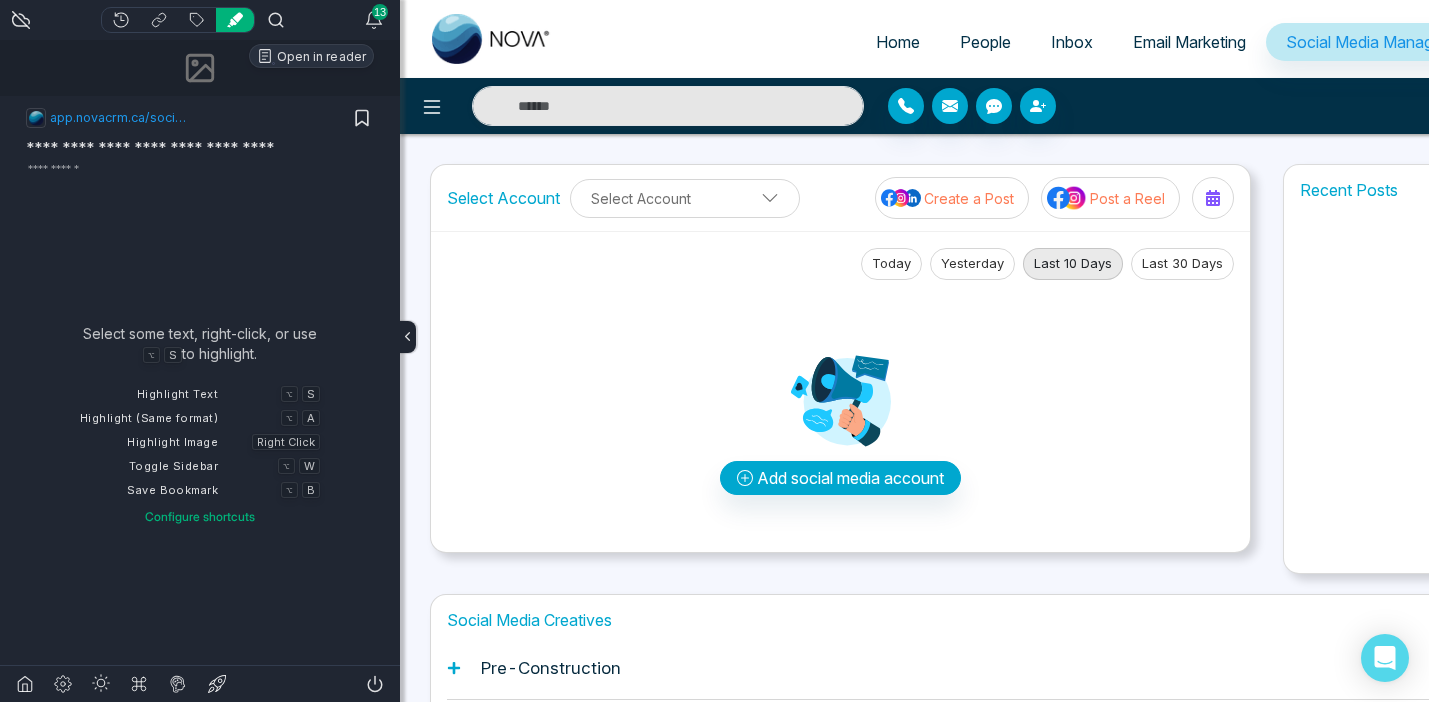 drag, startPoint x: 288, startPoint y: 405, endPoint x: 313, endPoint y: 405, distance: 25 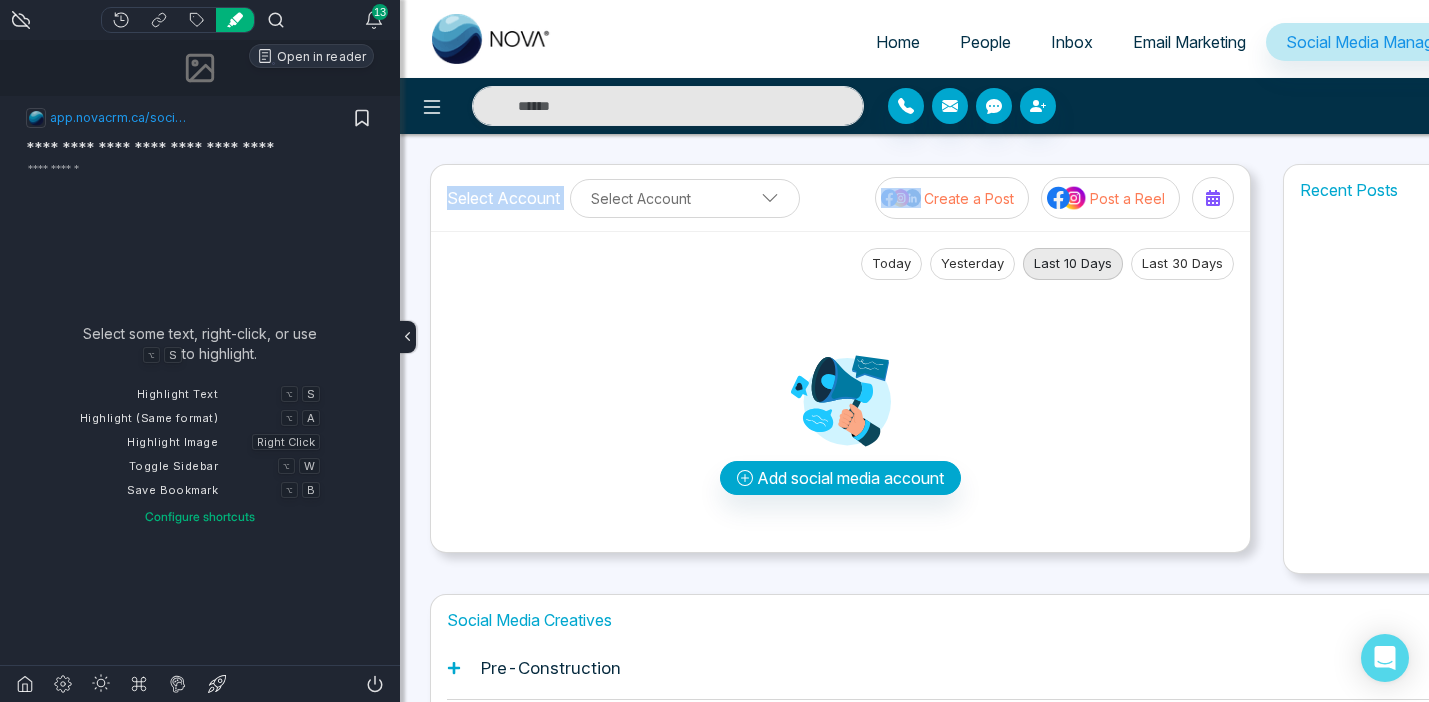 drag, startPoint x: 443, startPoint y: 199, endPoint x: 568, endPoint y: 199, distance: 125 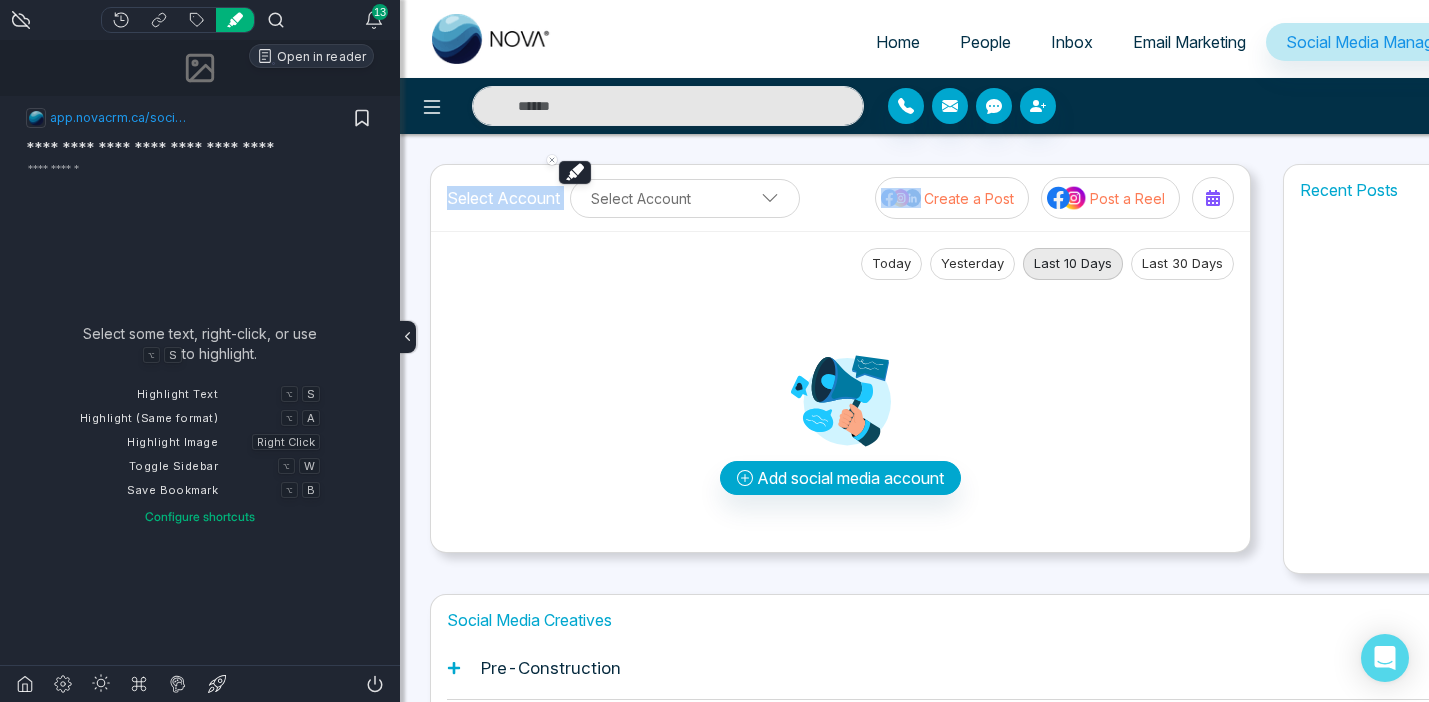 click on "Select Account Select Account" at bounding box center (623, 198) 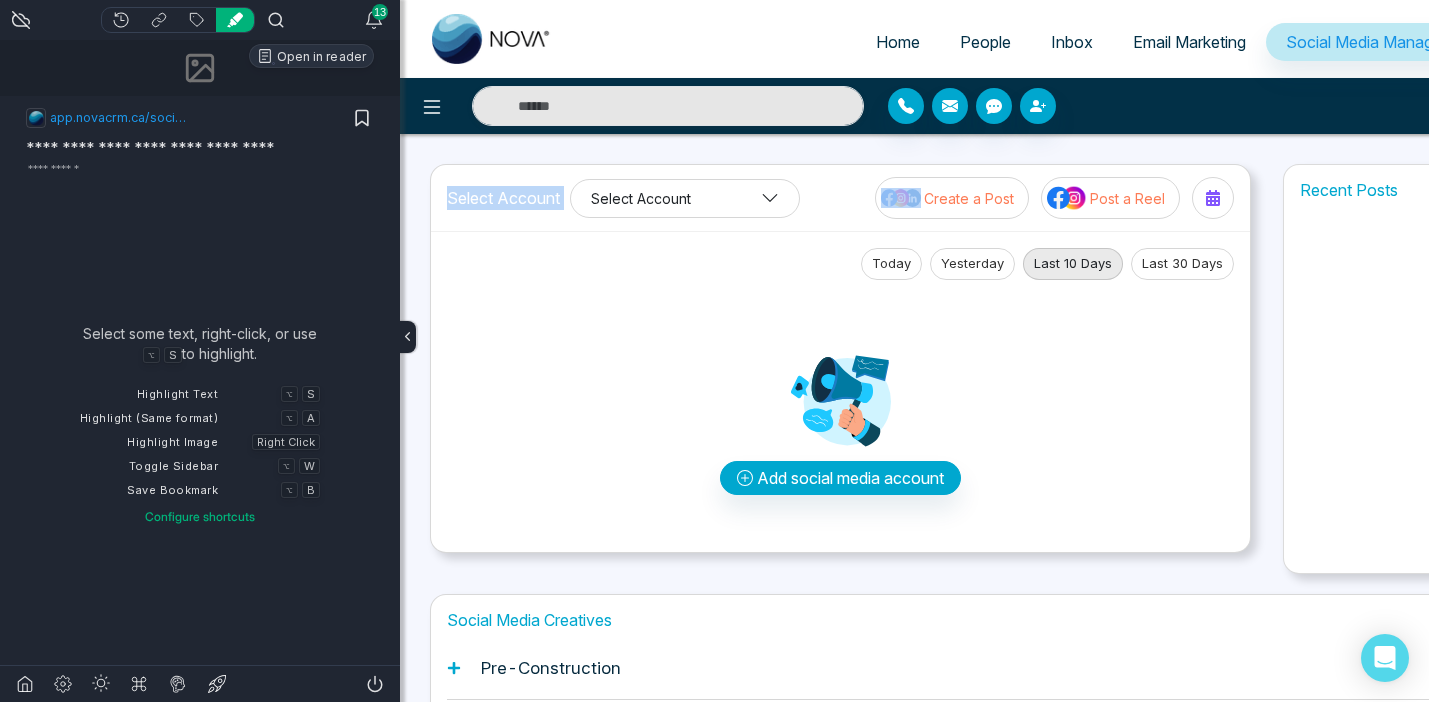drag, startPoint x: 441, startPoint y: 175, endPoint x: 607, endPoint y: 212, distance: 170.07352 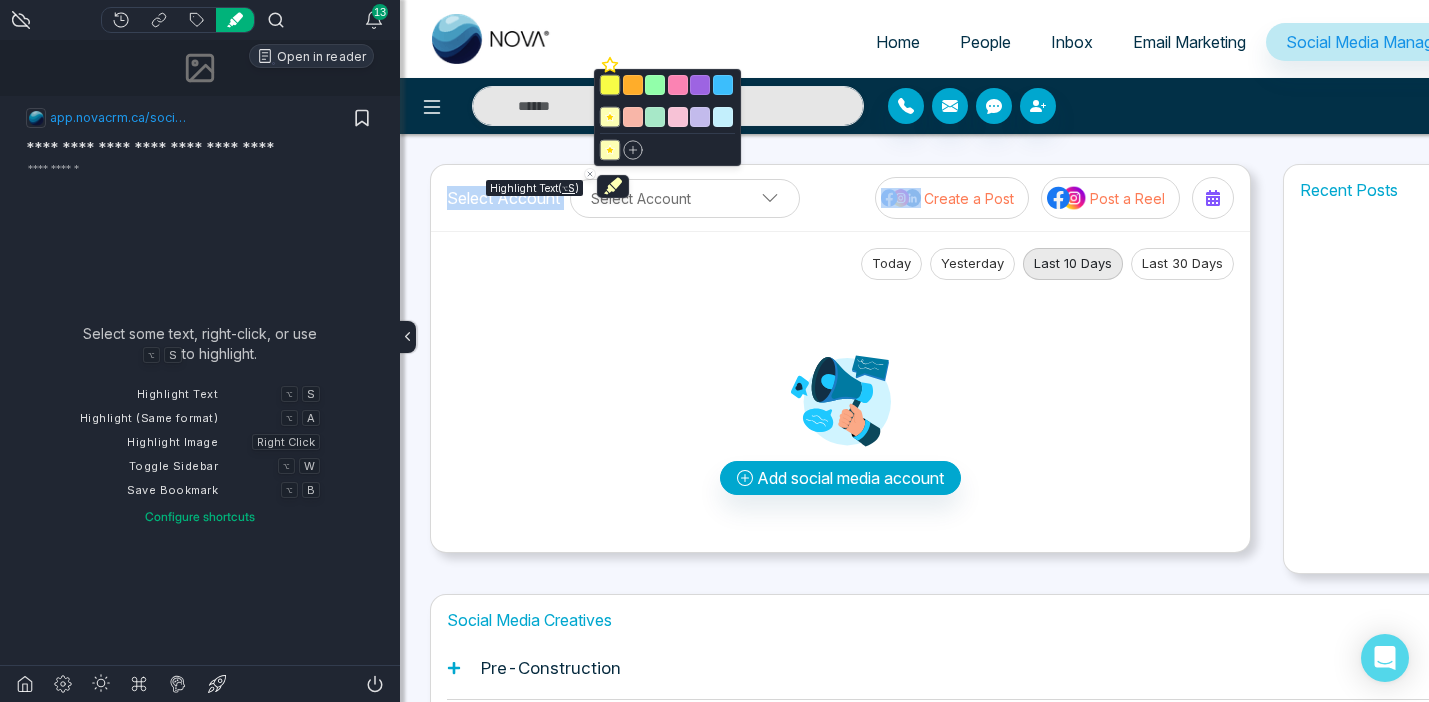 click at bounding box center (610, 85) 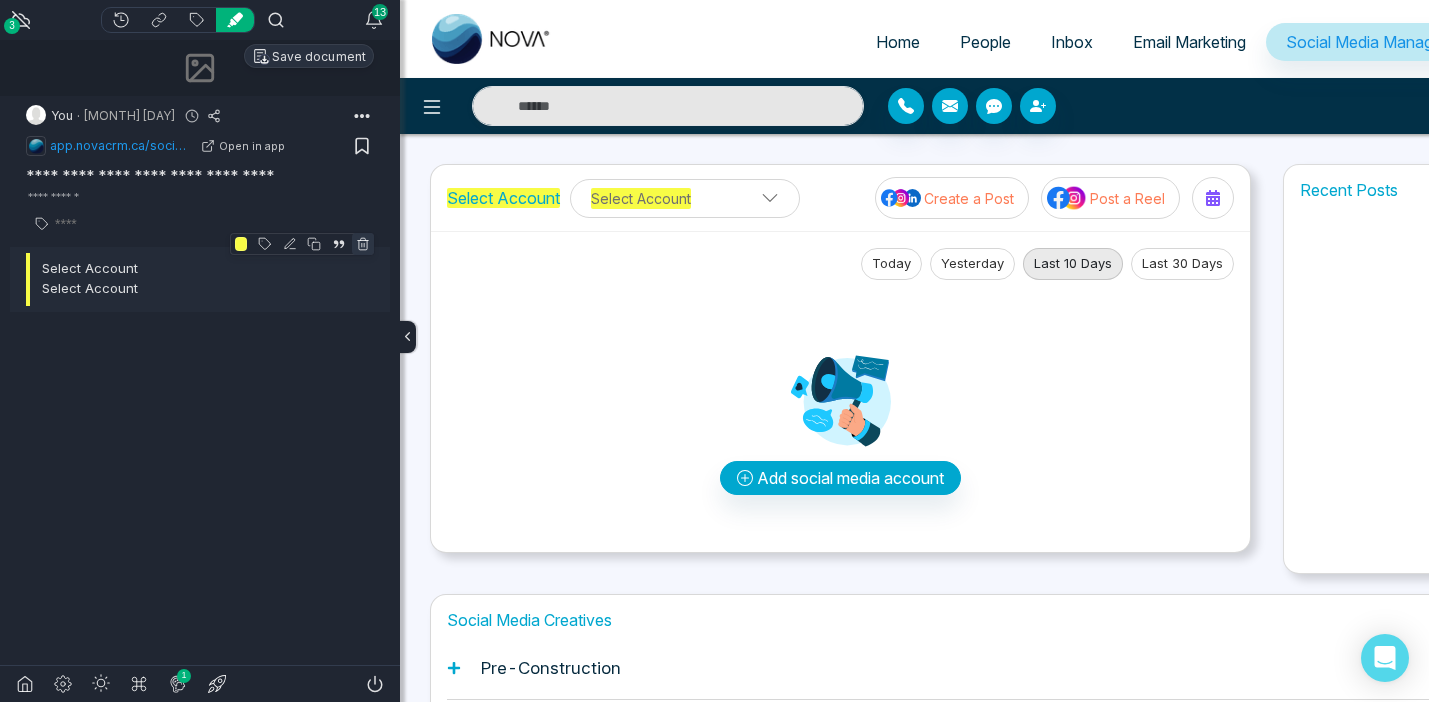 click 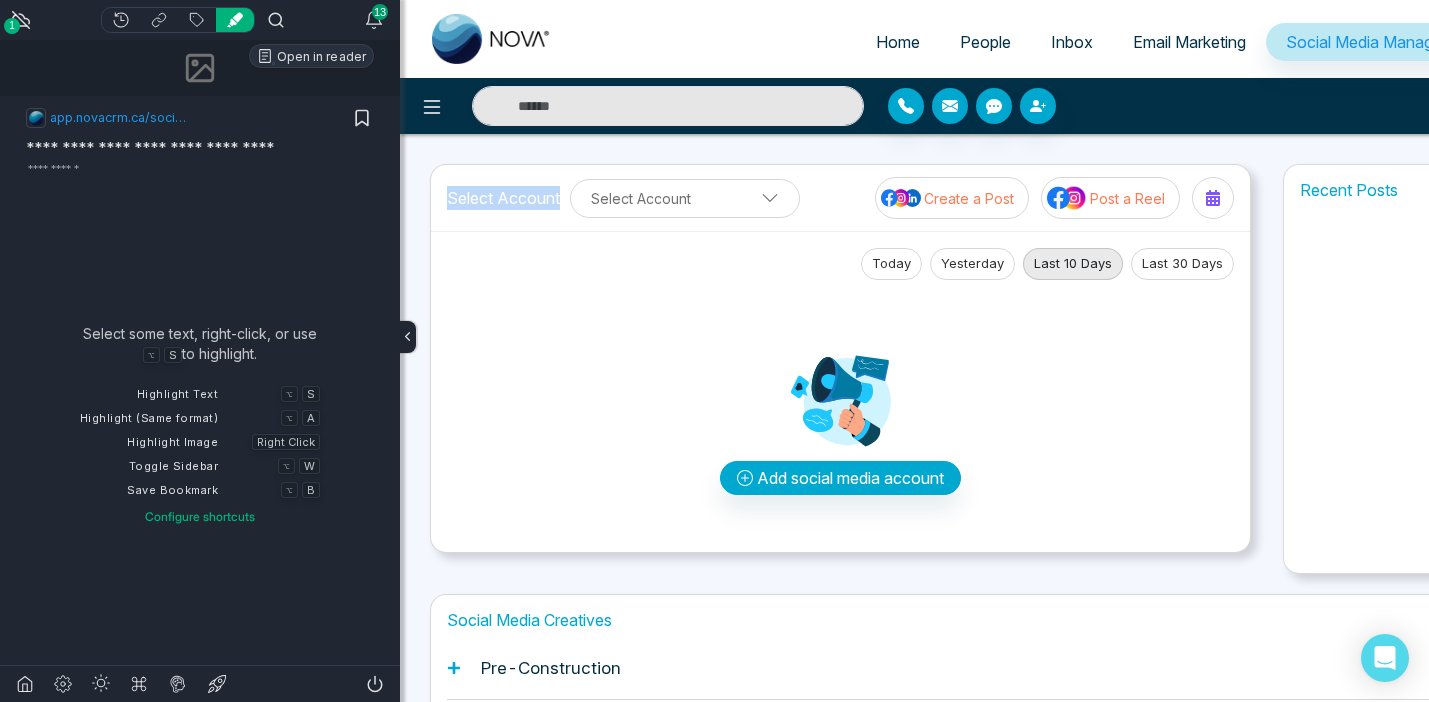 drag, startPoint x: 440, startPoint y: 195, endPoint x: 563, endPoint y: 212, distance: 124.16924 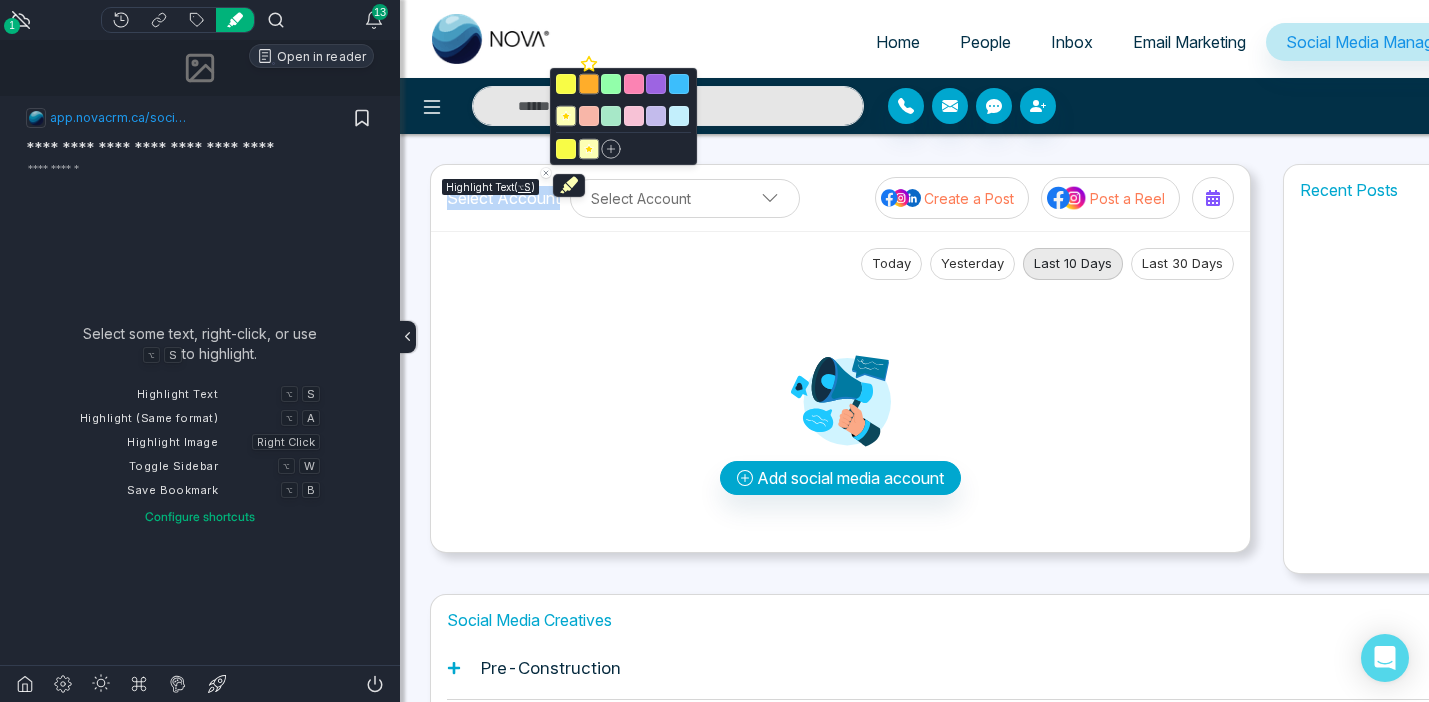 click at bounding box center [589, 84] 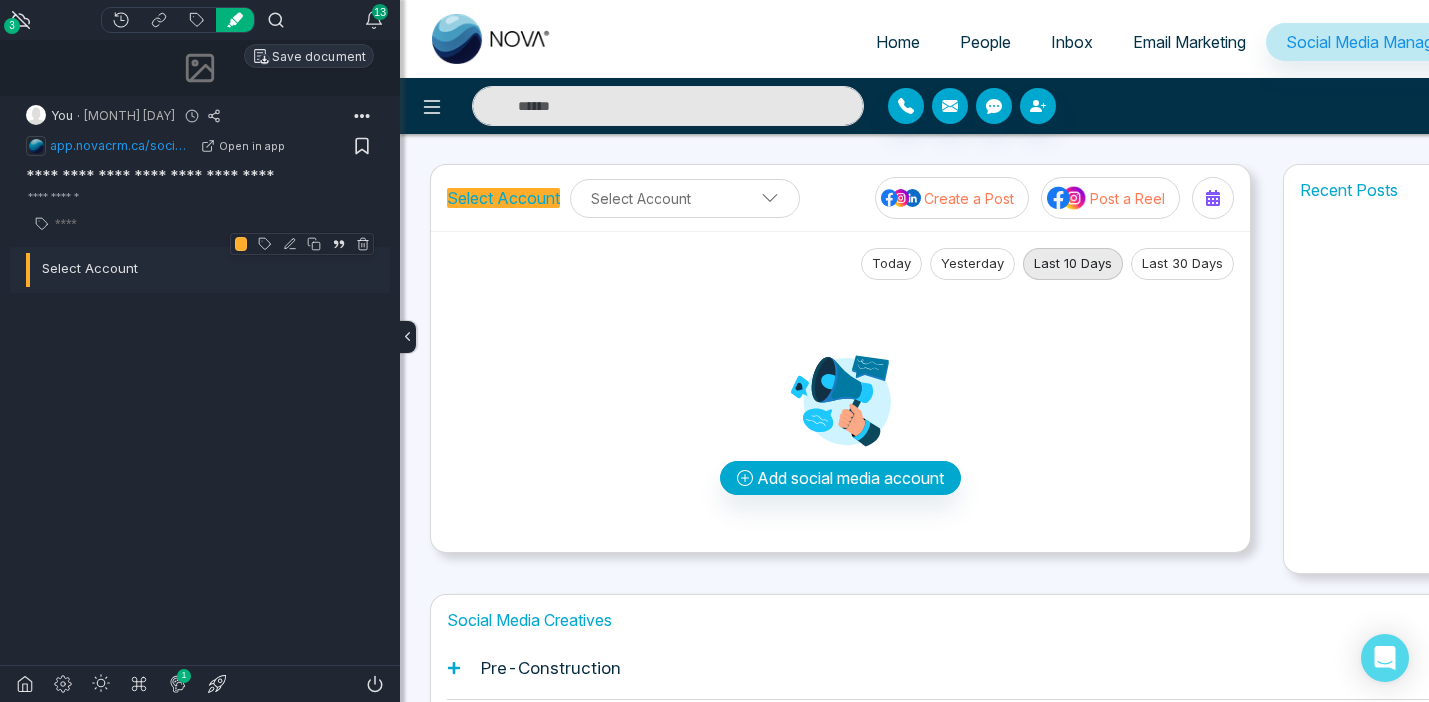 click on "Add social media account" at bounding box center [840, 408] 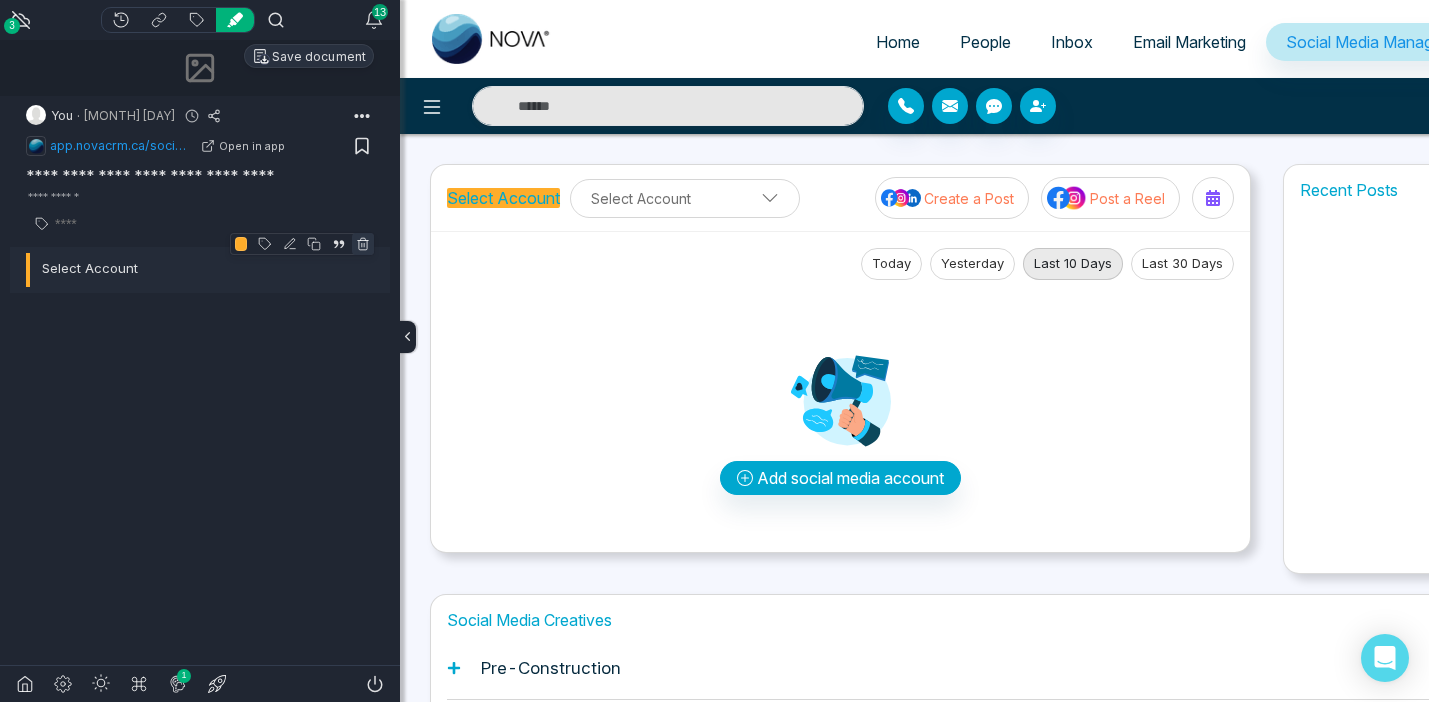 click 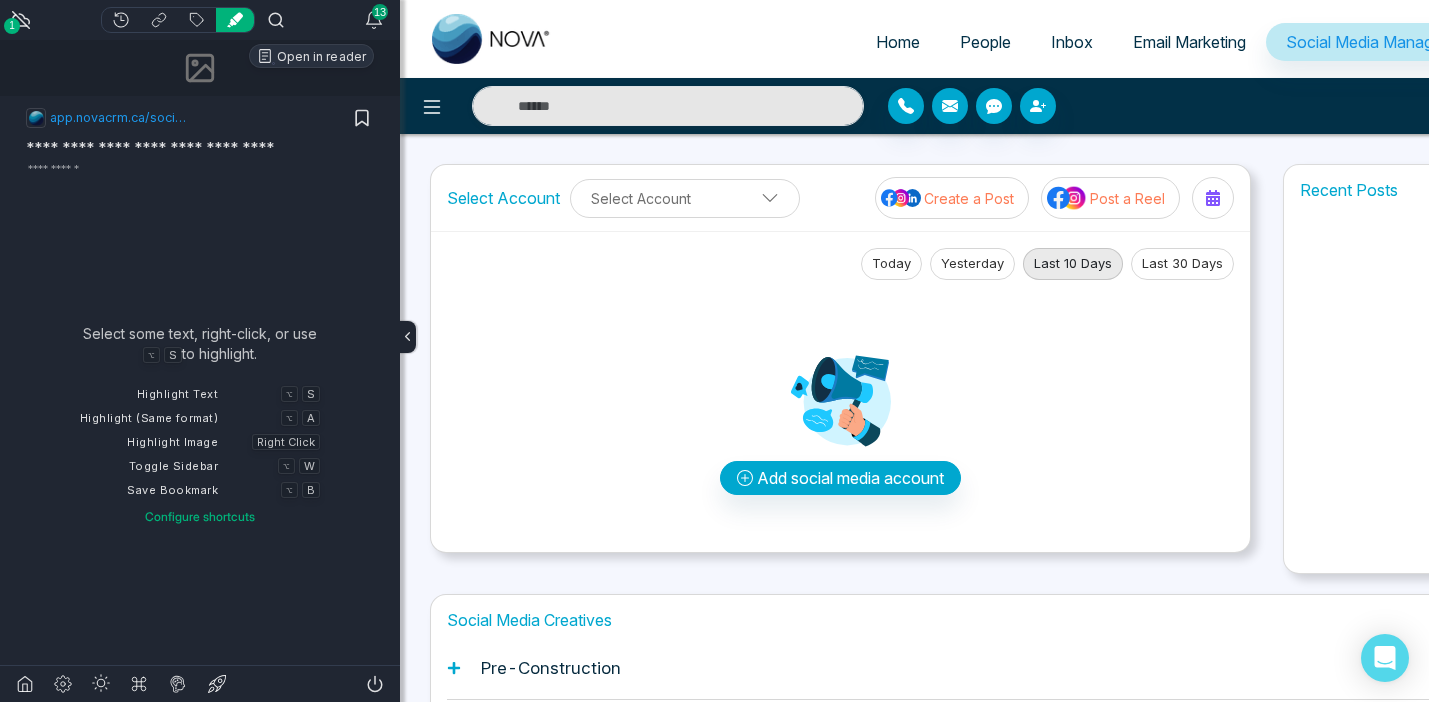 click on "Add social media account" at bounding box center [840, 408] 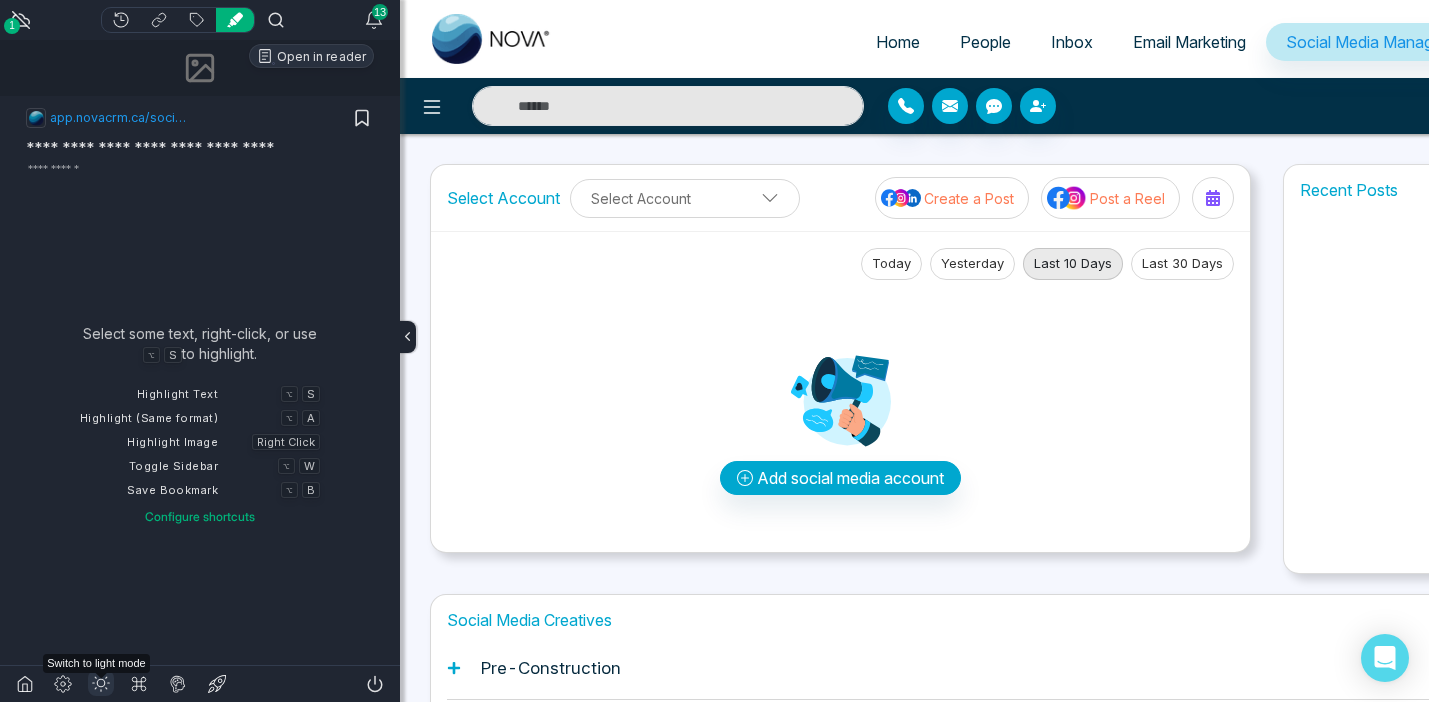click on "Switch to light mode" 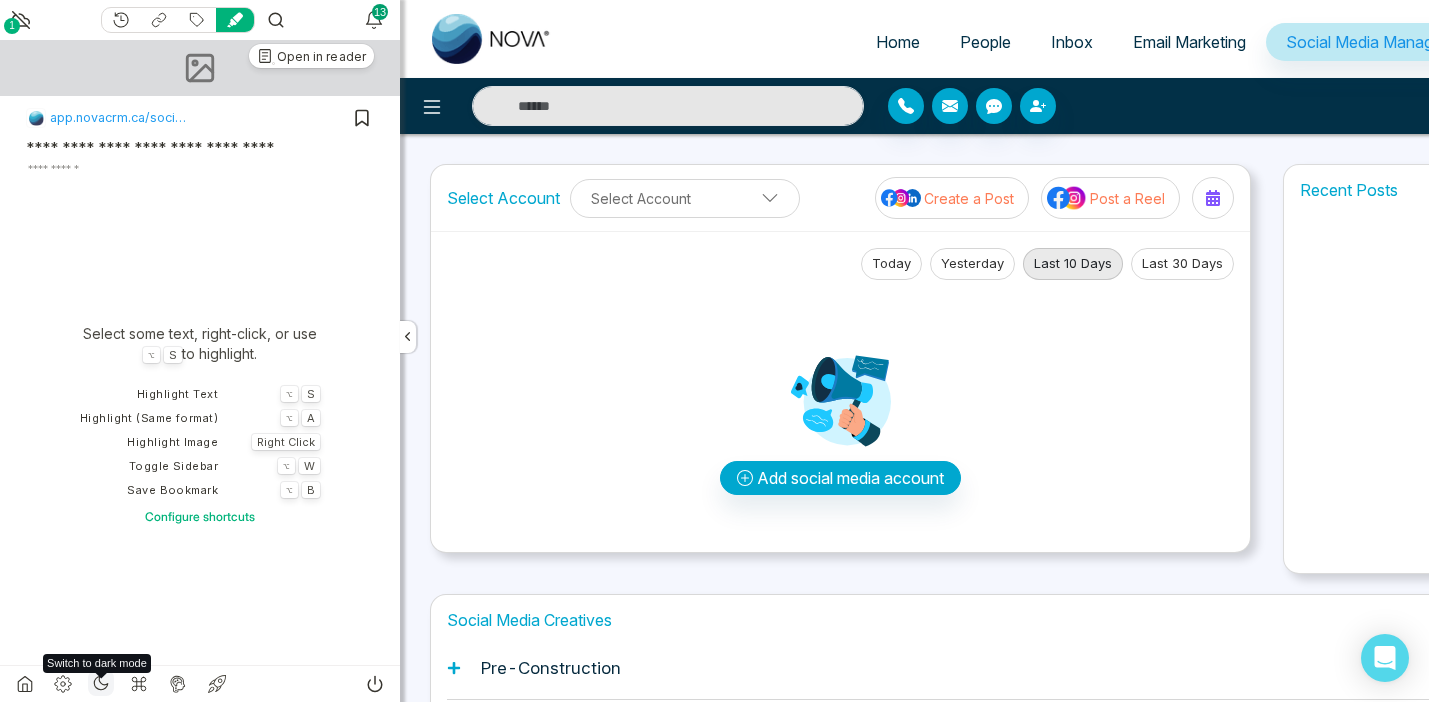 click 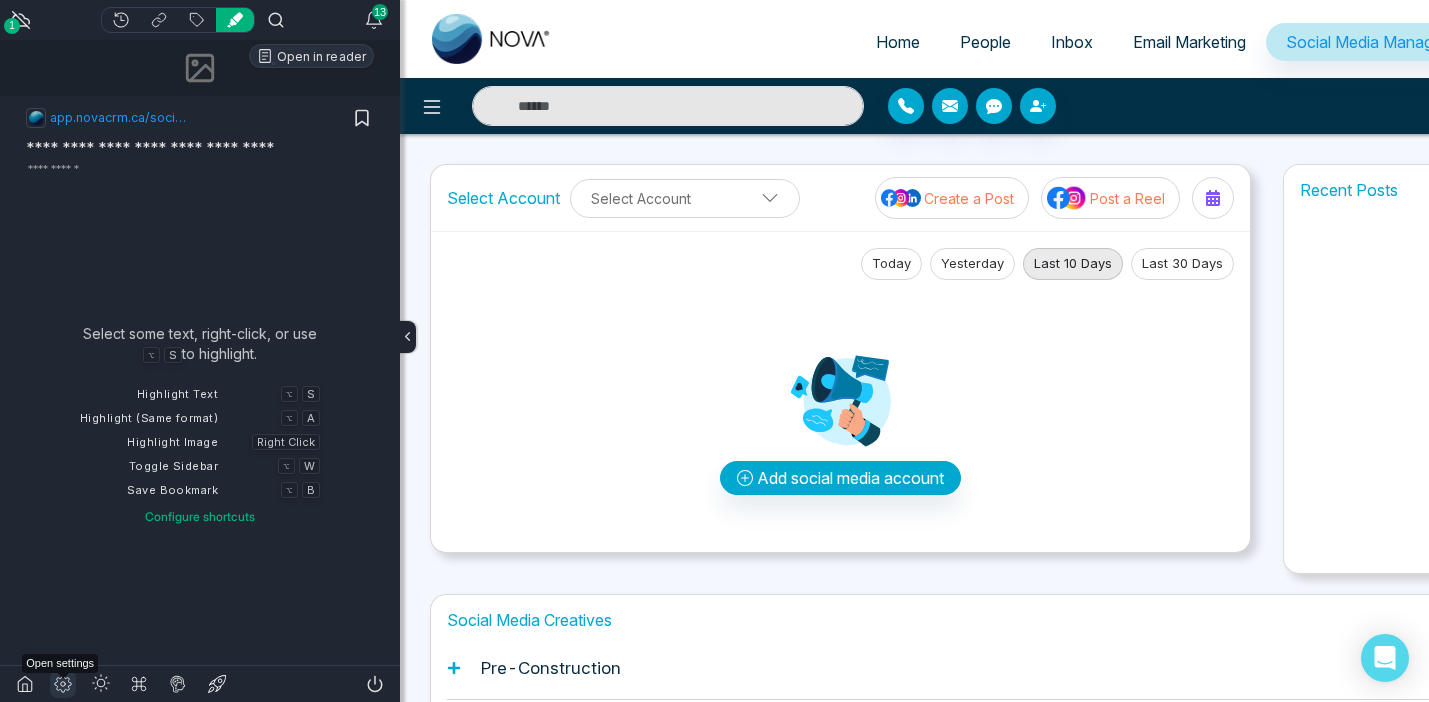 click 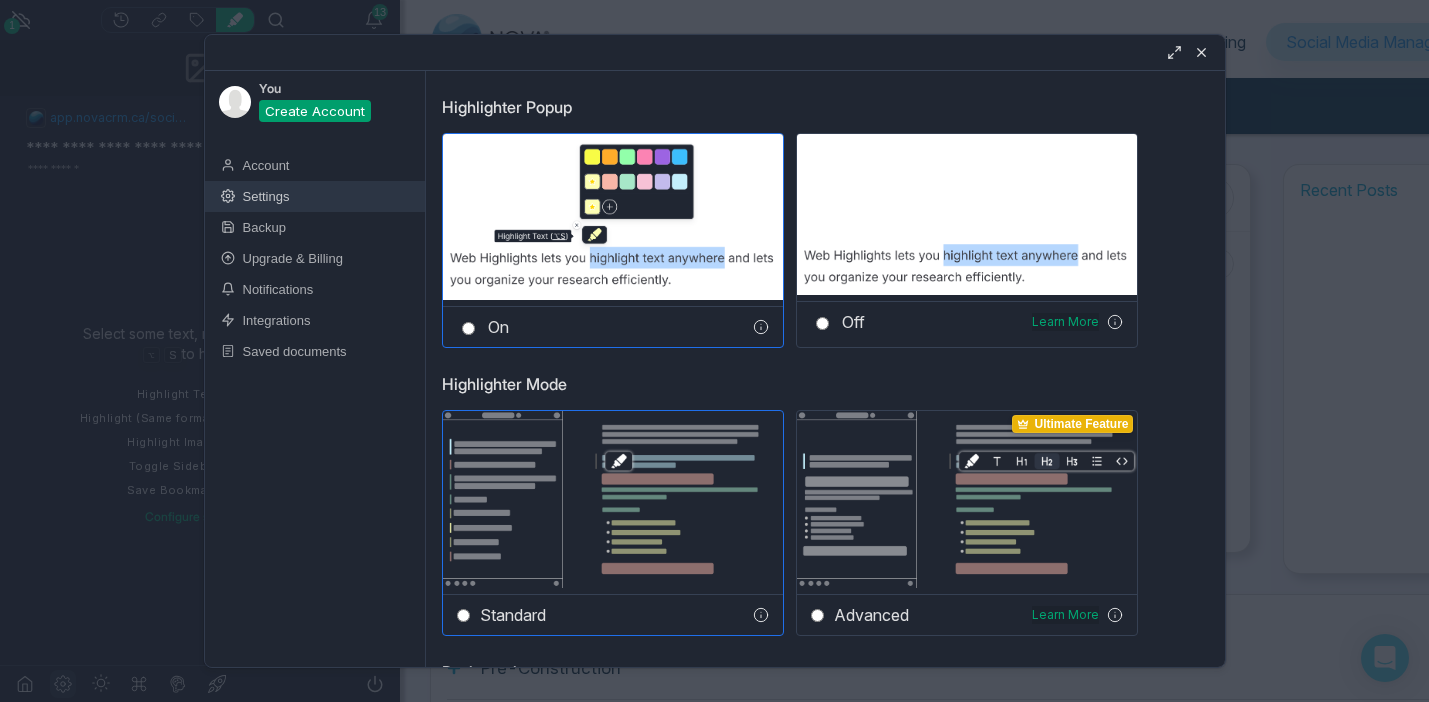 type 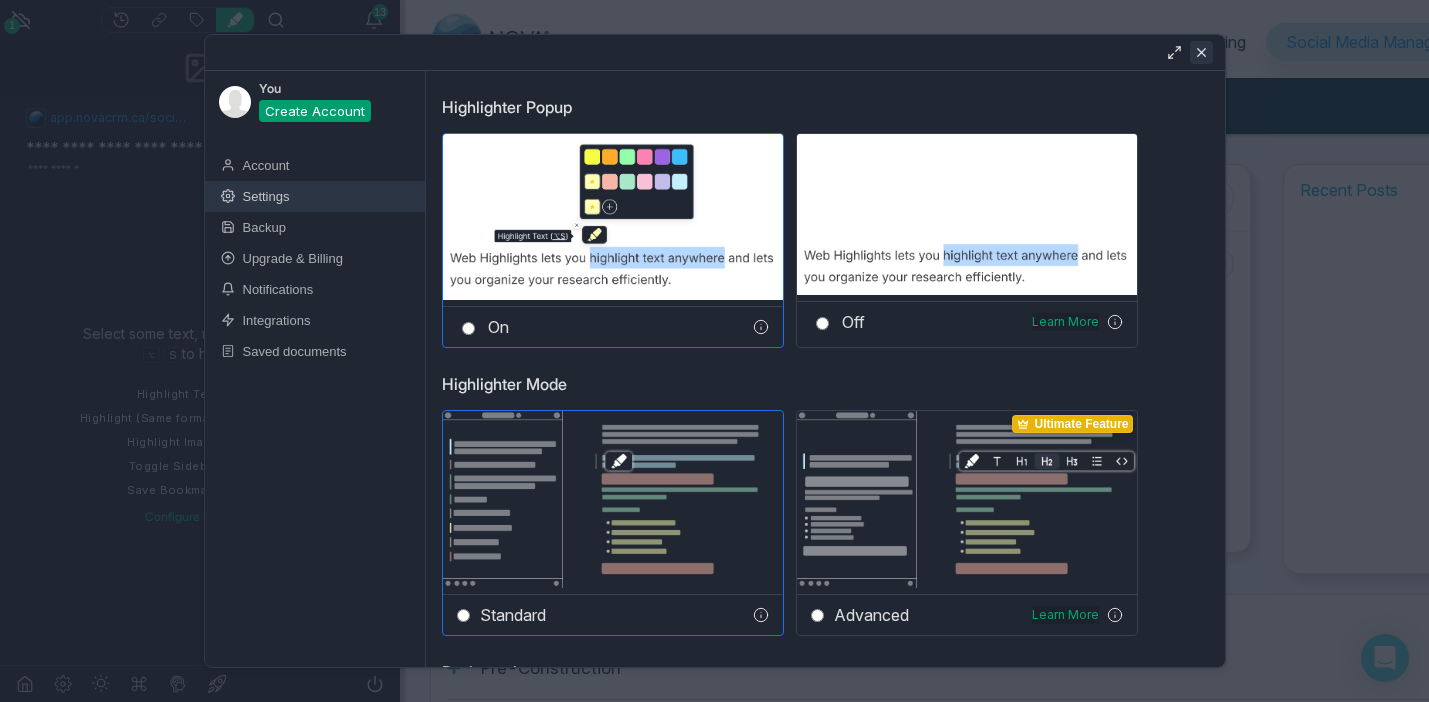 click 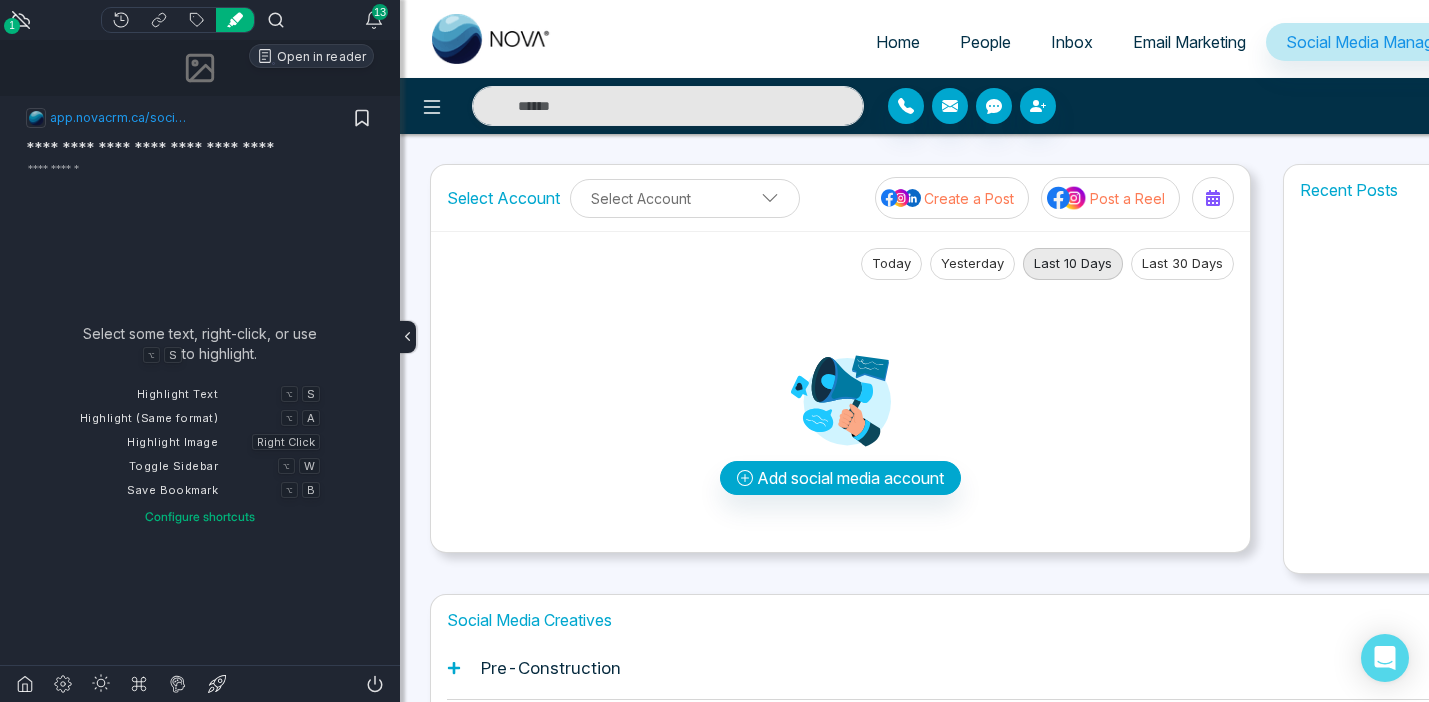 click on "Add social media account" at bounding box center [840, 408] 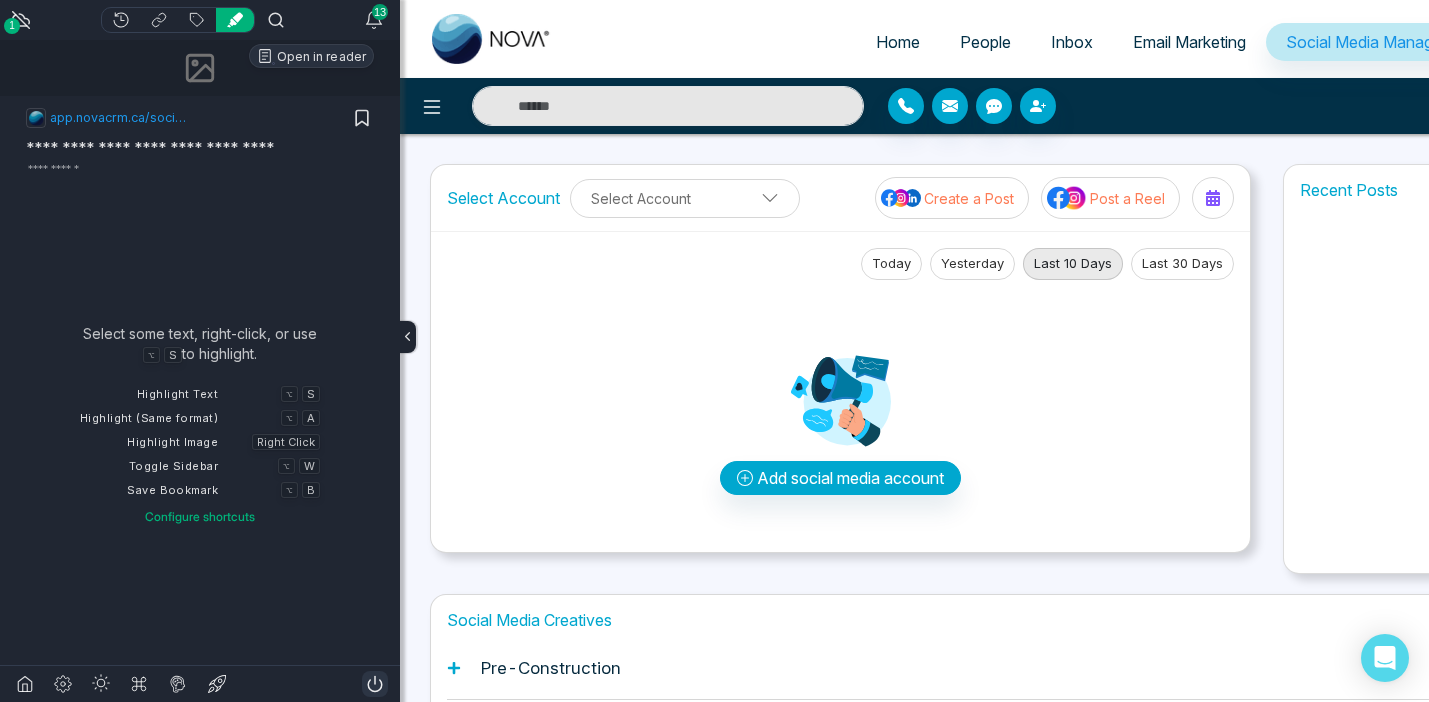 click 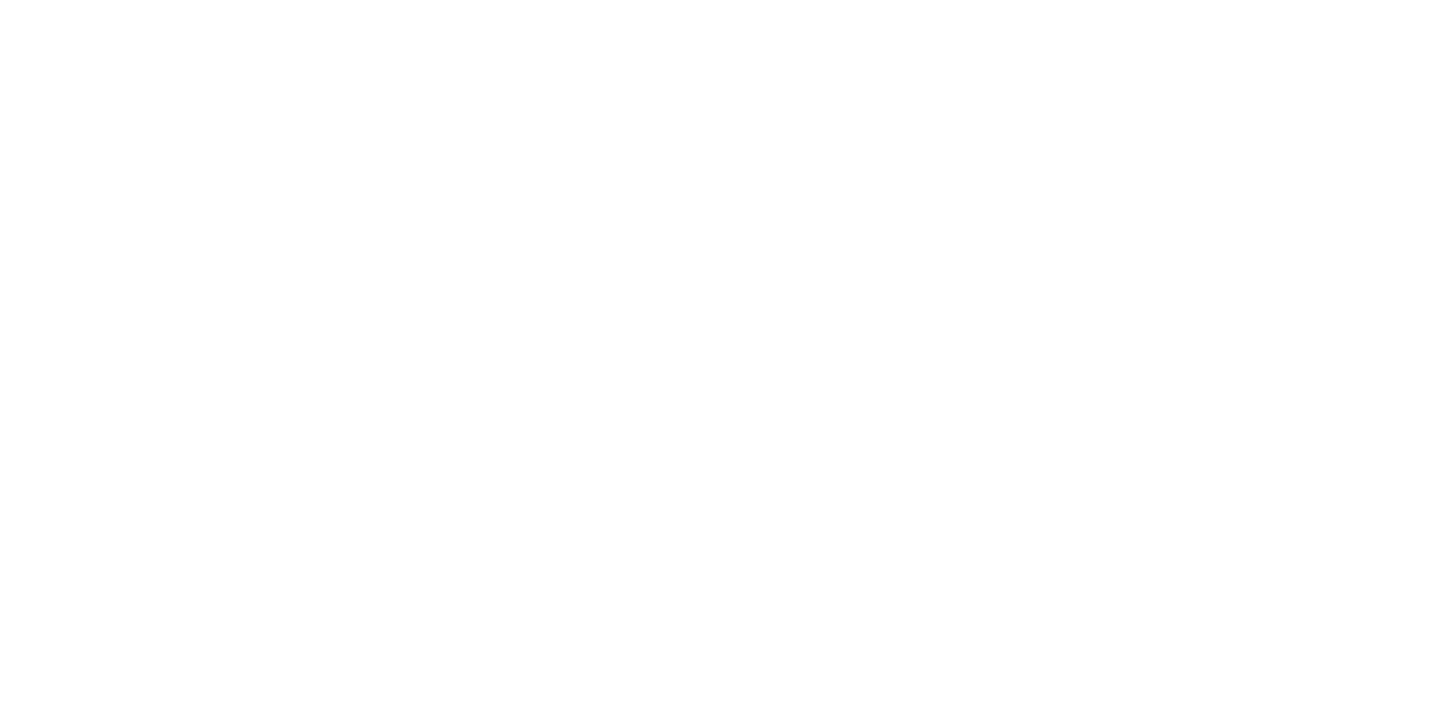 scroll, scrollTop: 0, scrollLeft: 0, axis: both 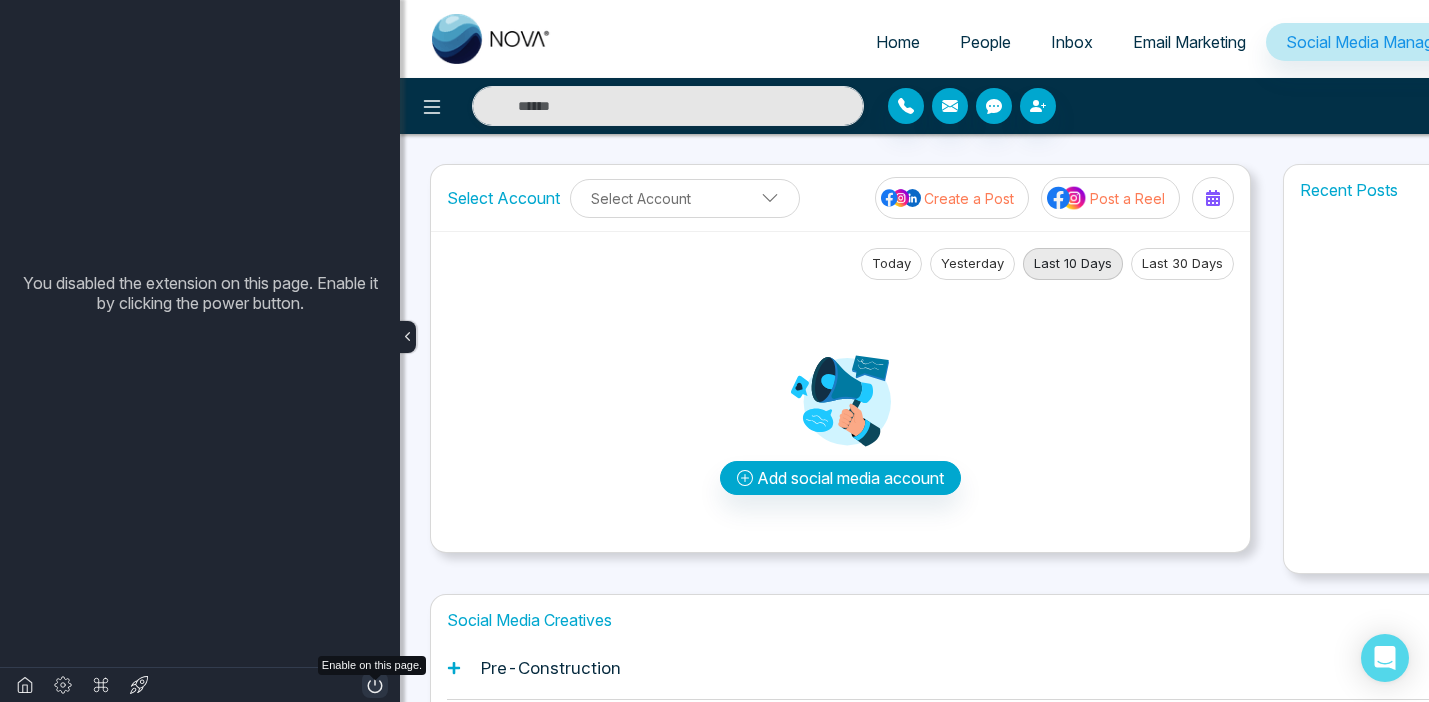 click 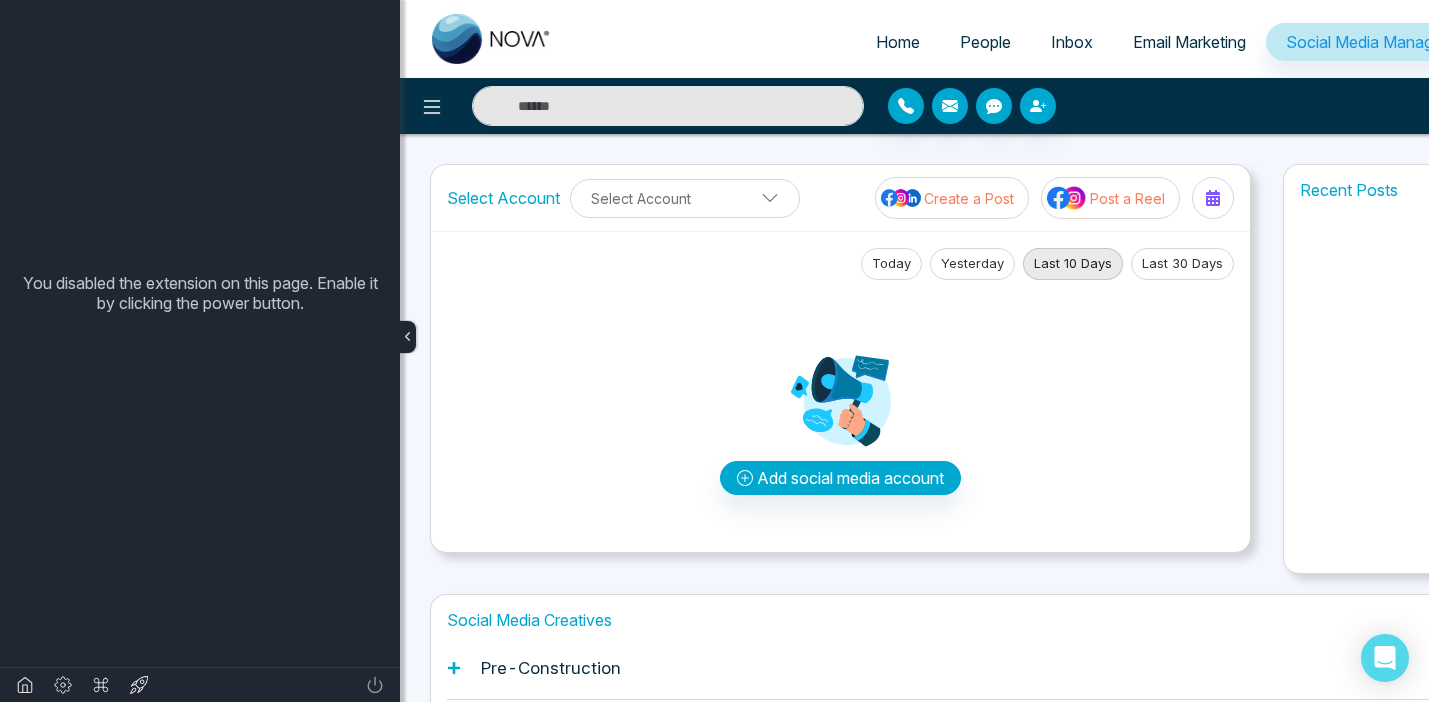 click on "Select Account Select Account  Create a Post Post a Reel" at bounding box center (840, 198) 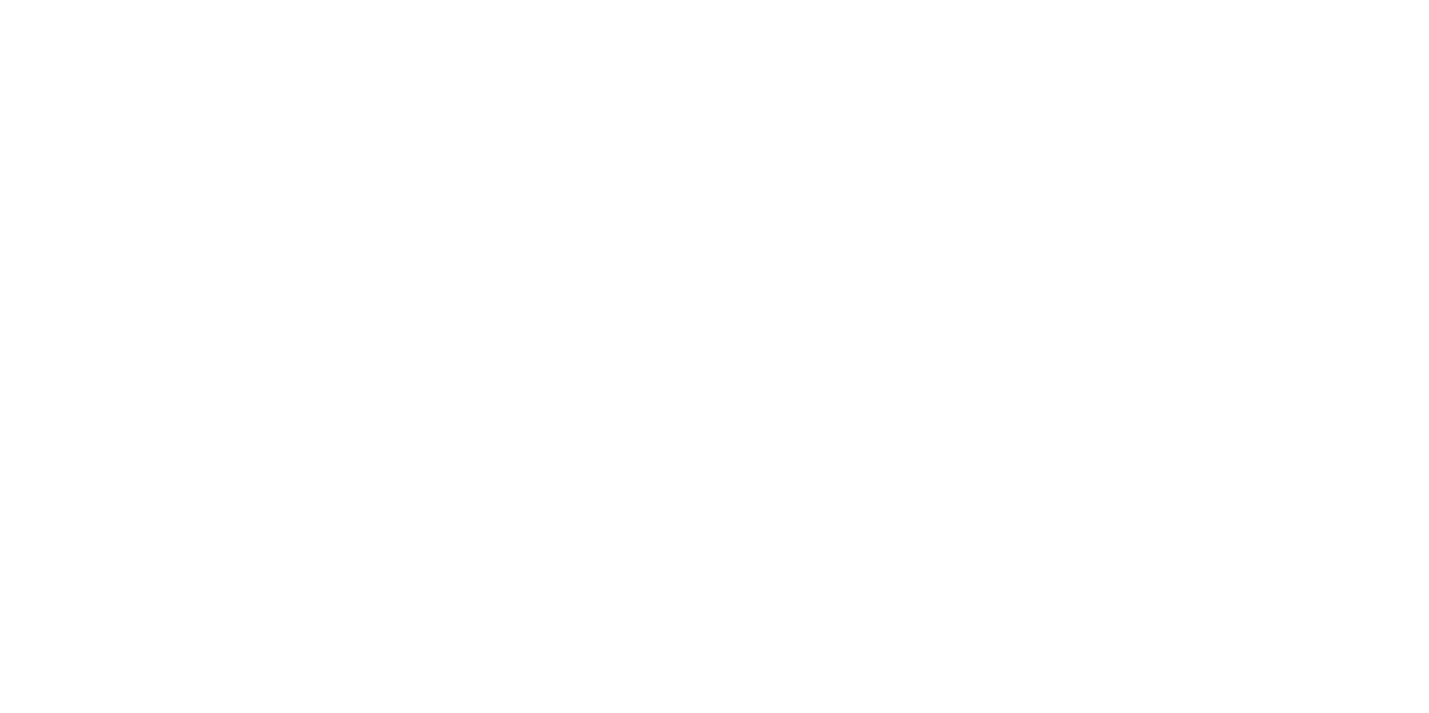 scroll, scrollTop: 0, scrollLeft: 0, axis: both 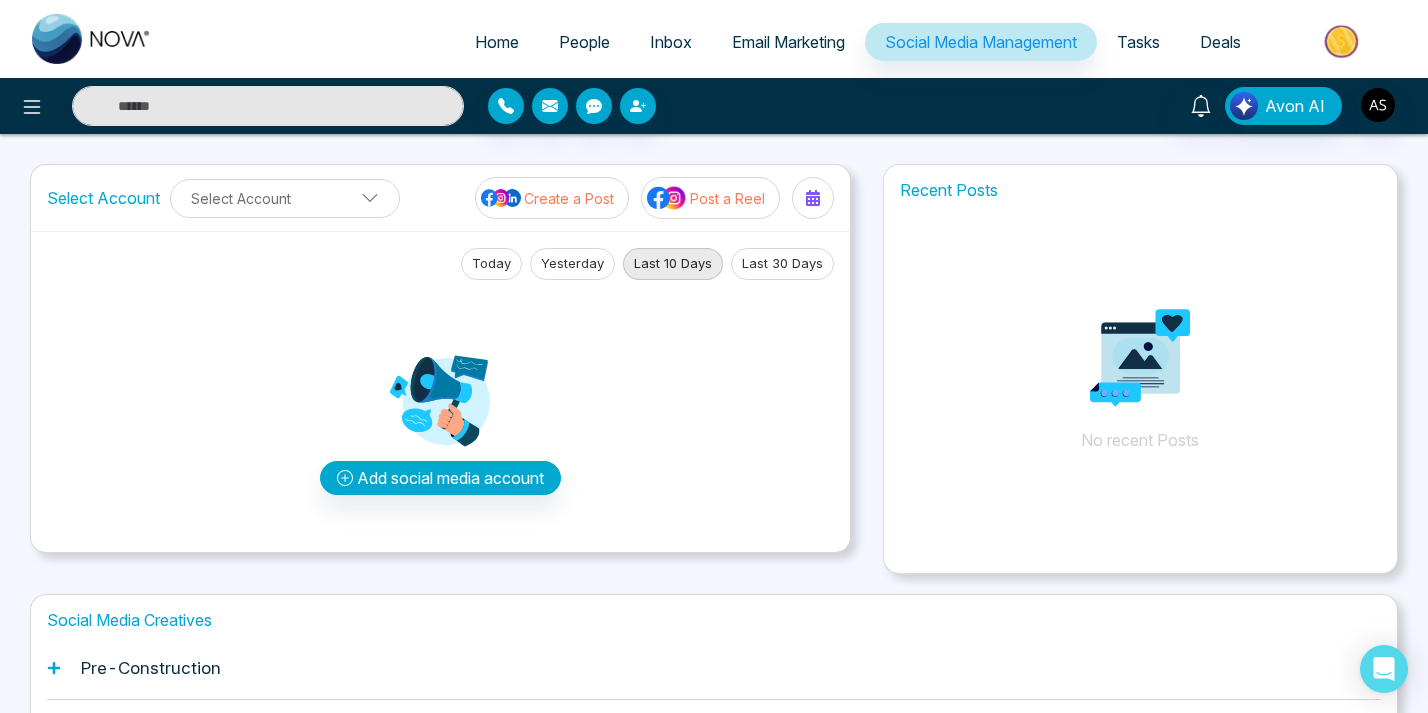 click on "Avon AI" at bounding box center (1130, 106) 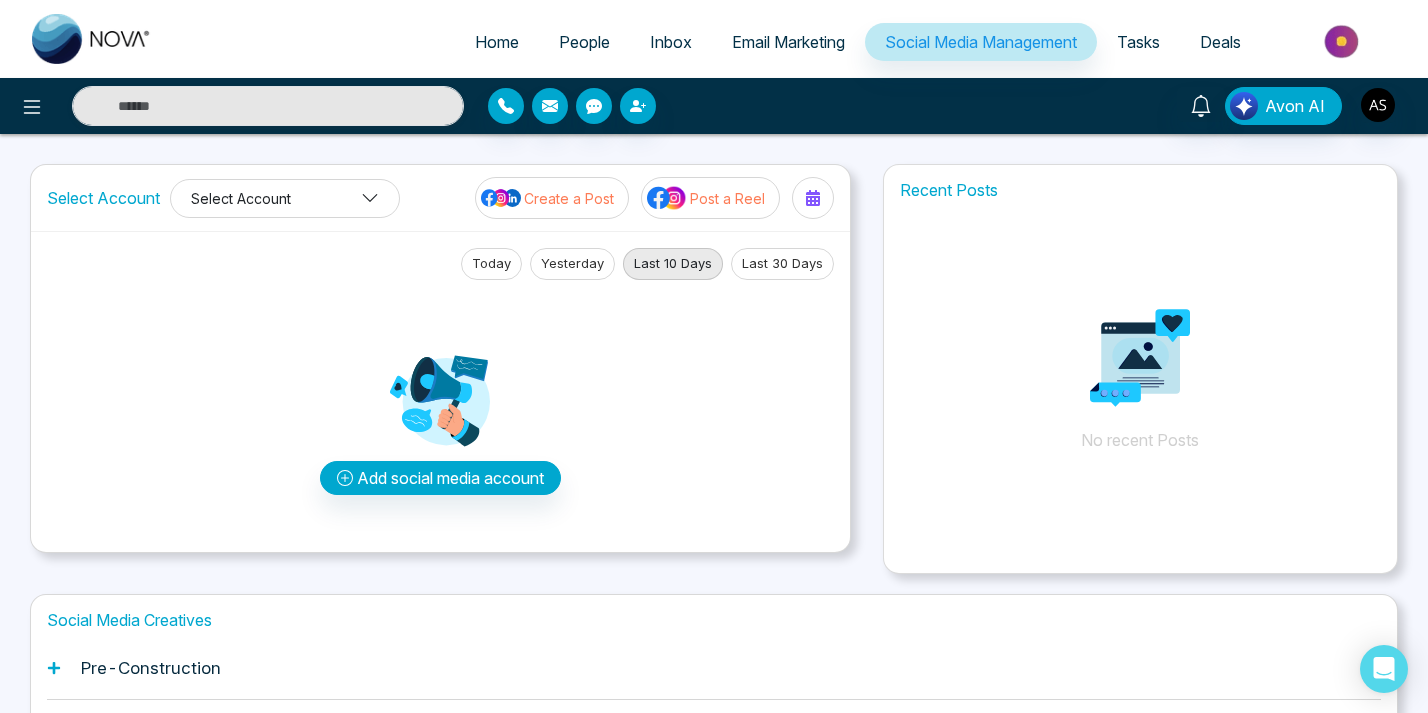click on "Select Account" at bounding box center (285, 198) 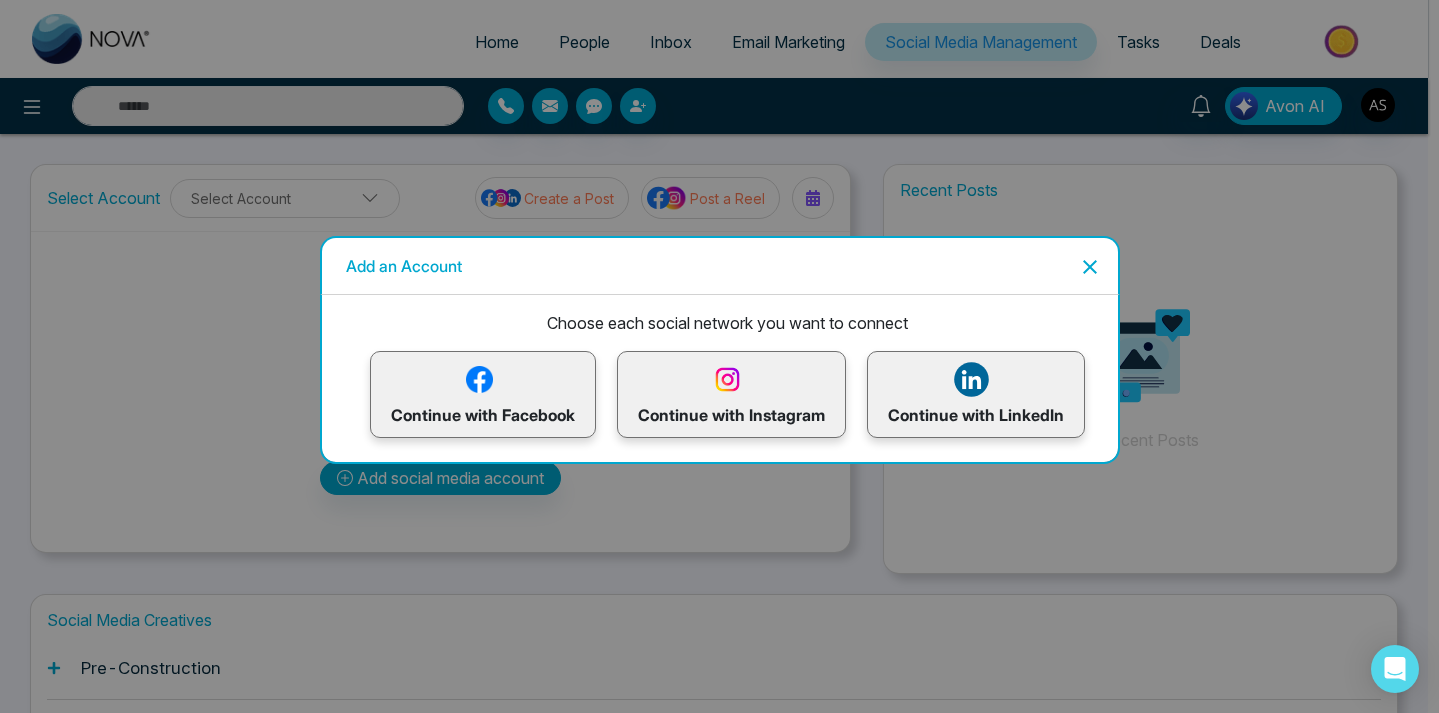 click 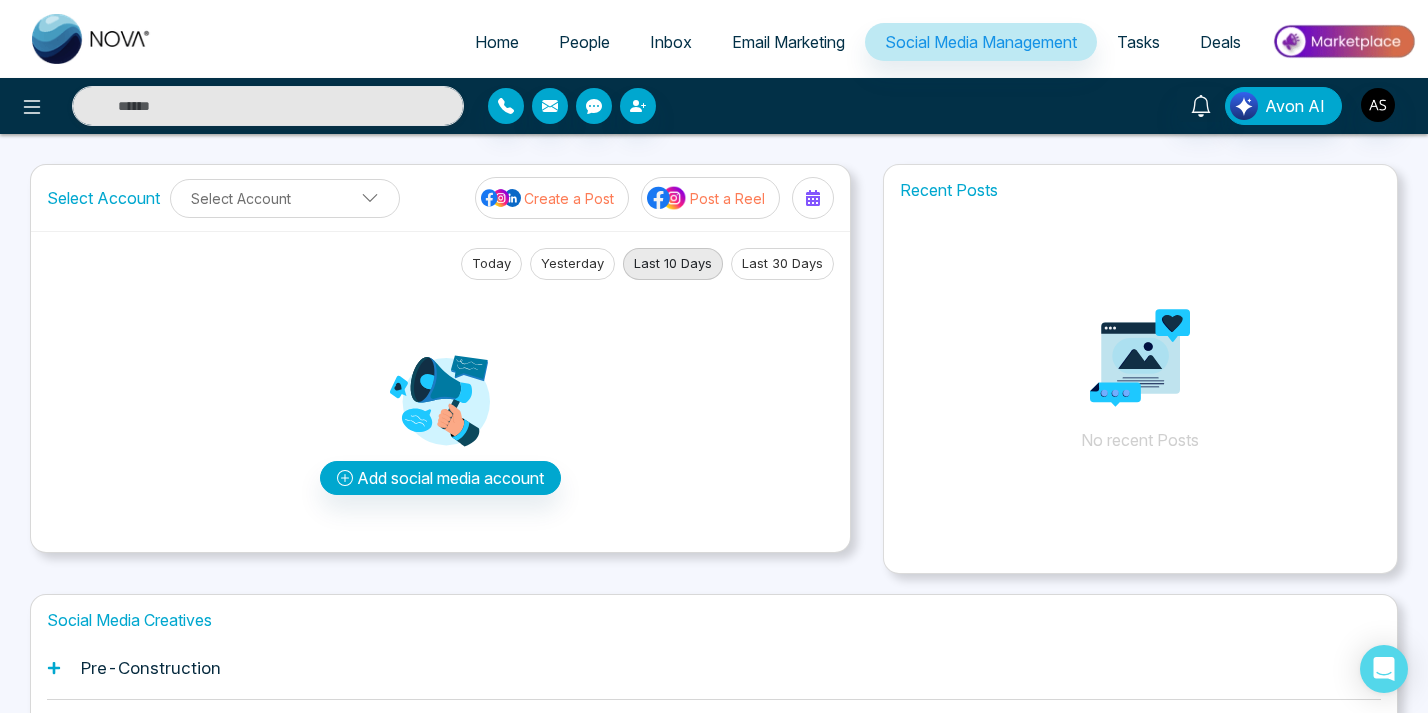 click on "Avon AI" at bounding box center [1130, 106] 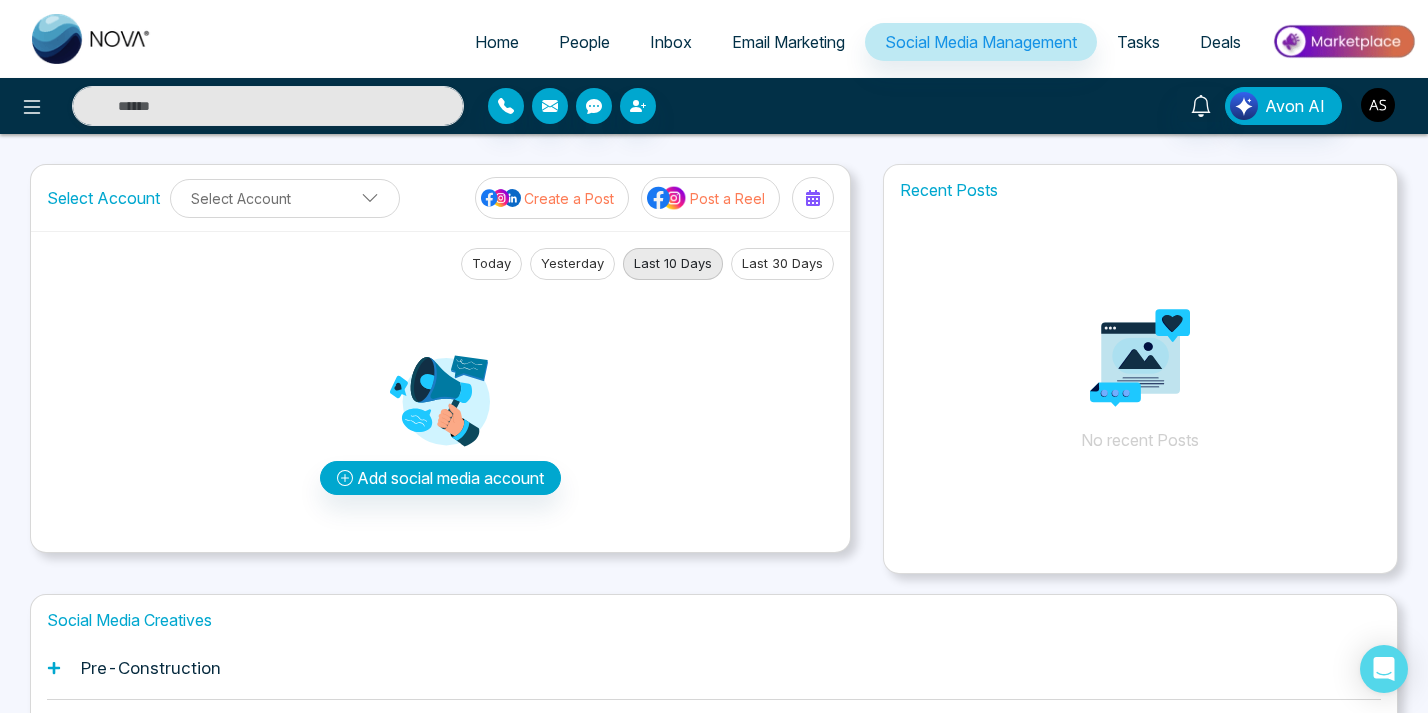 click at bounding box center [1378, 105] 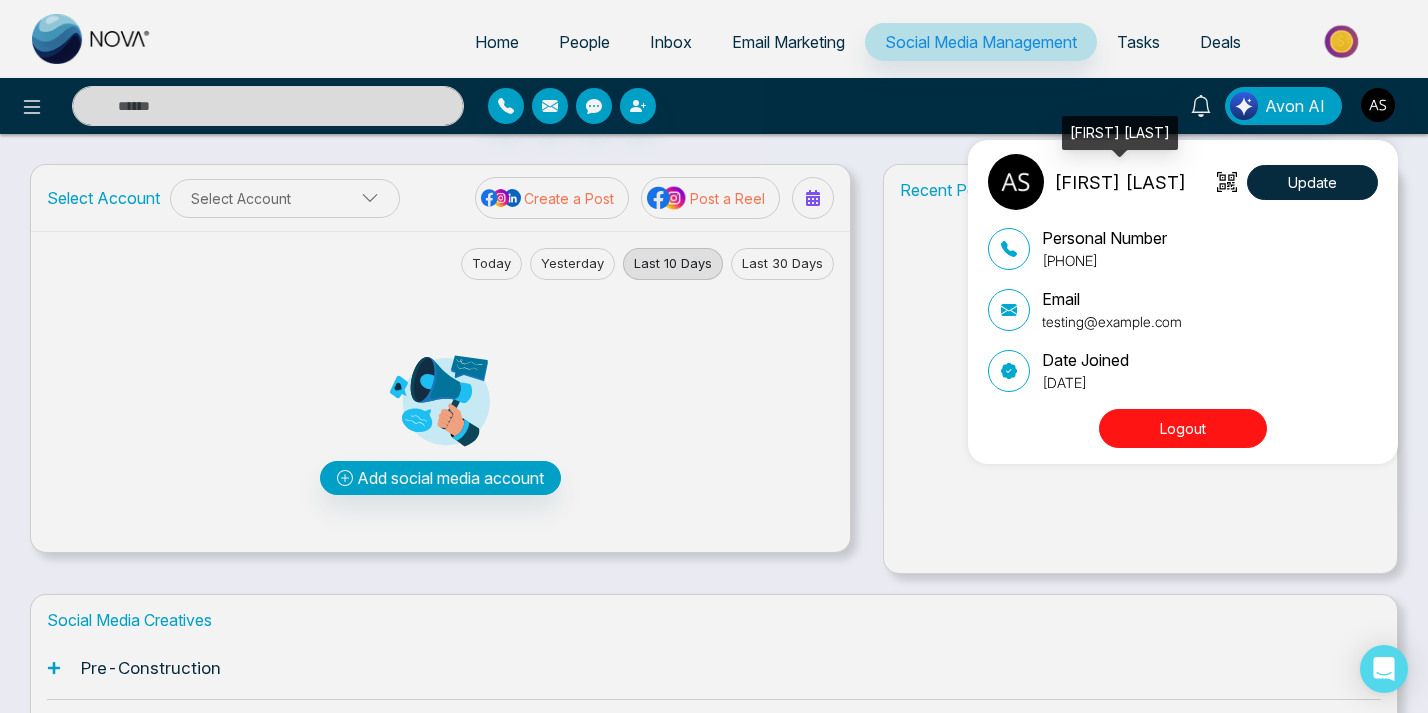 drag, startPoint x: 1056, startPoint y: 186, endPoint x: 1202, endPoint y: 186, distance: 146 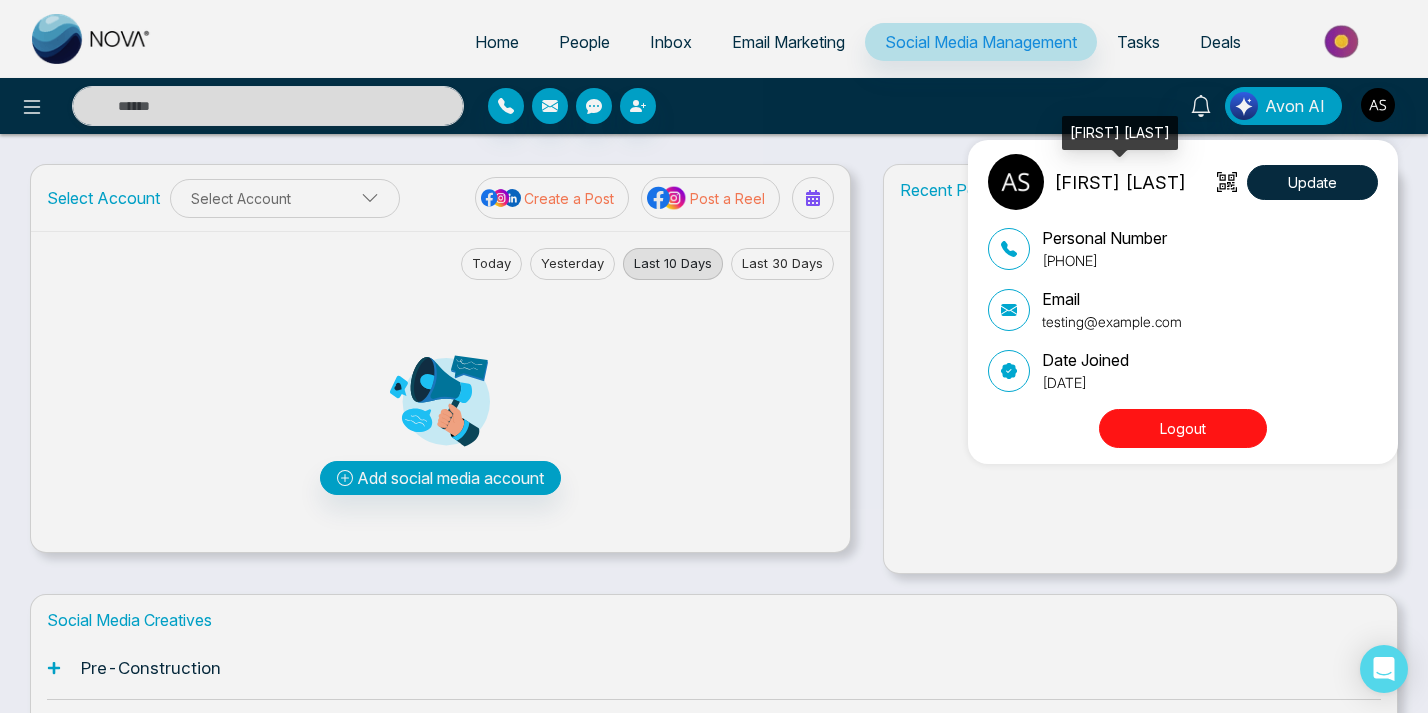 click on "Adarsh Srivastava" at bounding box center (1120, 182) 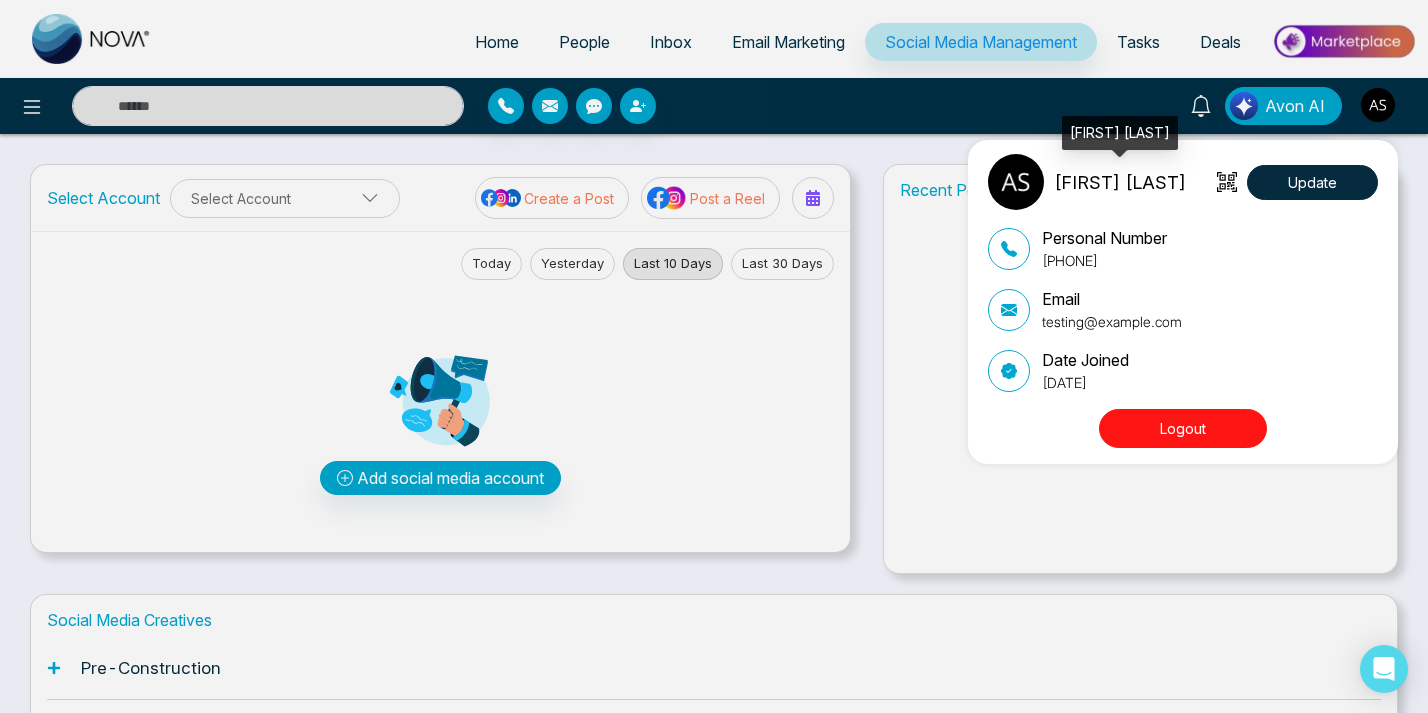 click on "Adarsh Srivastava Update Personal Number +918460937300 Email testing@novacrm.ca Date Joined February 7, 2023 Logout" at bounding box center (1188, 302) 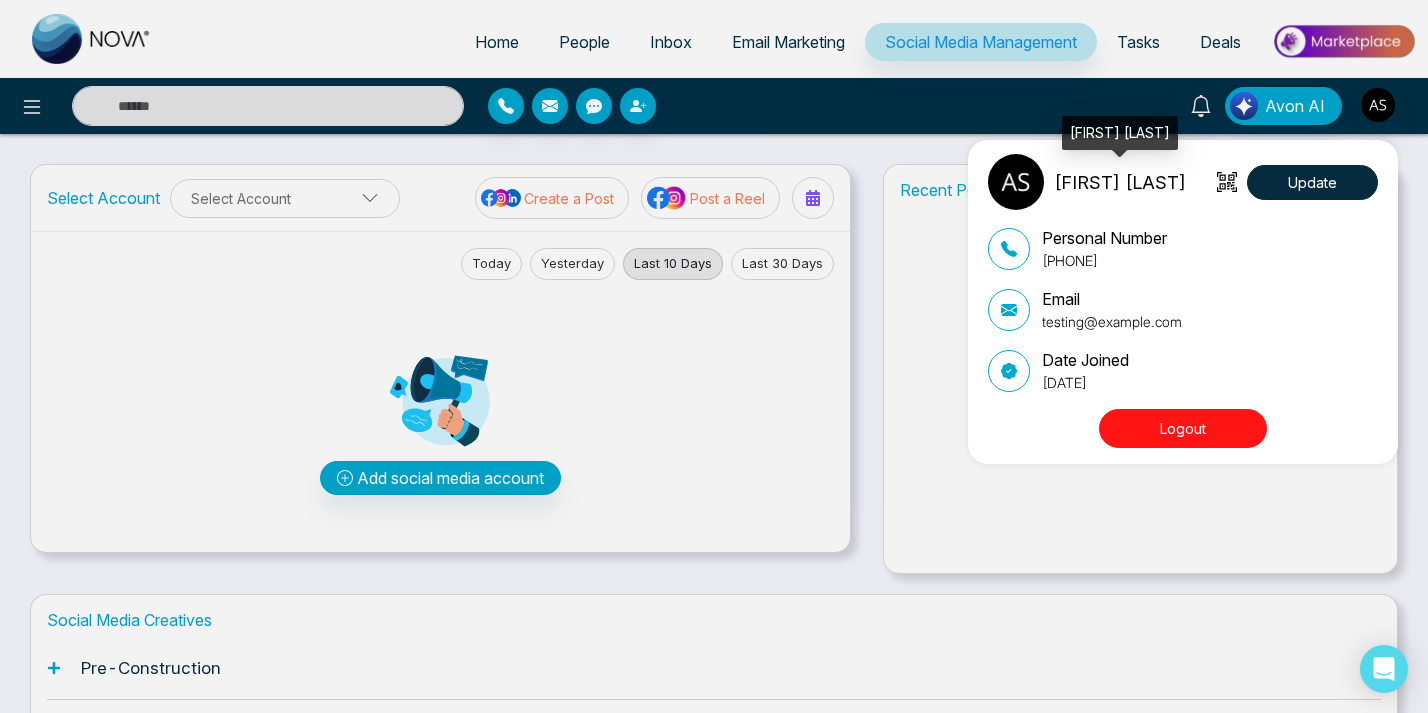 drag, startPoint x: 1203, startPoint y: 177, endPoint x: 1058, endPoint y: 182, distance: 145.08618 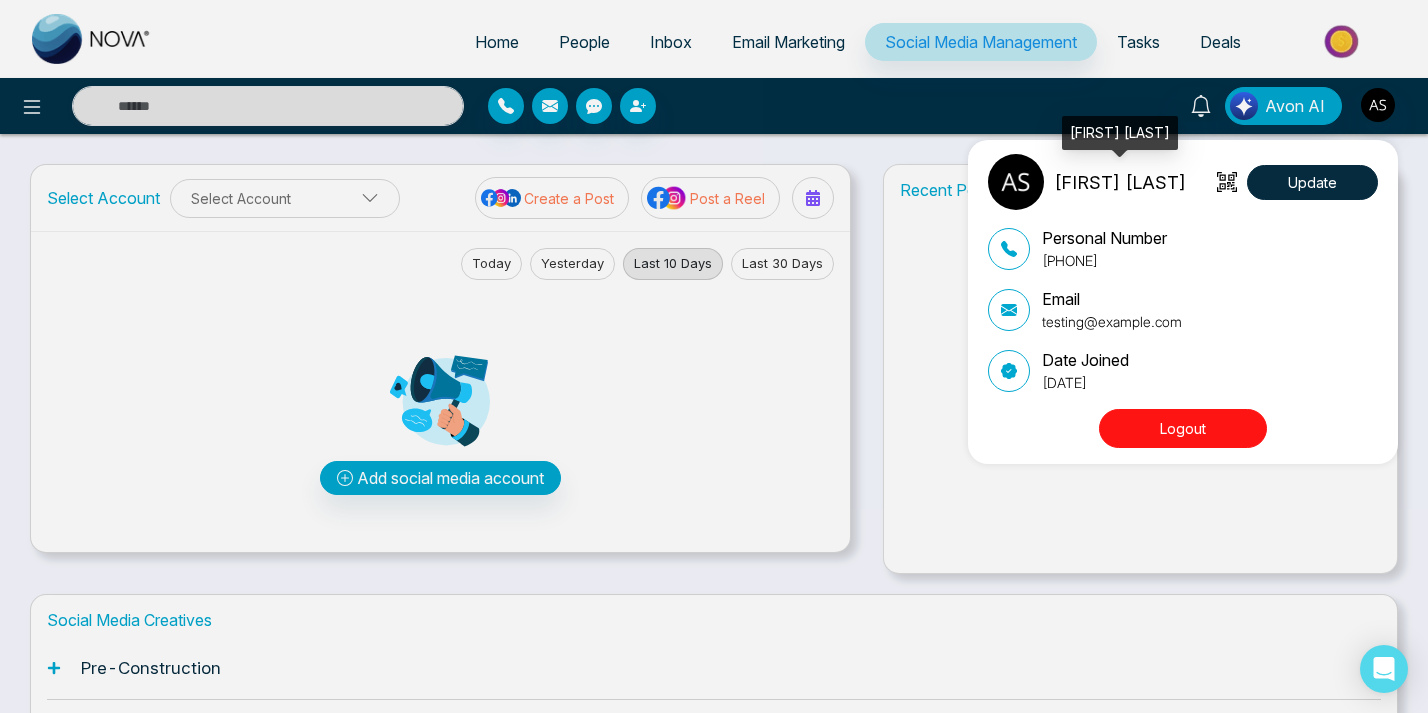 click on "Adarsh Srivastava" at bounding box center (1120, 182) 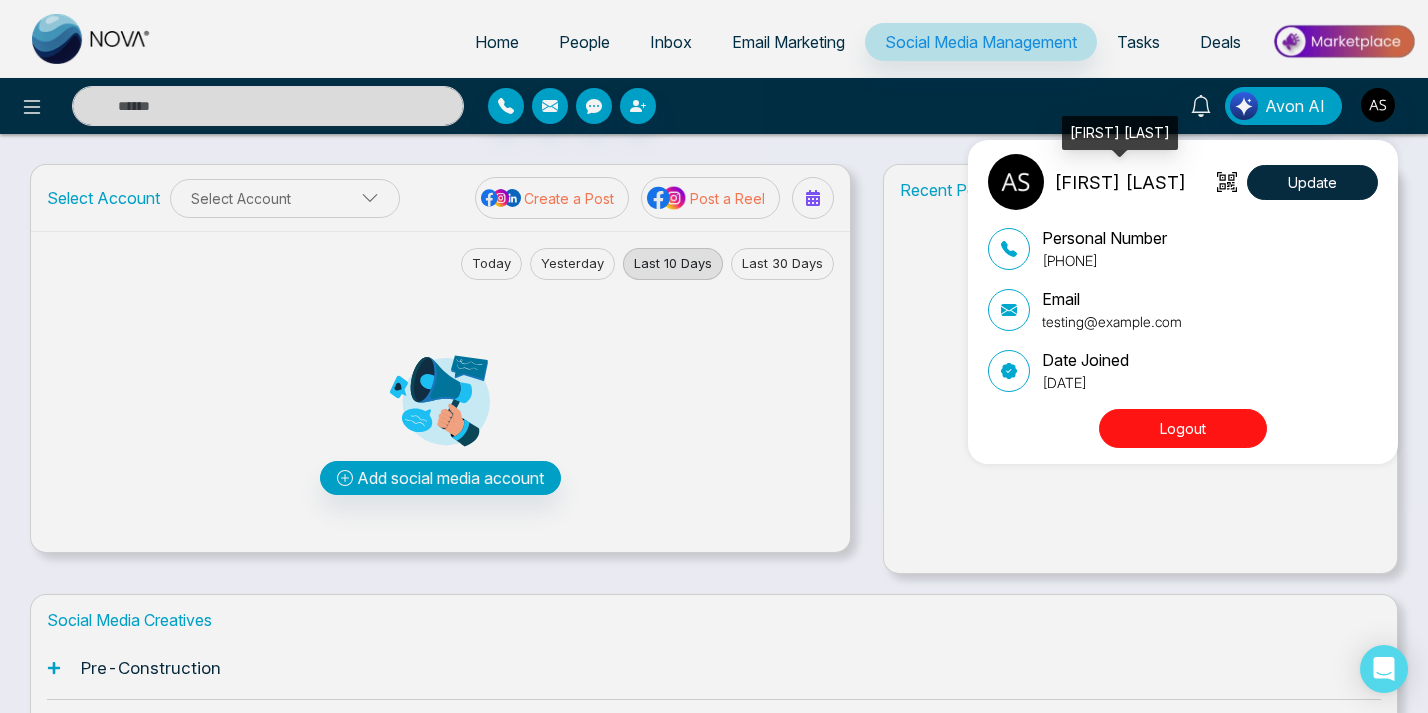 click on "Adarsh Srivastava Update Personal Number +918460937300 Email testing@novacrm.ca Date Joined February 7, 2023 Logout" at bounding box center [1188, 302] 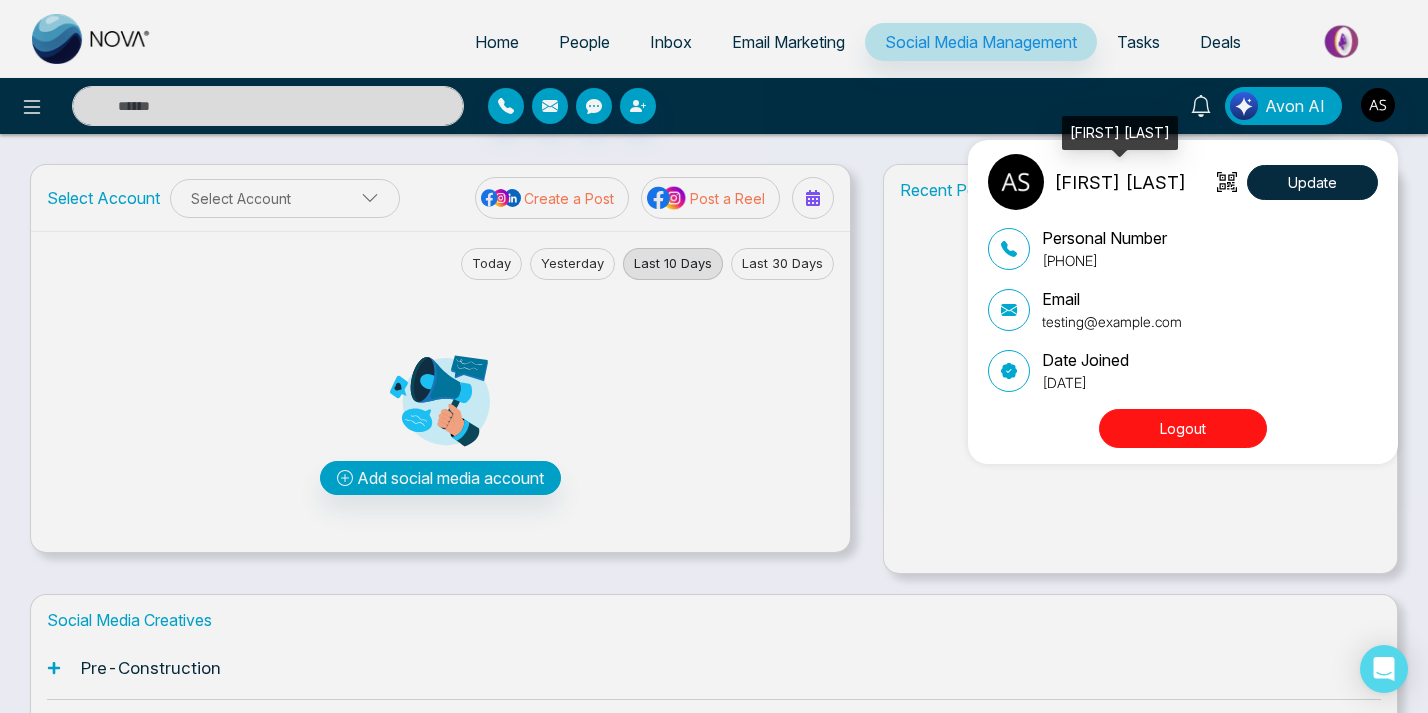 drag, startPoint x: 1055, startPoint y: 176, endPoint x: 1208, endPoint y: 186, distance: 153.32645 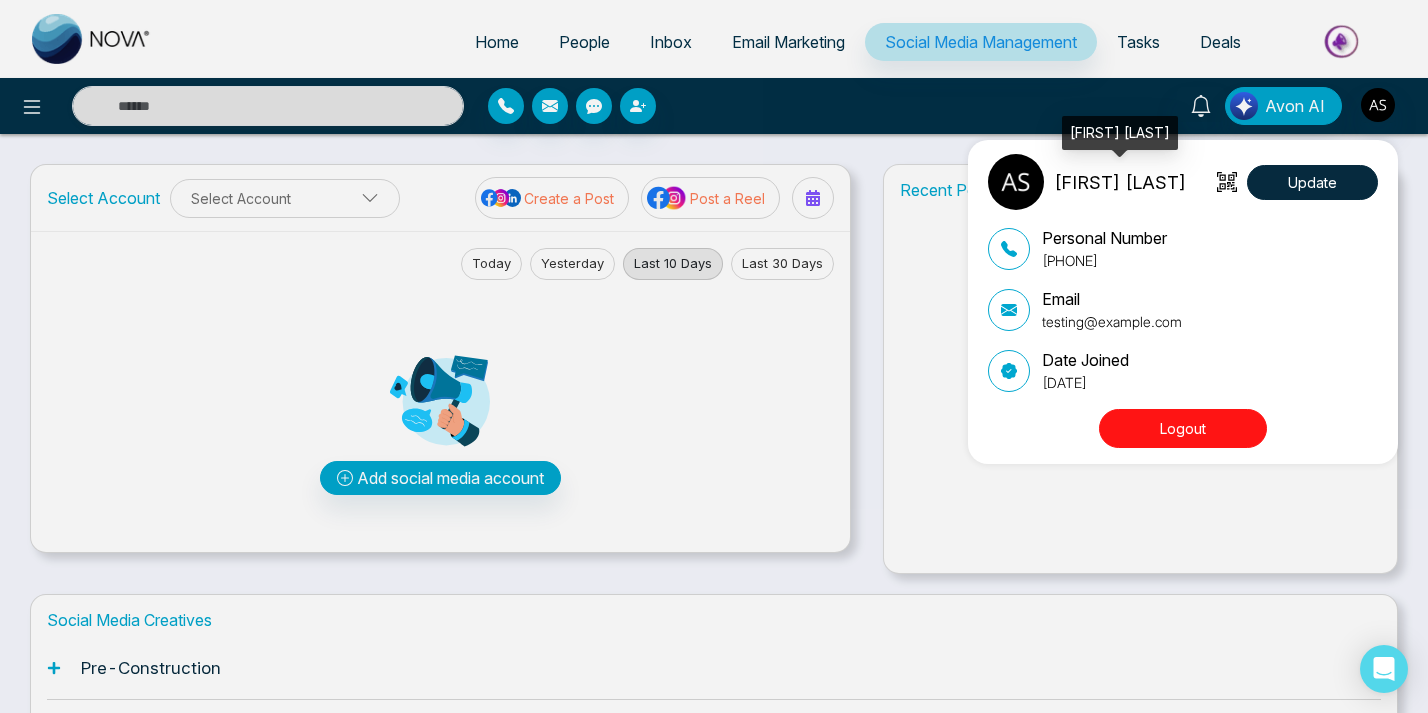 click on "Adarsh Srivastava Update" at bounding box center (1183, 182) 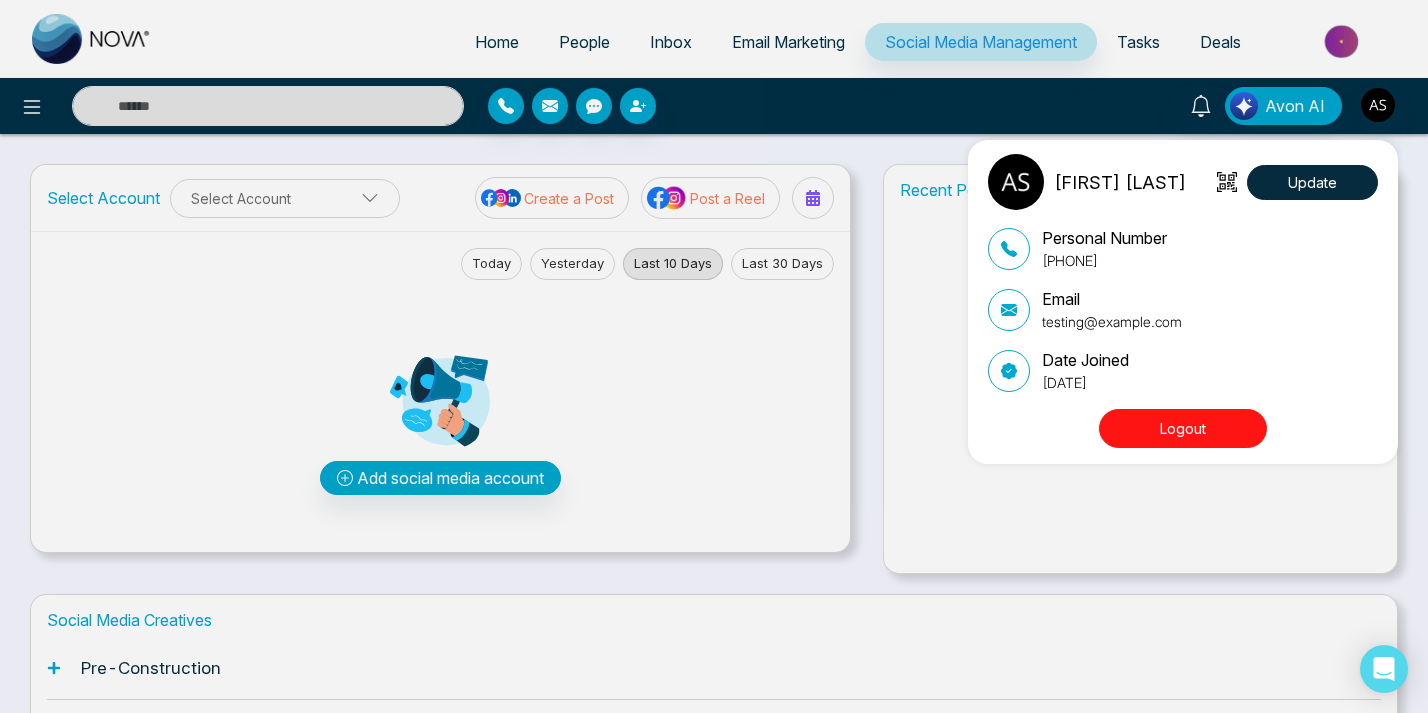 click on "Adarsh Srivastava Update" at bounding box center (1183, 182) 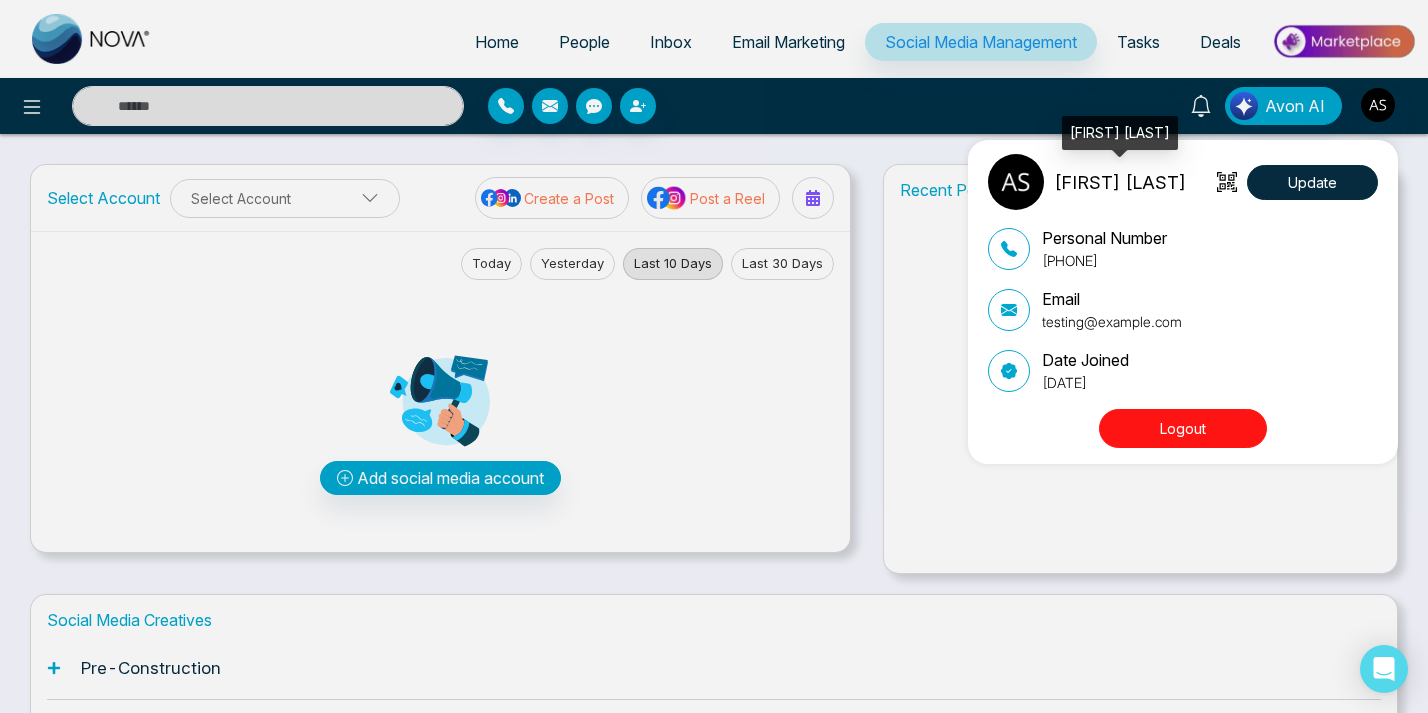 drag, startPoint x: 1208, startPoint y: 186, endPoint x: 1049, endPoint y: 186, distance: 159 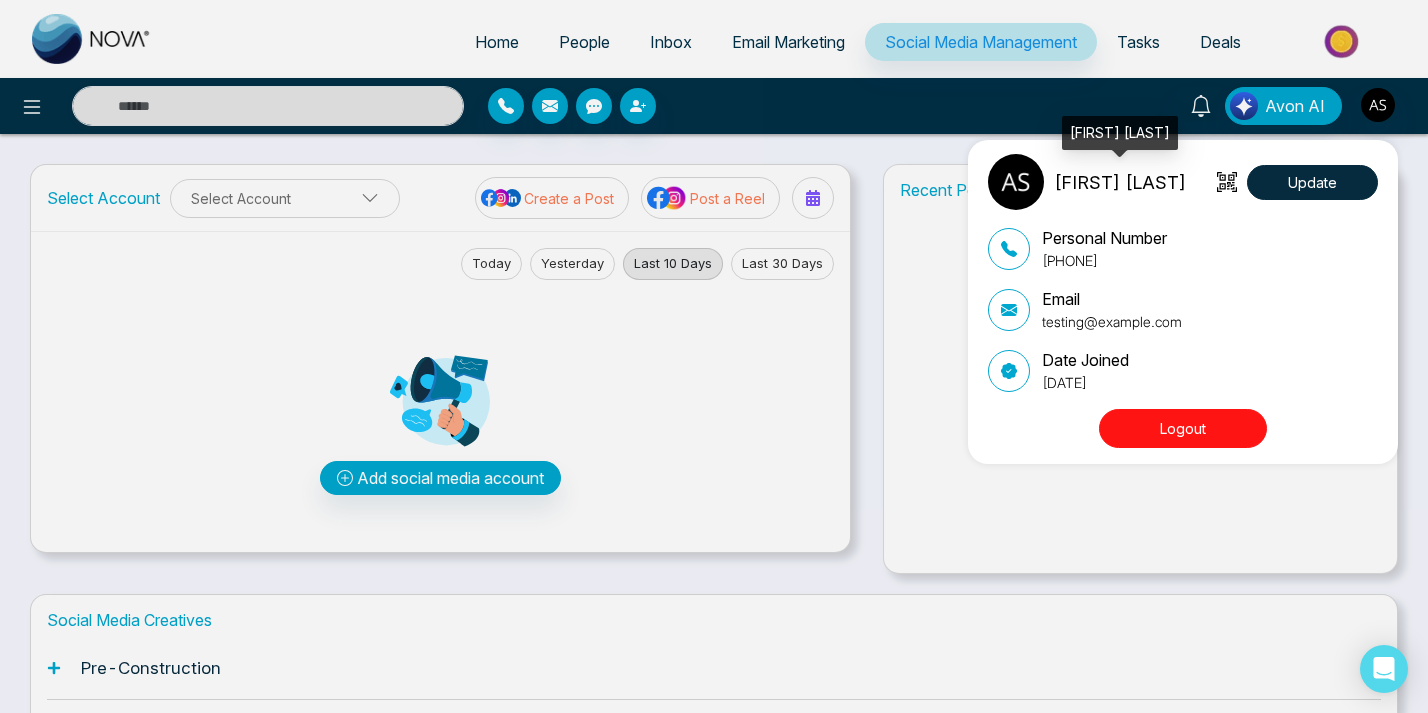 click on "Adarsh Srivastava Update" at bounding box center (1183, 182) 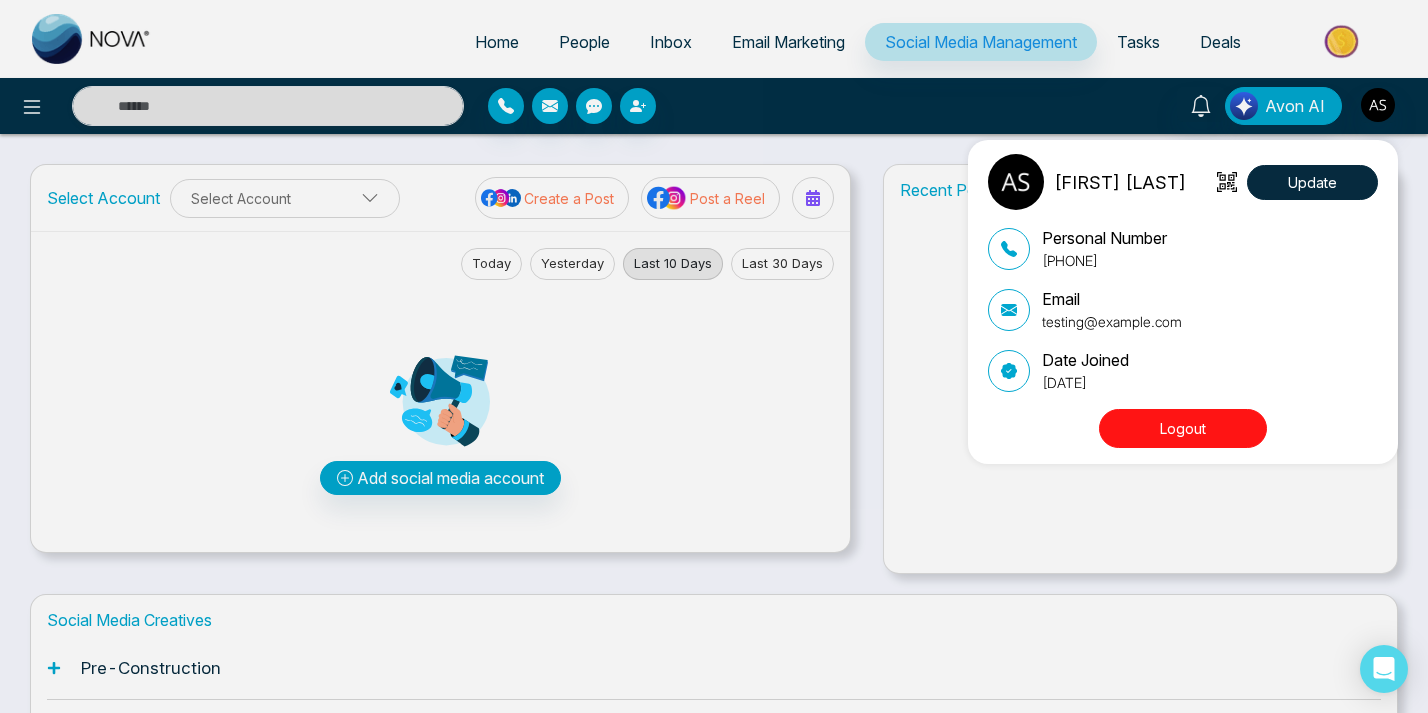 click on "Adarsh Srivastava" at bounding box center [1087, 182] 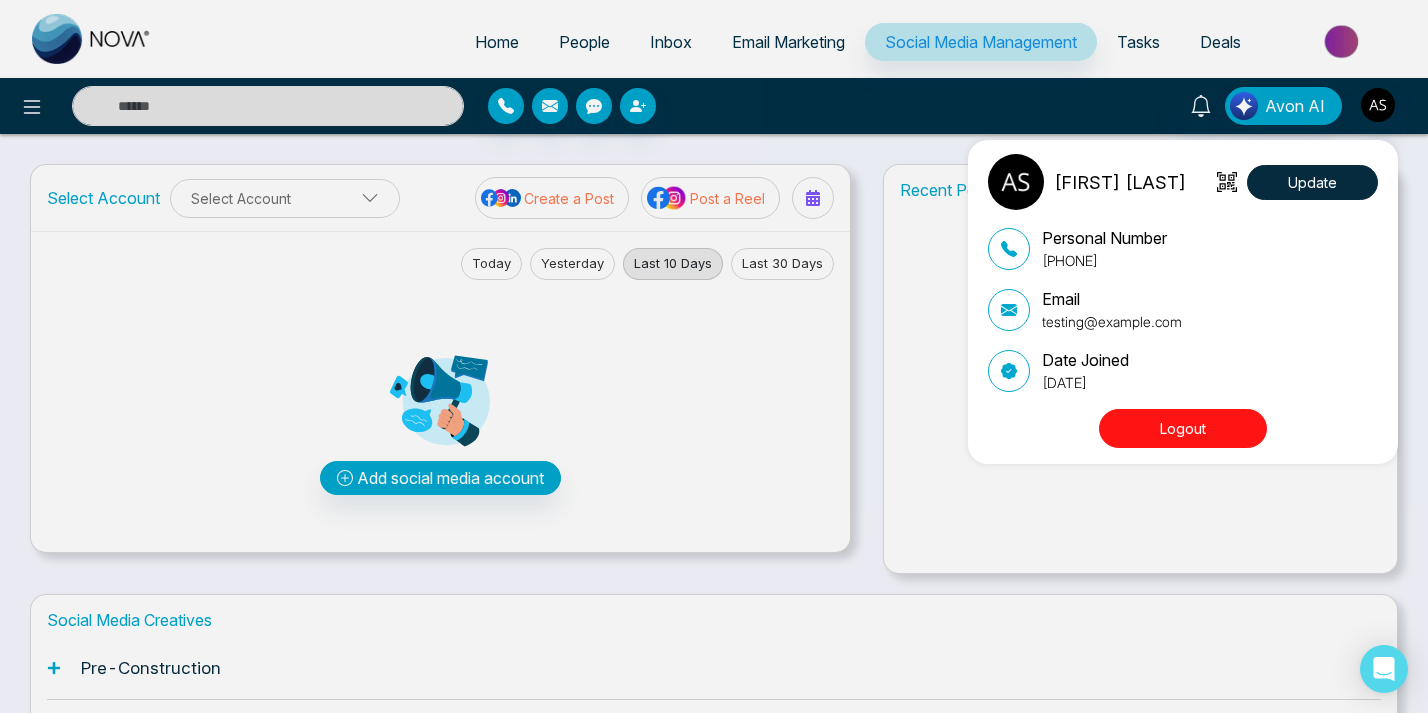 drag, startPoint x: 1056, startPoint y: 180, endPoint x: 1206, endPoint y: 179, distance: 150.00333 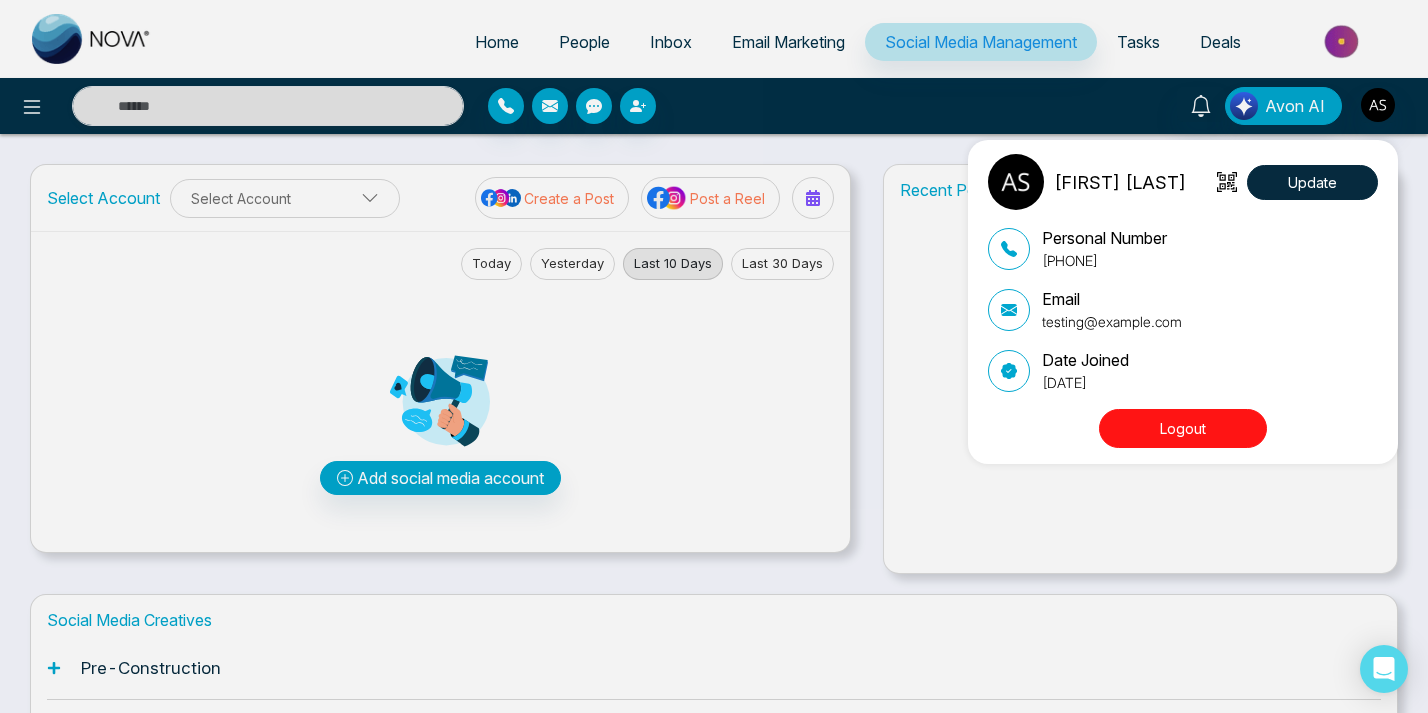 click on "Adarsh Srivastava Update" at bounding box center [1183, 182] 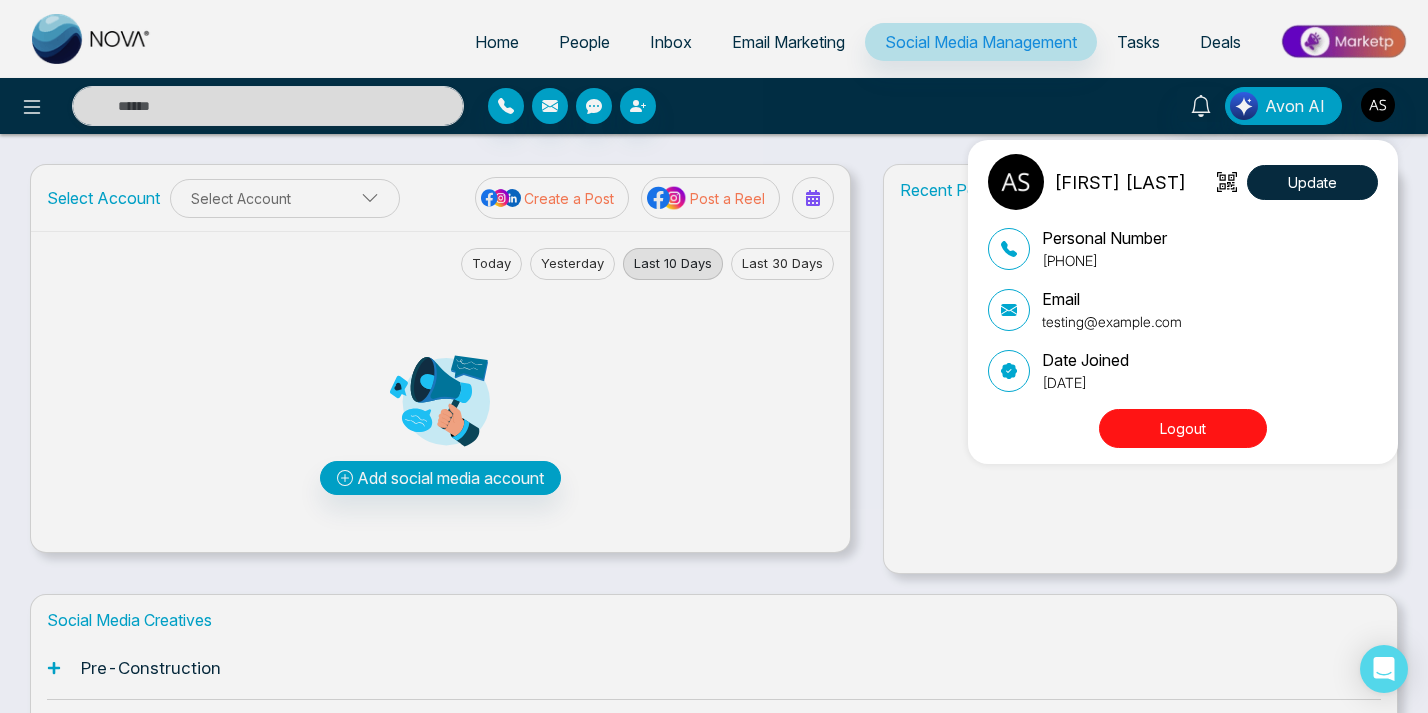 click on "Adarsh Srivastava Update" at bounding box center [1183, 182] 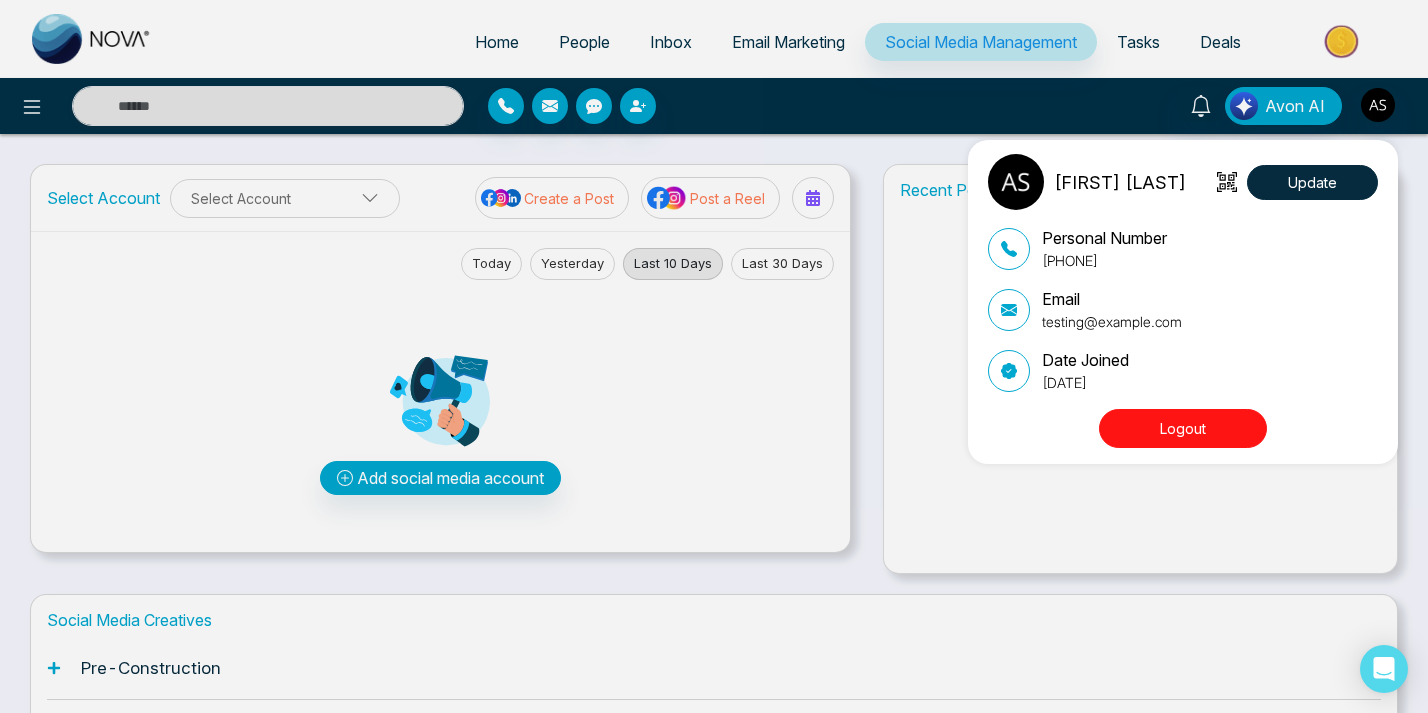 drag, startPoint x: 1207, startPoint y: 185, endPoint x: 1052, endPoint y: 184, distance: 155.00322 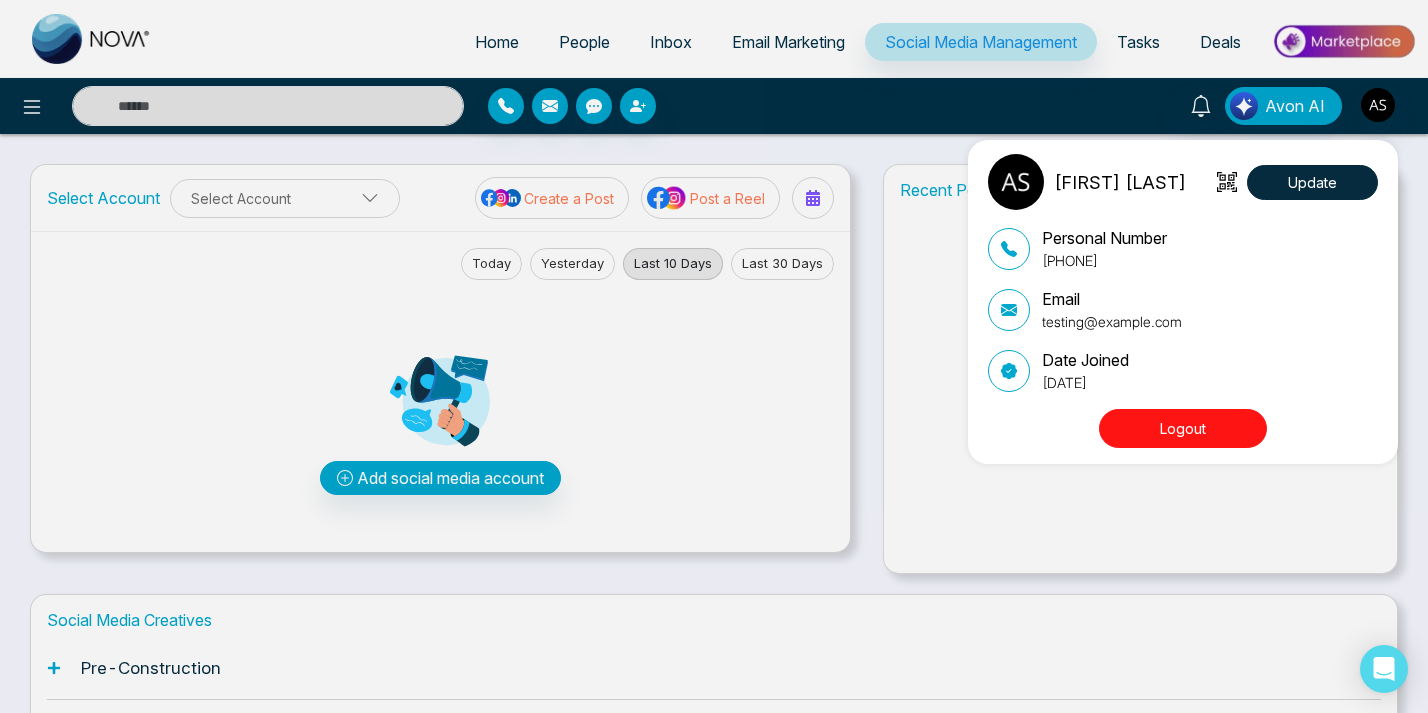 click on "Adarsh Srivastava Update" at bounding box center [1183, 182] 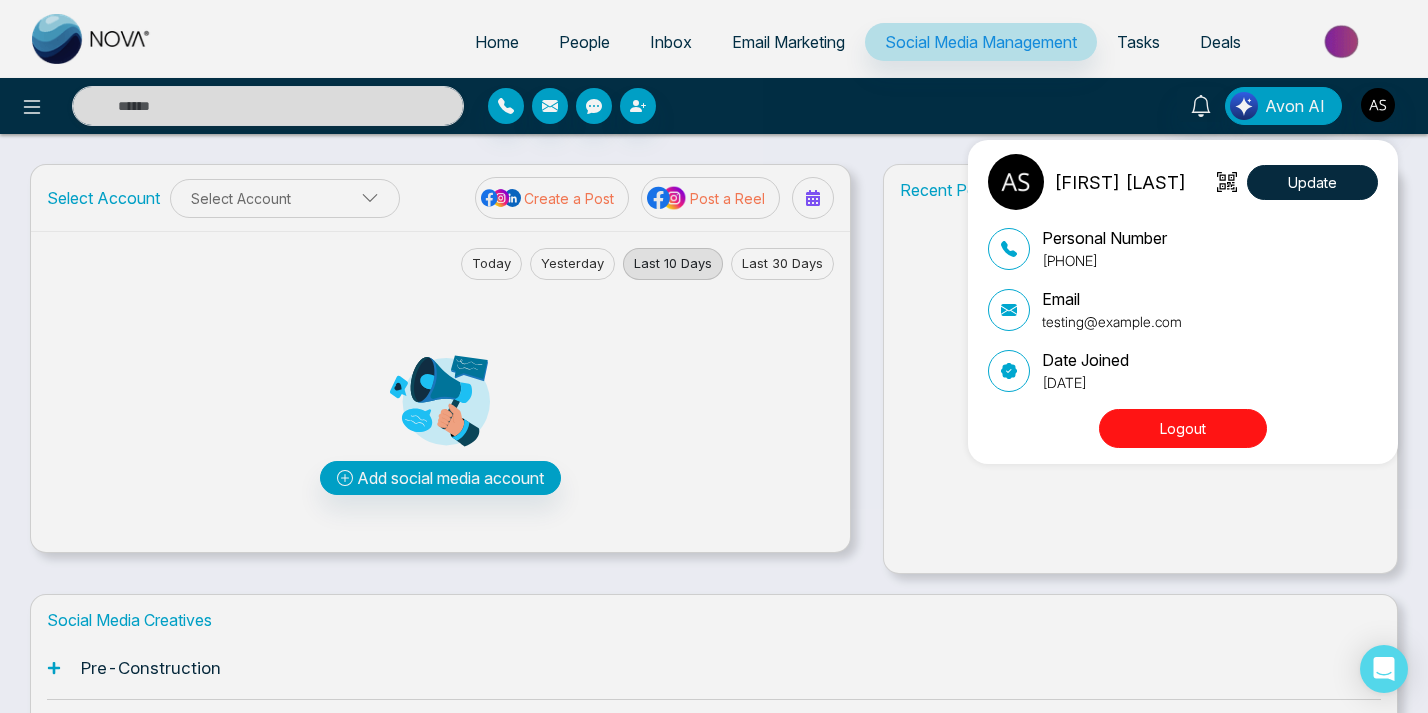 click on "Adarsh Srivastava" at bounding box center [1087, 182] 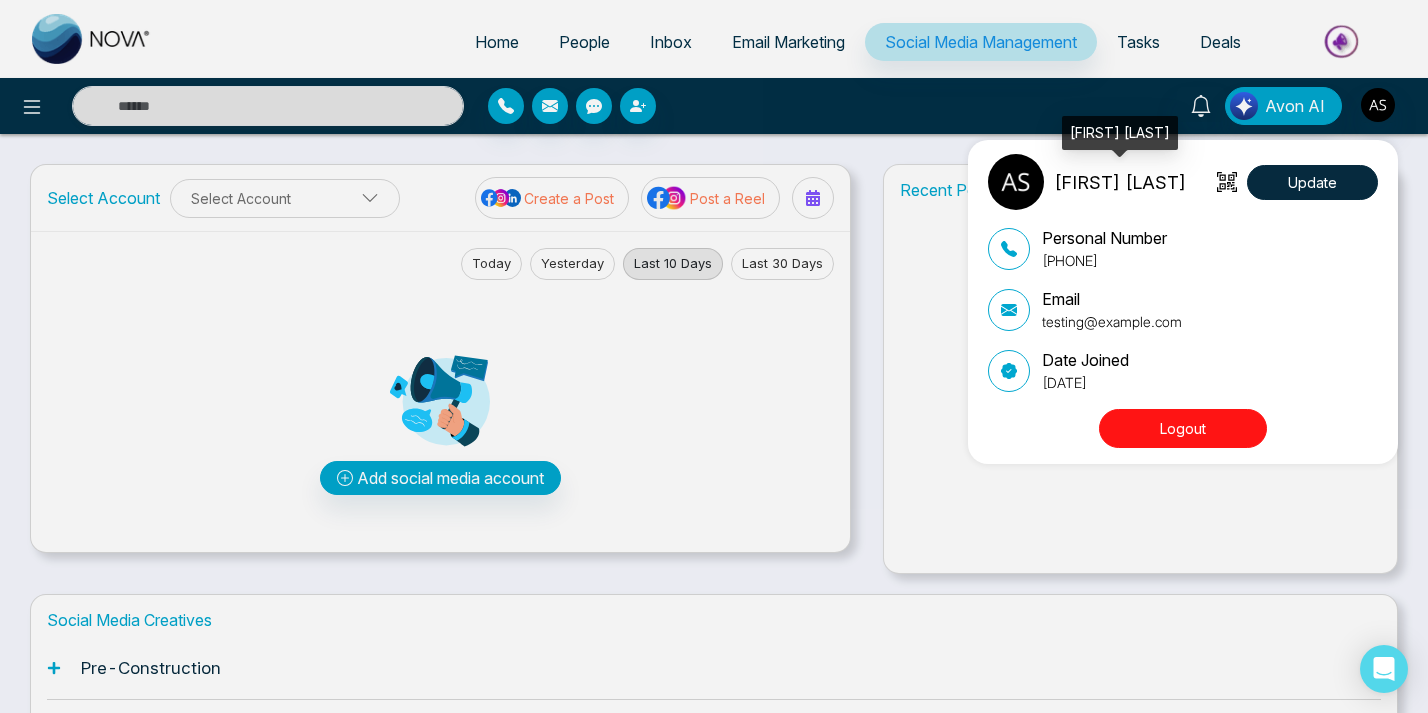 drag, startPoint x: 1060, startPoint y: 186, endPoint x: 1186, endPoint y: 193, distance: 126.1943 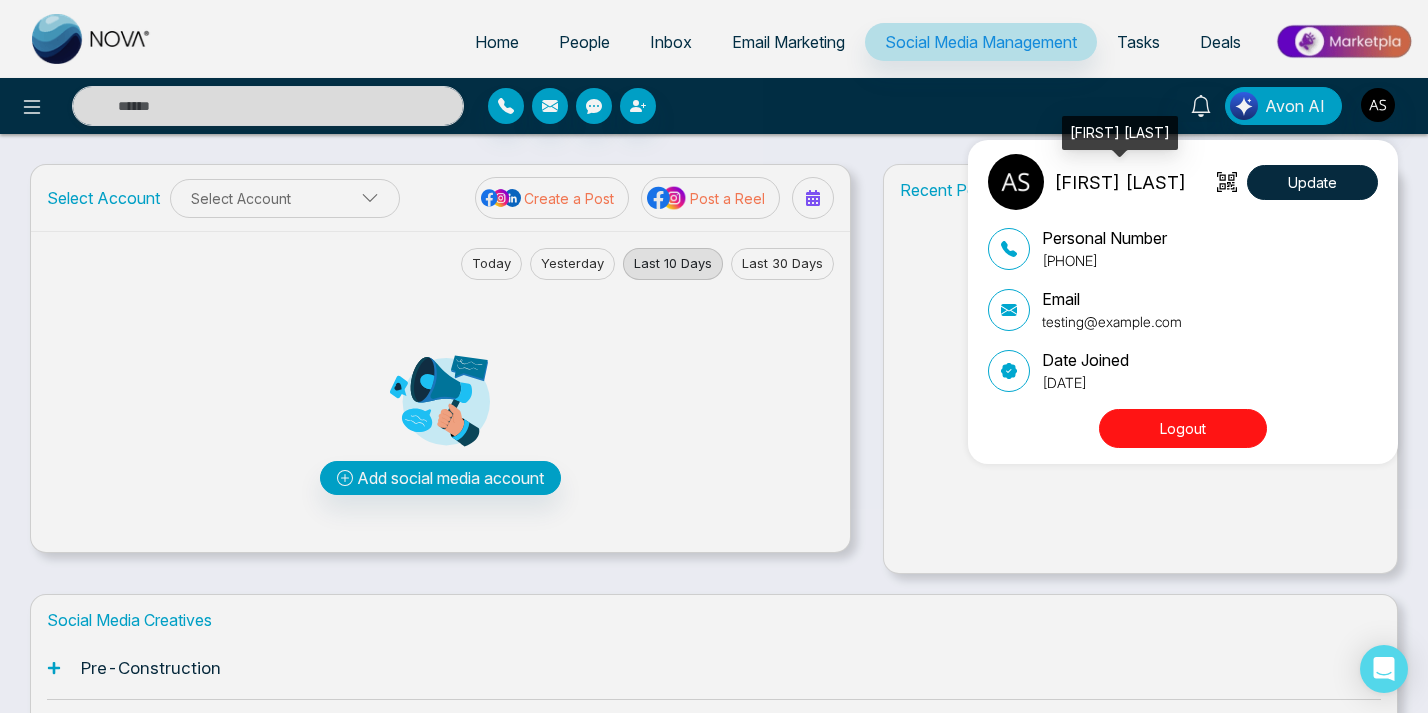 click on "Adarsh Srivastava" at bounding box center (1120, 182) 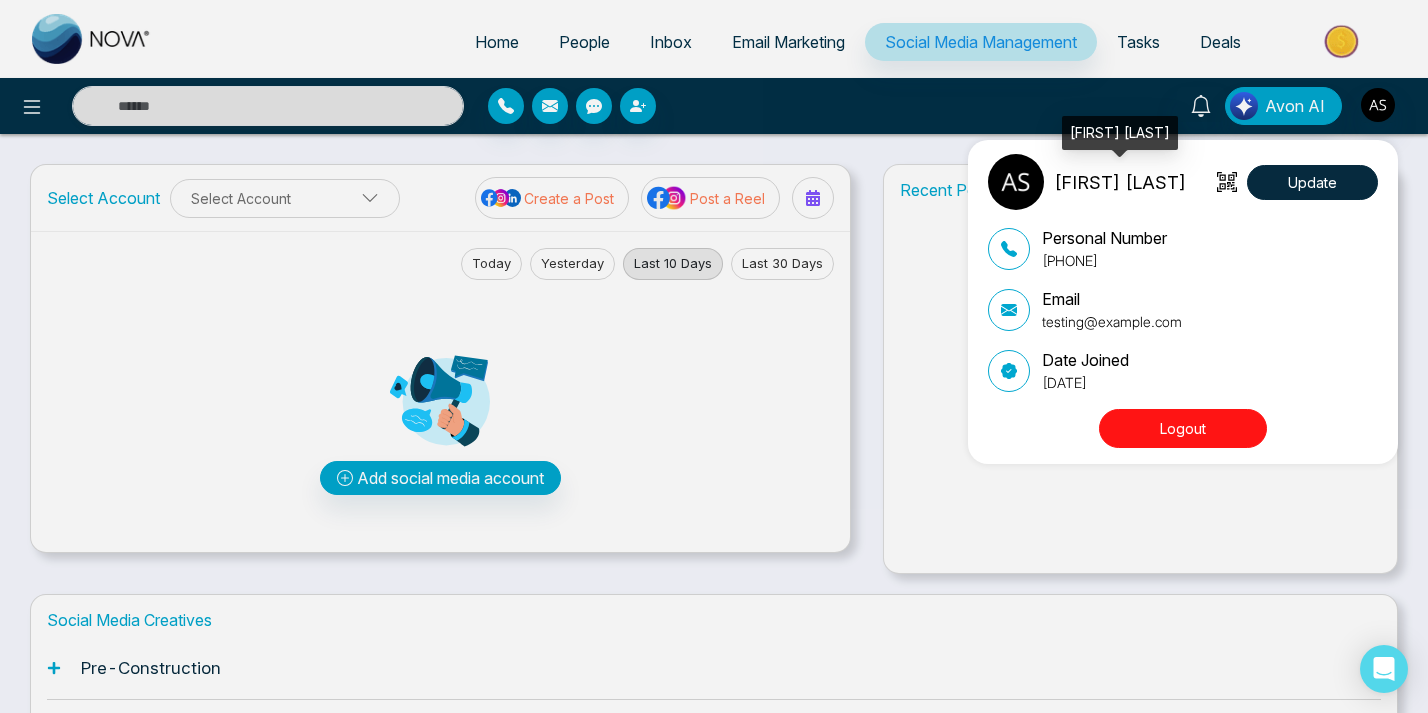 click on "Adarsh Srivastava" at bounding box center [1120, 182] 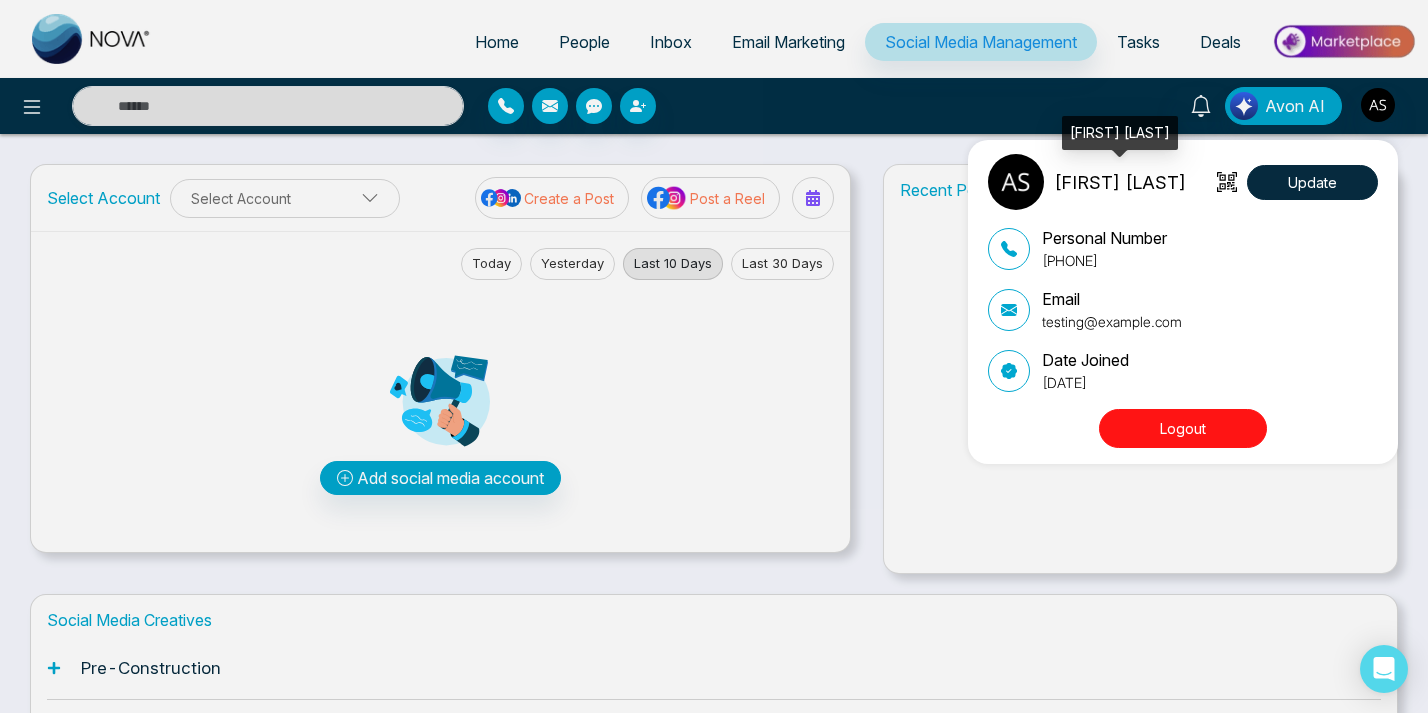 drag, startPoint x: 1205, startPoint y: 190, endPoint x: 1056, endPoint y: 190, distance: 149 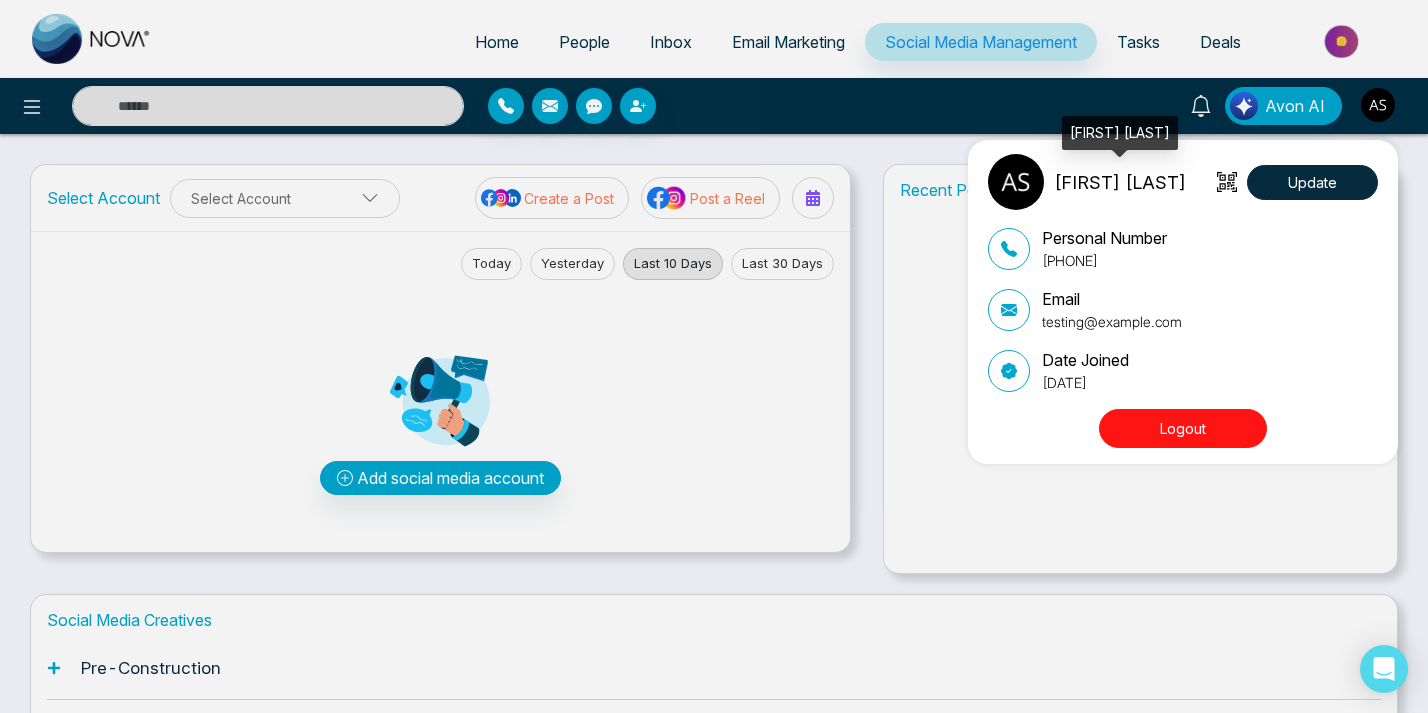 click on "Adarsh Srivastava Update" at bounding box center (1183, 182) 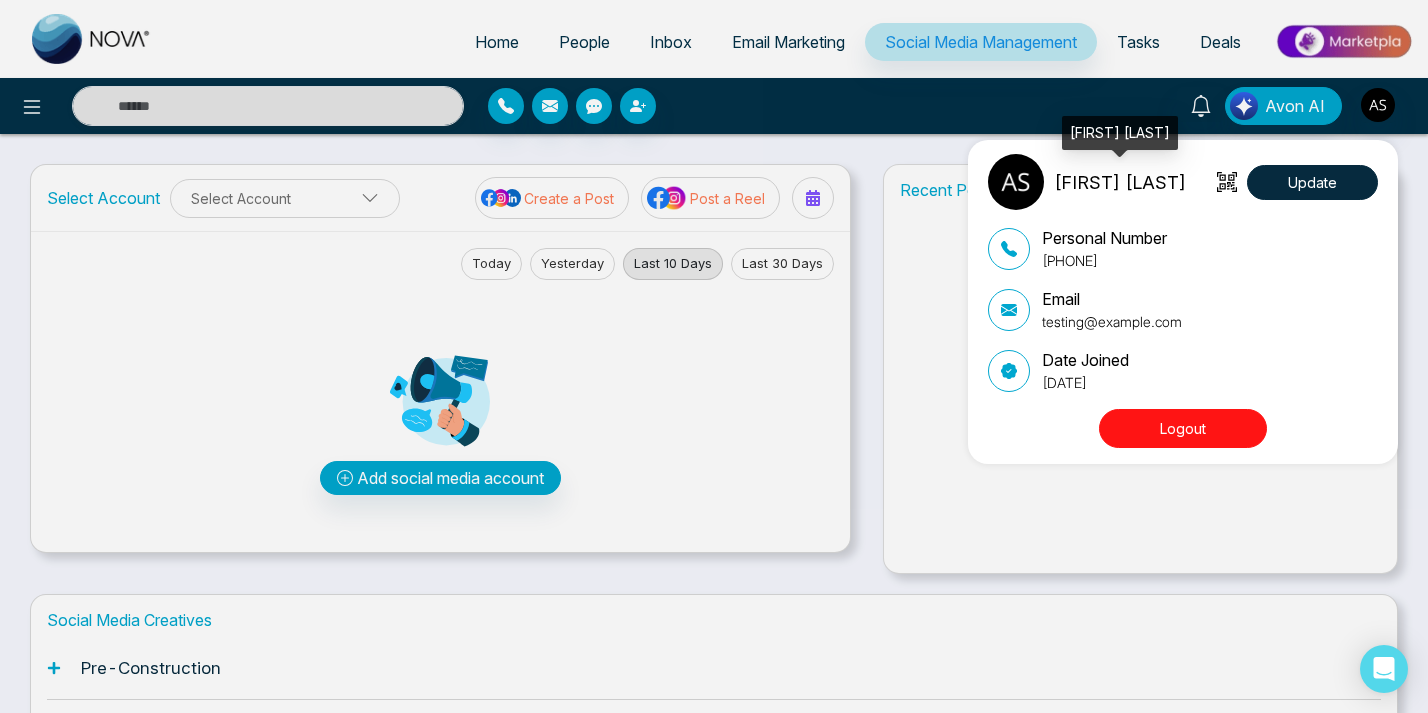 click on "Adarsh Srivastava" at bounding box center [1120, 182] 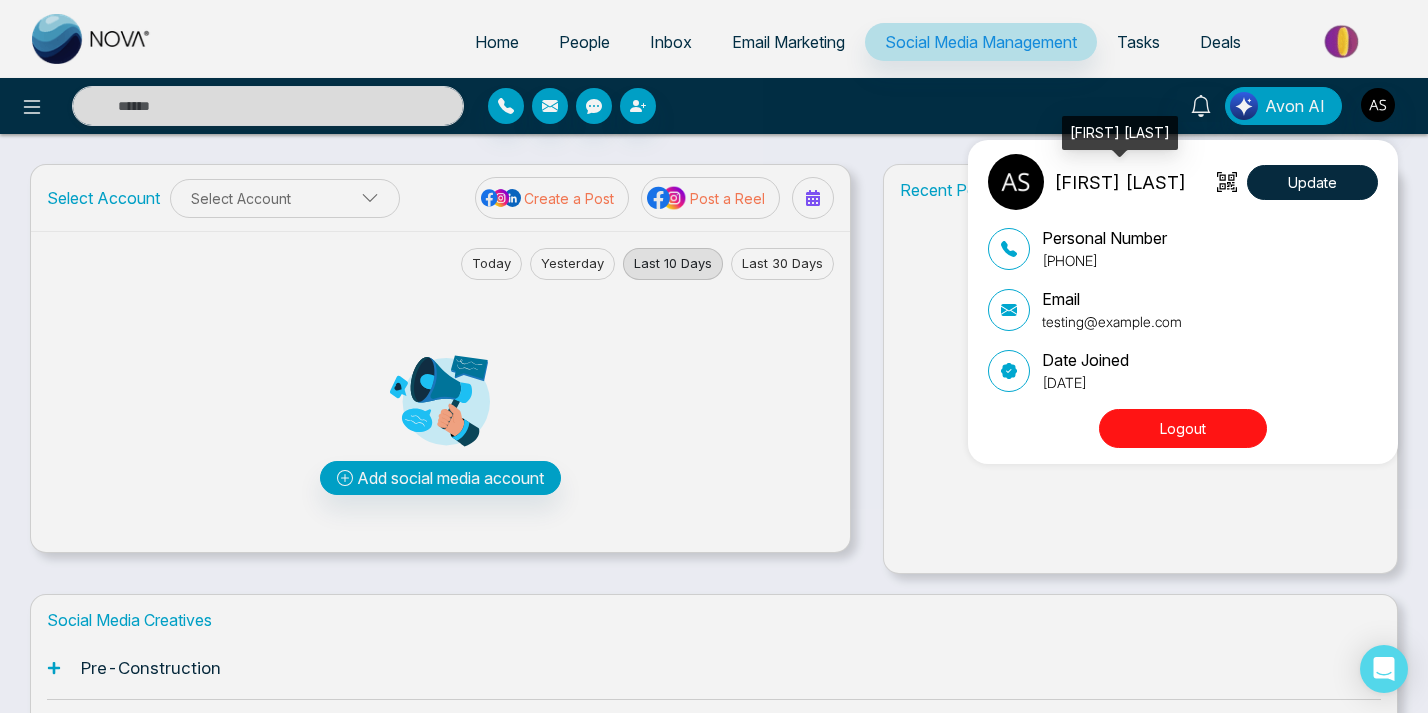 drag, startPoint x: 1059, startPoint y: 187, endPoint x: 1201, endPoint y: 186, distance: 142.00352 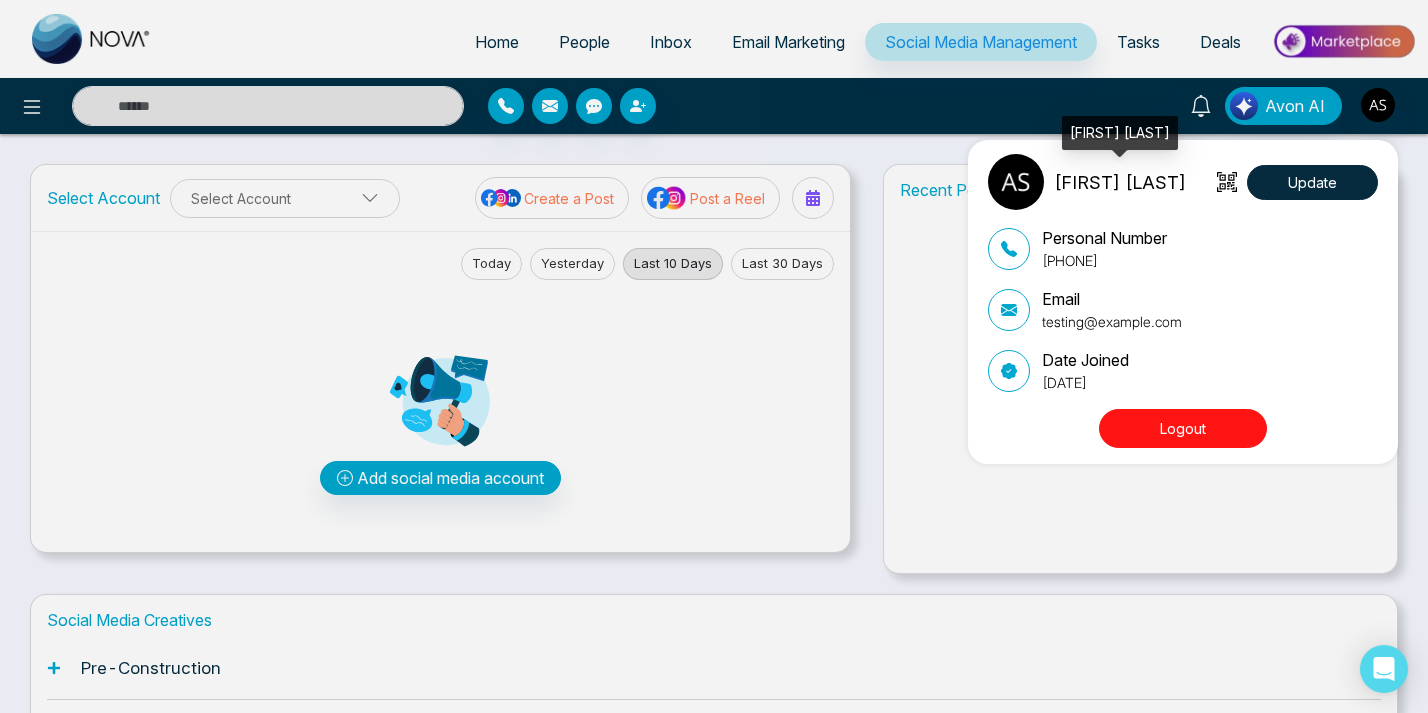 click on "Adarsh Srivastava" at bounding box center (1120, 182) 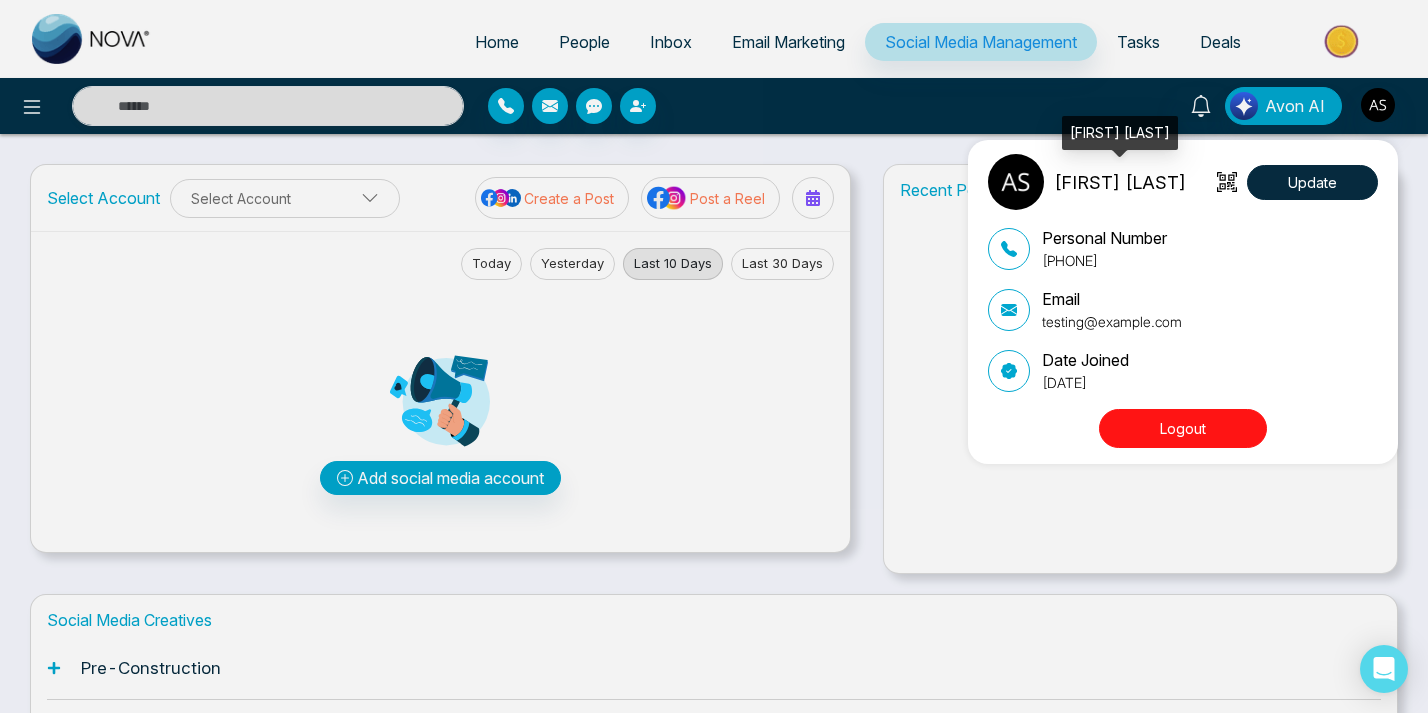 click on "Adarsh Srivastava" at bounding box center [1120, 182] 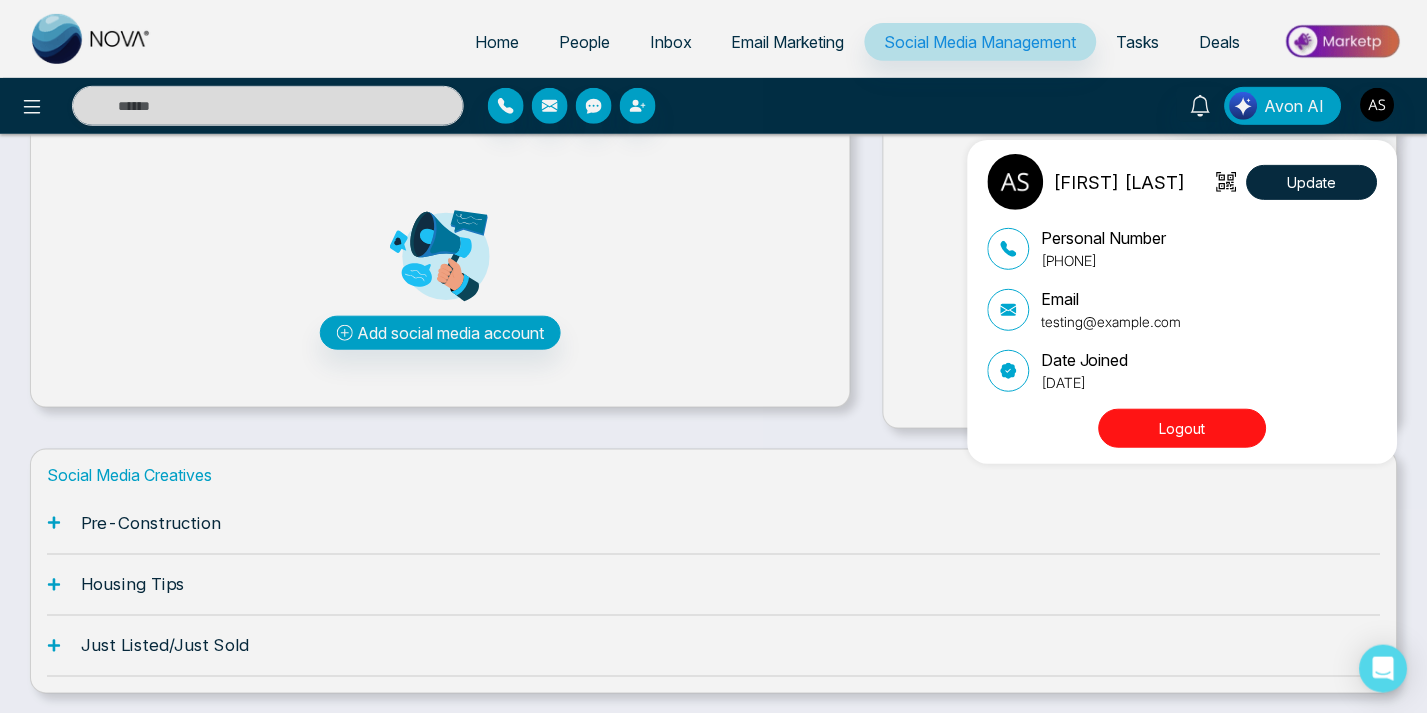 scroll, scrollTop: 0, scrollLeft: 0, axis: both 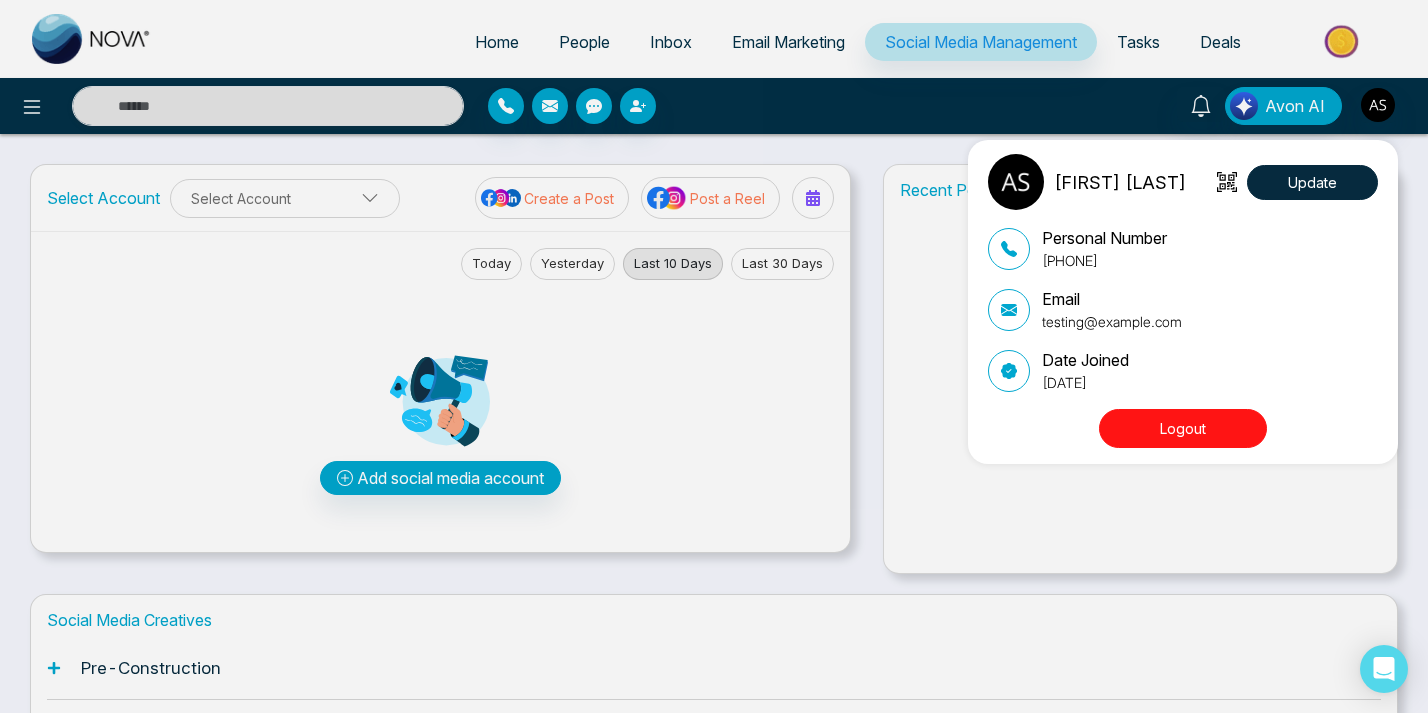 click on "Adarsh Srivastava Update Personal Number +918460937300 Email testing@novacrm.ca Date Joined February 7, 2023 Logout" at bounding box center (714, 356) 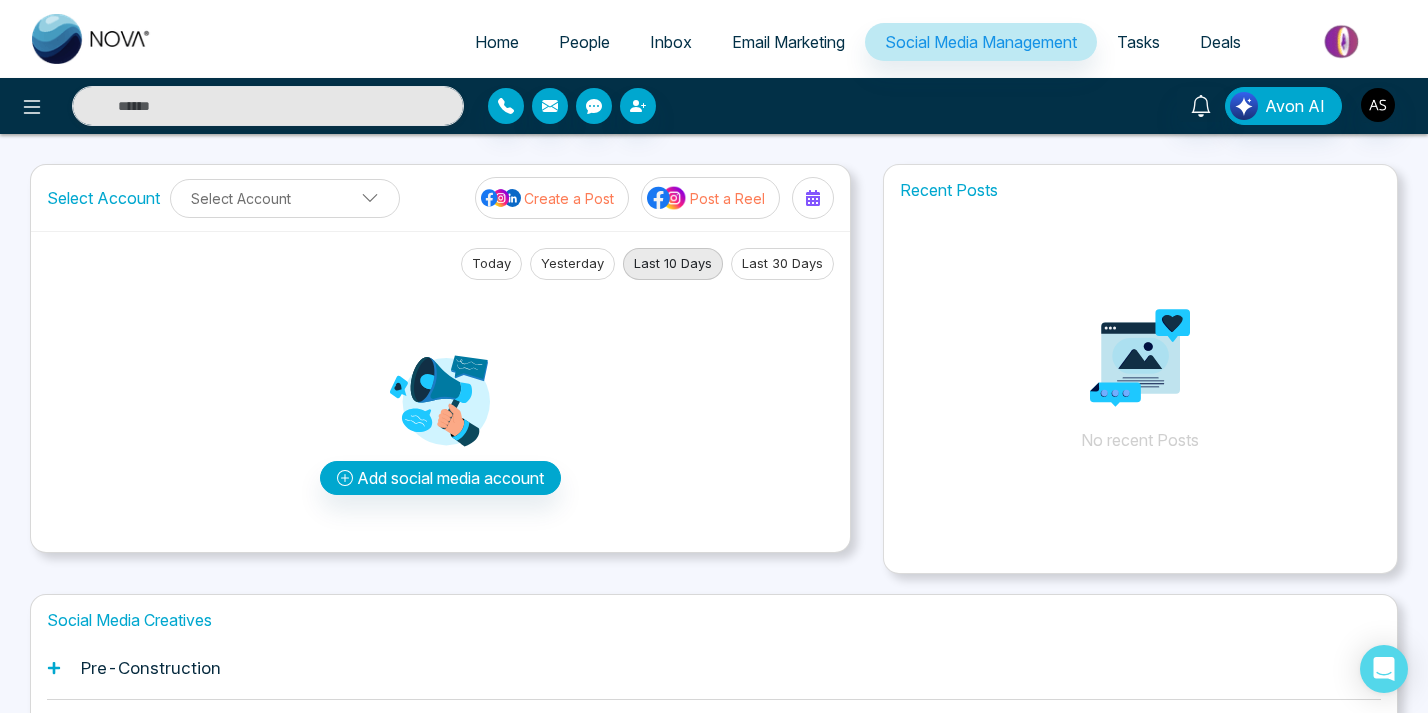 click at bounding box center [632, 1961] 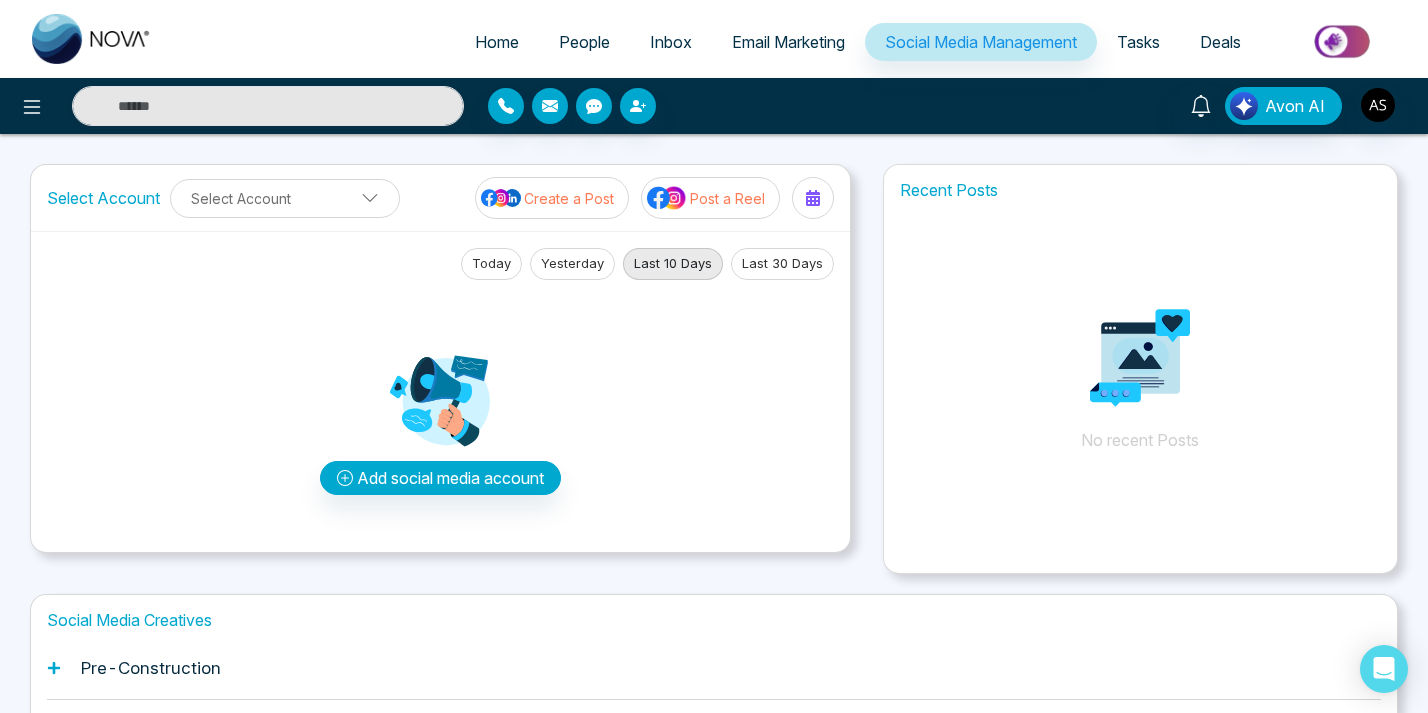 click at bounding box center [632, 1961] 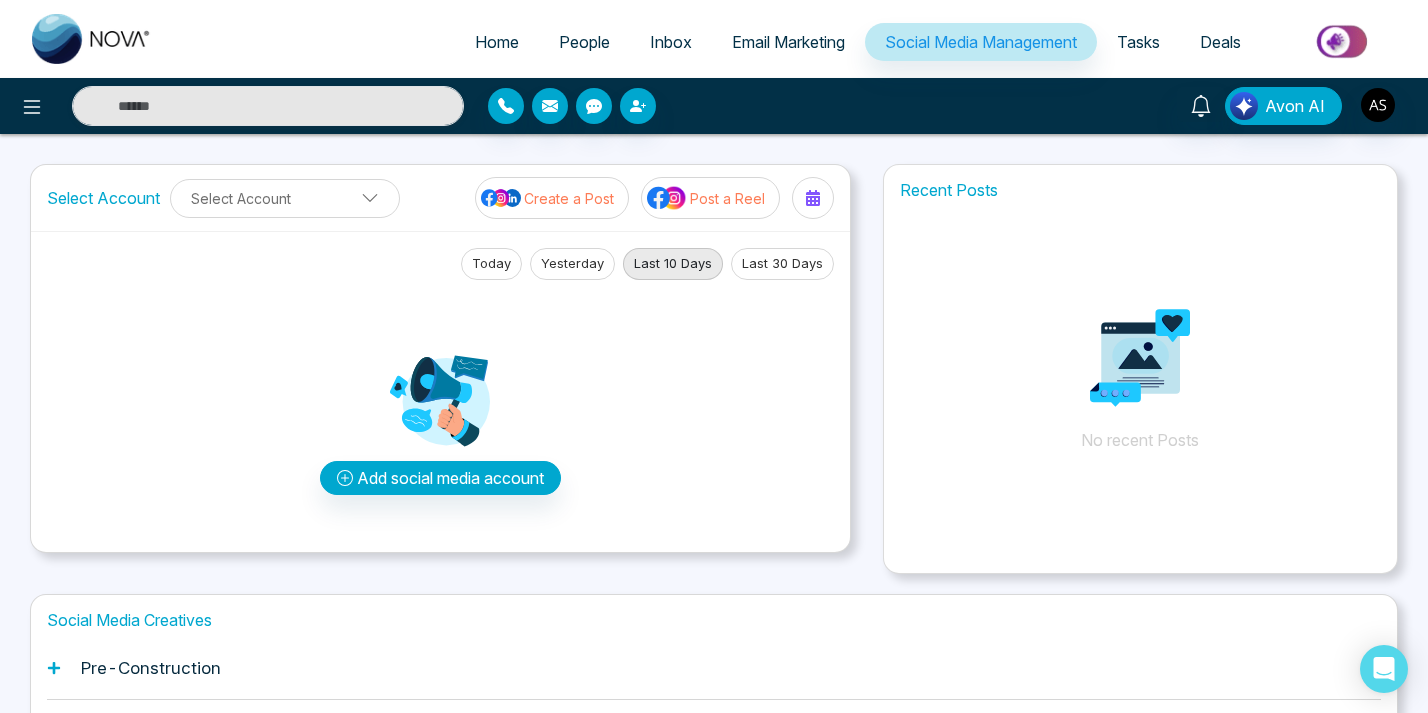 click at bounding box center (112, 1959) 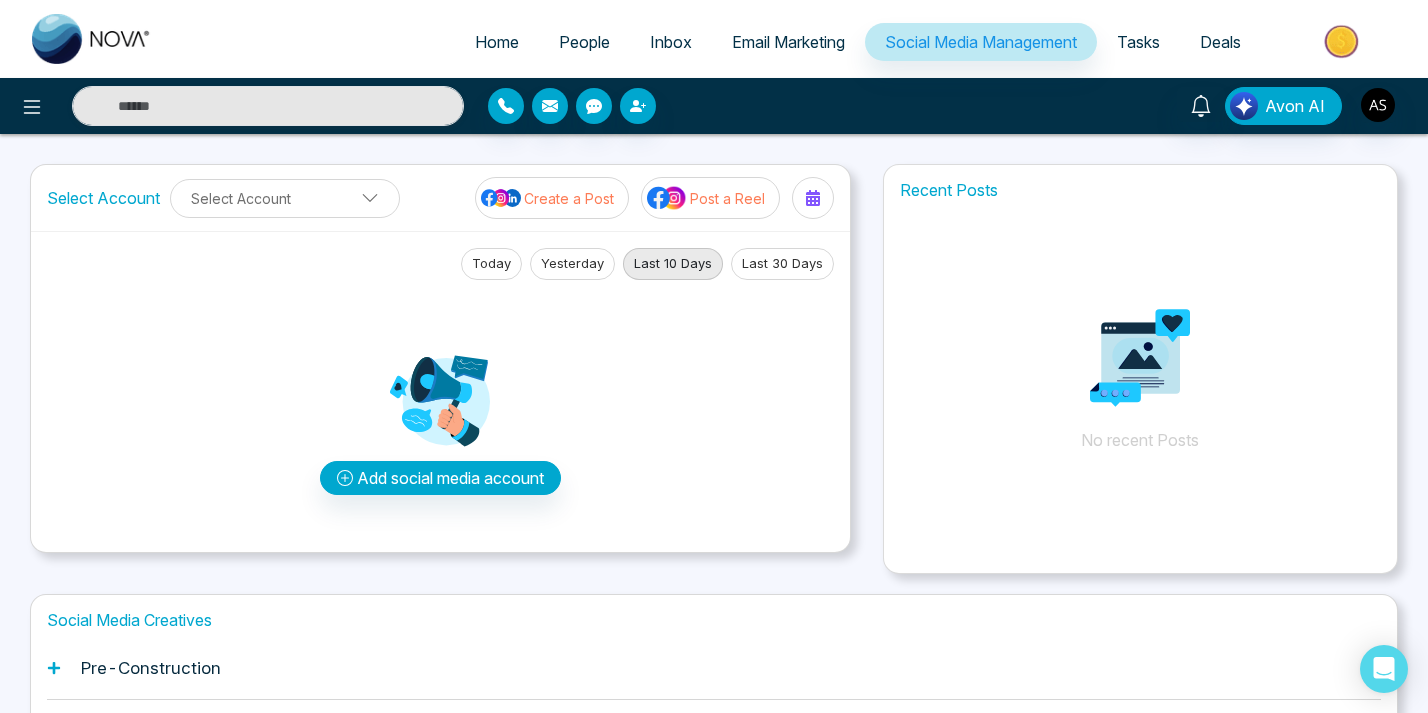 click at bounding box center [632, 1961] 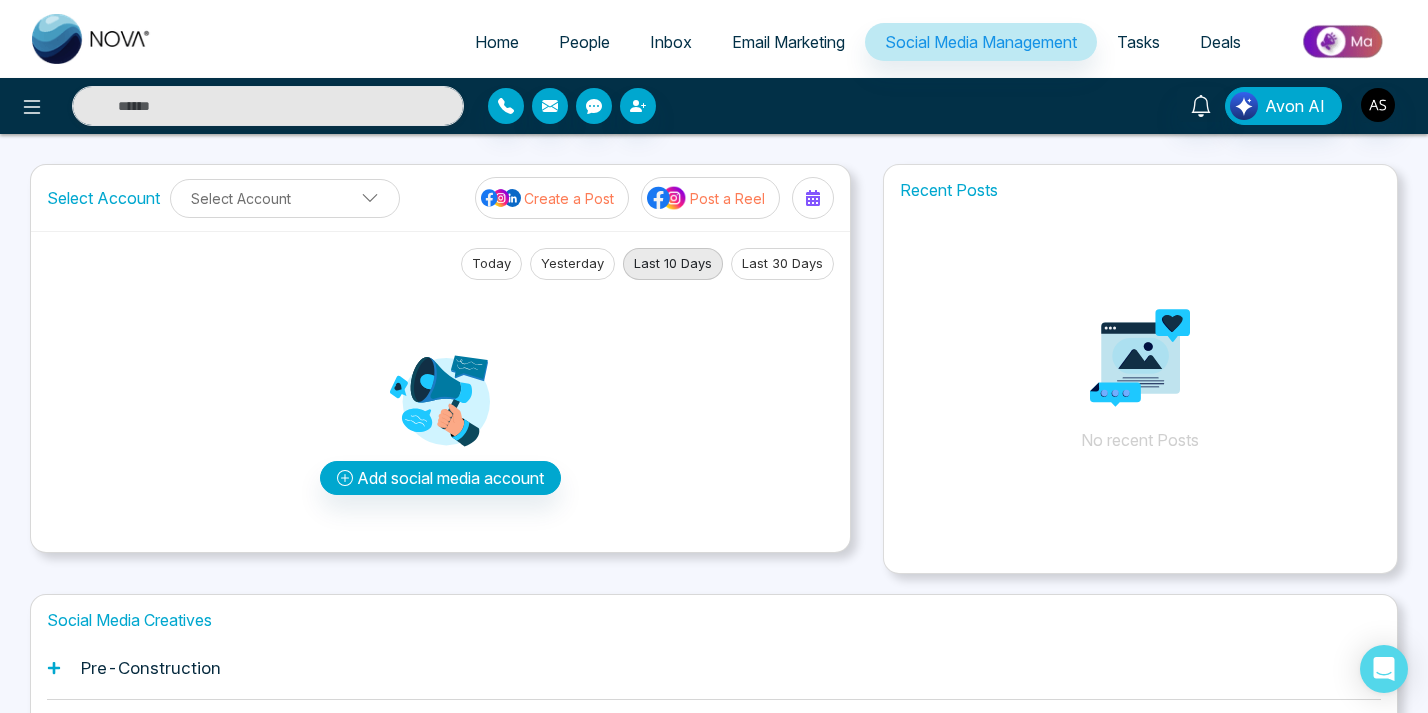 click at bounding box center (632, 1961) 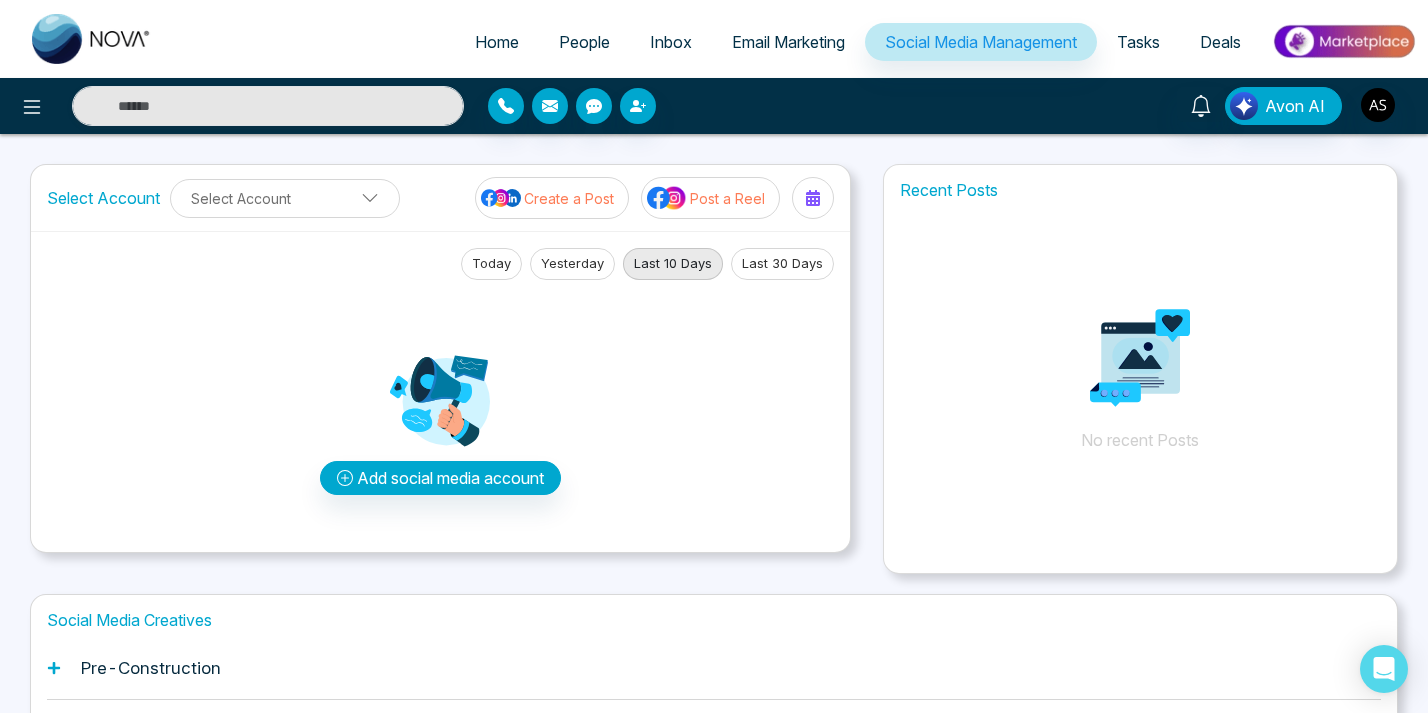 click at bounding box center [366, 1961] 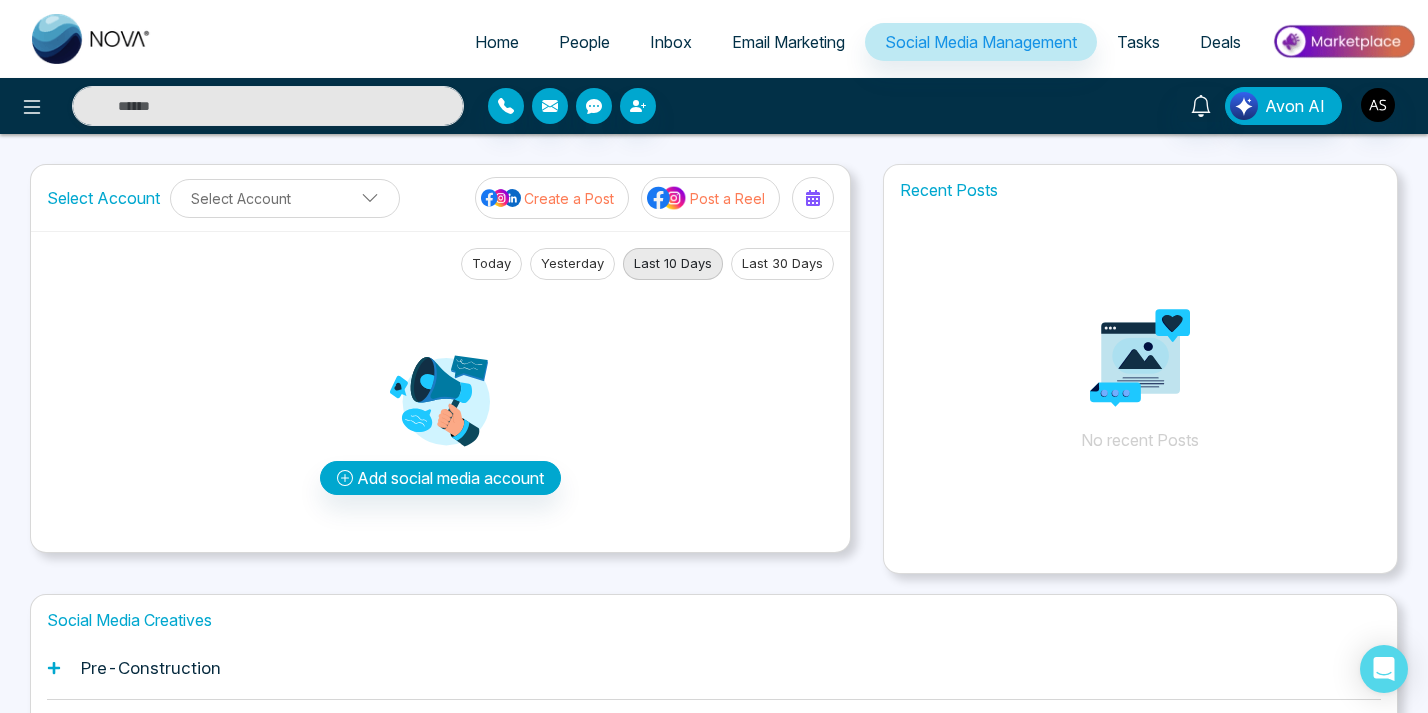 click on "Home People Inbox Email Marketing Social Media Management Tasks Deals Avon AI Select Account Select Account  Create a Post Post a Reel Today Yesterday Last 10 Days Last 30 Days   Add social media account  Recent Posts No recent Posts Social Media Creatives Pre-Construction Housing Tips Just Listed/Just Sold   Add an Account Choose each social network you want to connect Continue with Facebook  Continue with Instagram Continue with LinkedIn   Lets get you to the finish line Connect your Business profile to your facebook Page.  Here's  how: Log in to facebook Select a Business profile  that's   connected to a  Facebook Page Add to Nova CRM Log in to Facebook" at bounding box center [714, 459] 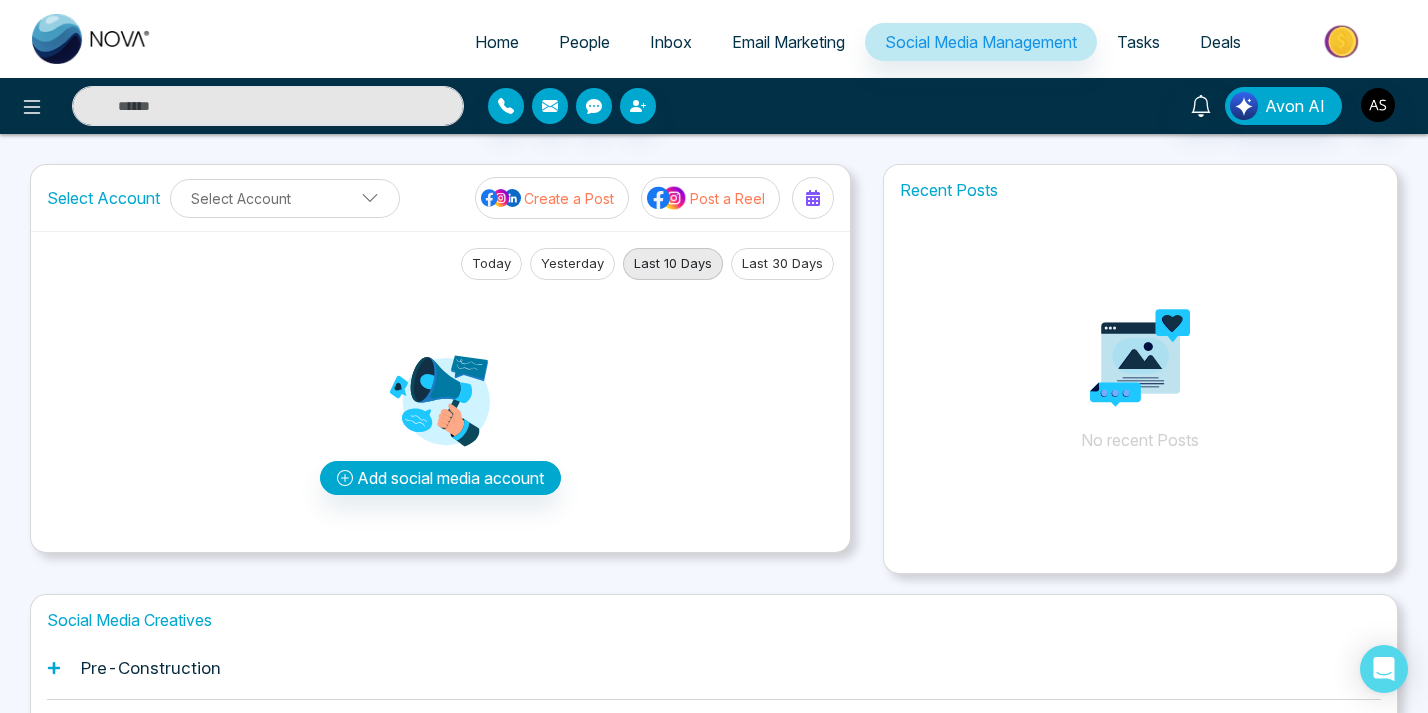 click on "Home People Inbox Email Marketing Social Media Management Tasks Deals Avon AI Select Account Select Account  Create a Post Post a Reel Today Yesterday Last 10 Days Last 30 Days   Add social media account  Recent Posts No recent Posts Social Media Creatives Pre-Construction Housing Tips Just Listed/Just Sold   Add an Account Choose each social network you want to connect Continue with Facebook  Continue with Instagram Continue with LinkedIn   Lets get you to the finish line Connect your Business profile to your facebook Page.  Here's  how: Log in to facebook Select a Business profile  that's   connected to a  Facebook Page Add to Nova CRM Log in to Facebook" at bounding box center (714, 459) 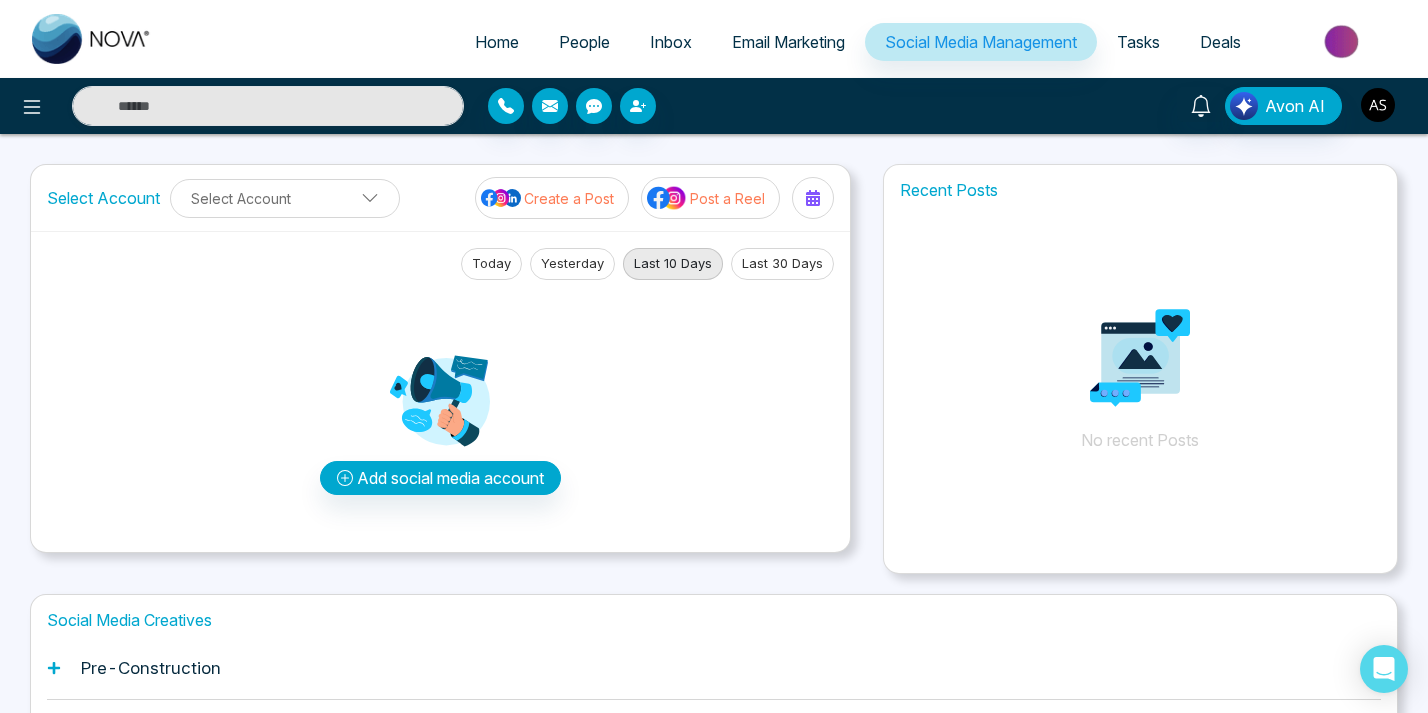 click at bounding box center [1378, 105] 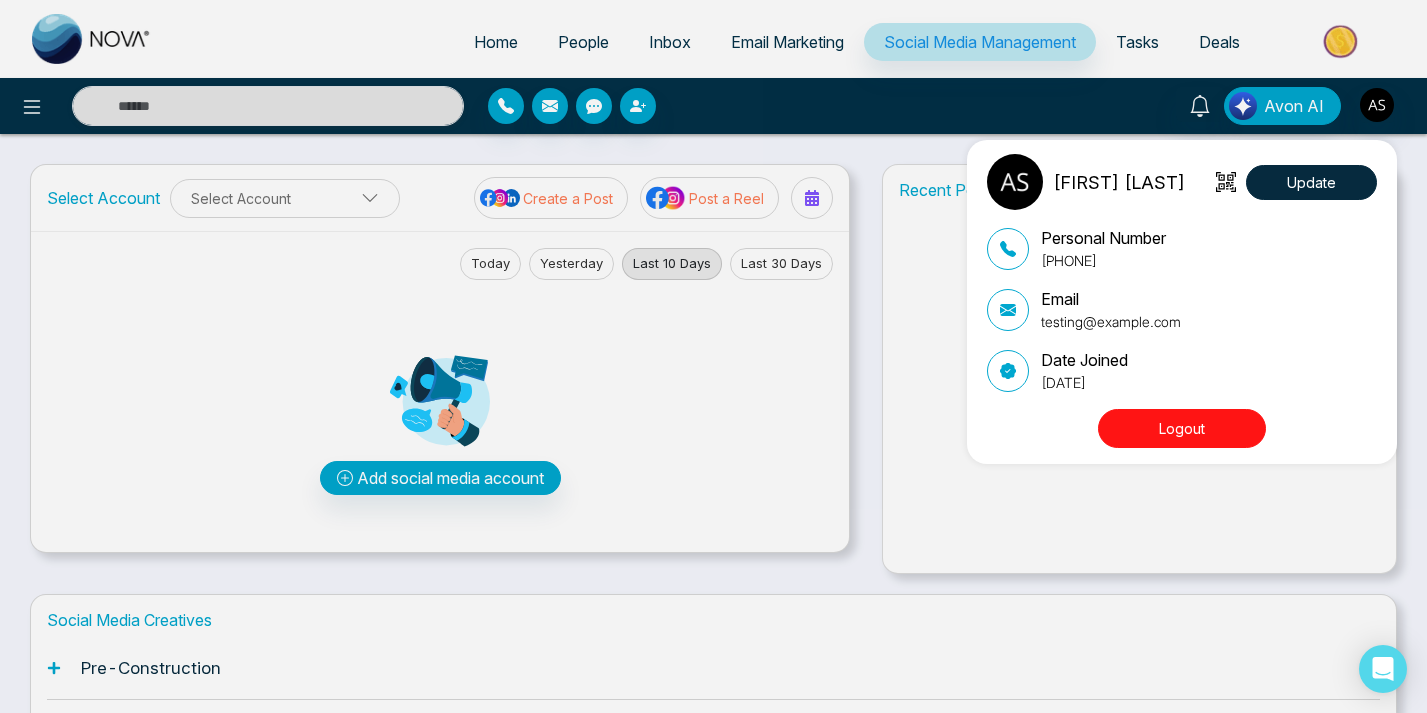 click on "Adarsh Srivastava Update Personal Number +918460937300 Email testing@novacrm.ca Date Joined February 7, 2023 Logout" at bounding box center [713, 356] 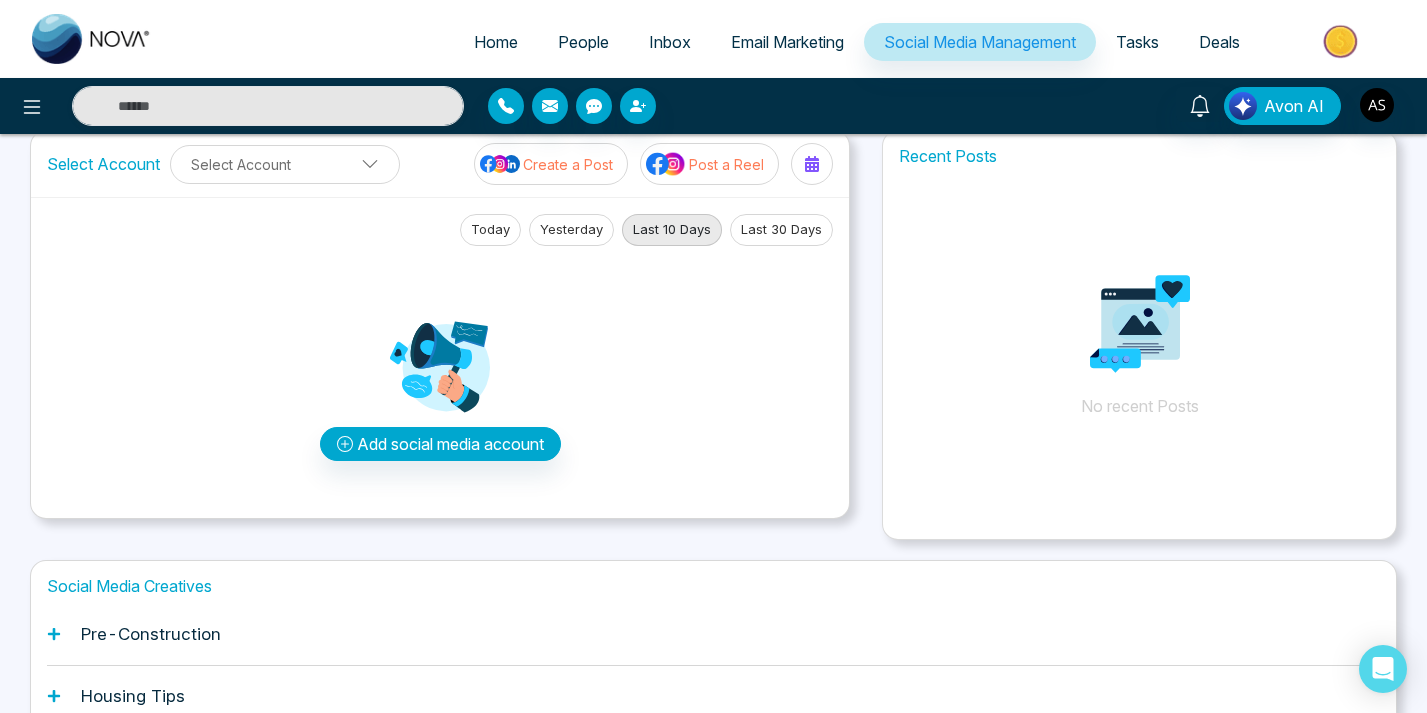 scroll, scrollTop: 0, scrollLeft: 0, axis: both 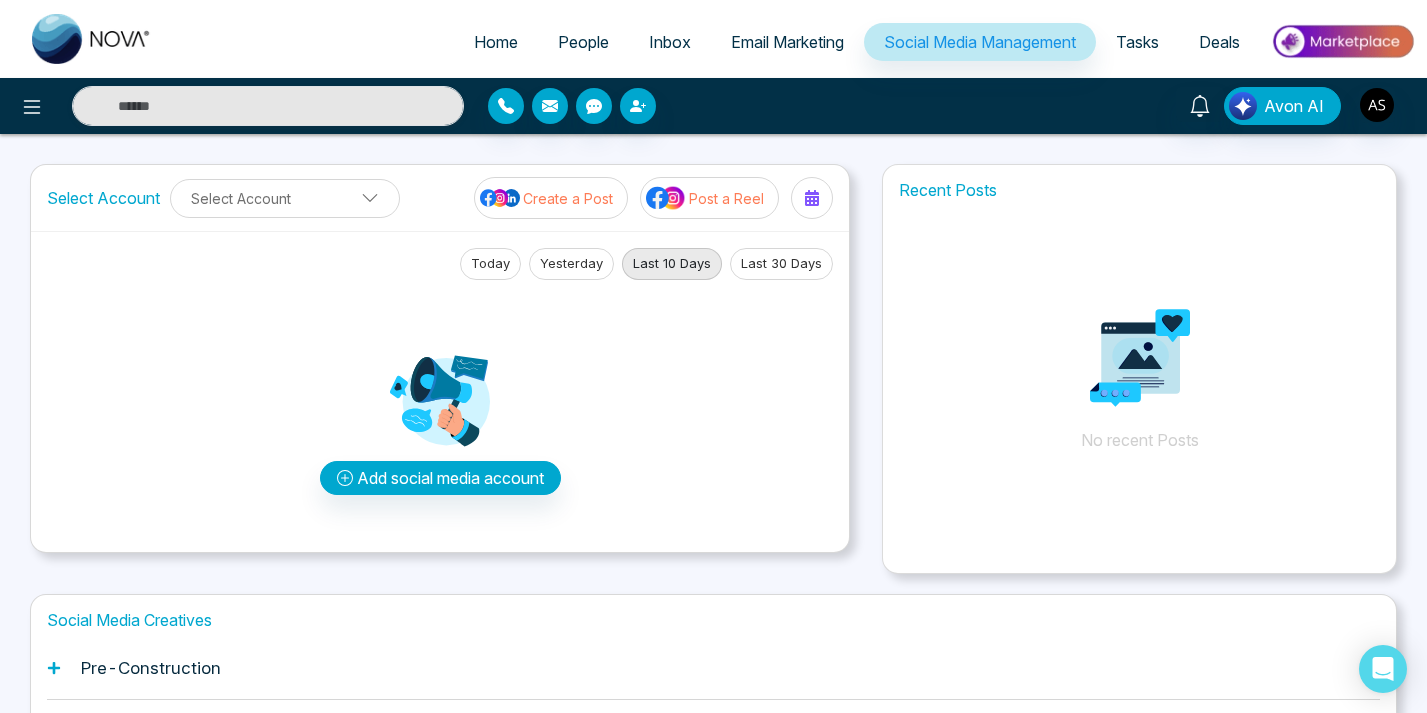 click on "Recent Posts No recent Posts" at bounding box center [1139, 369] 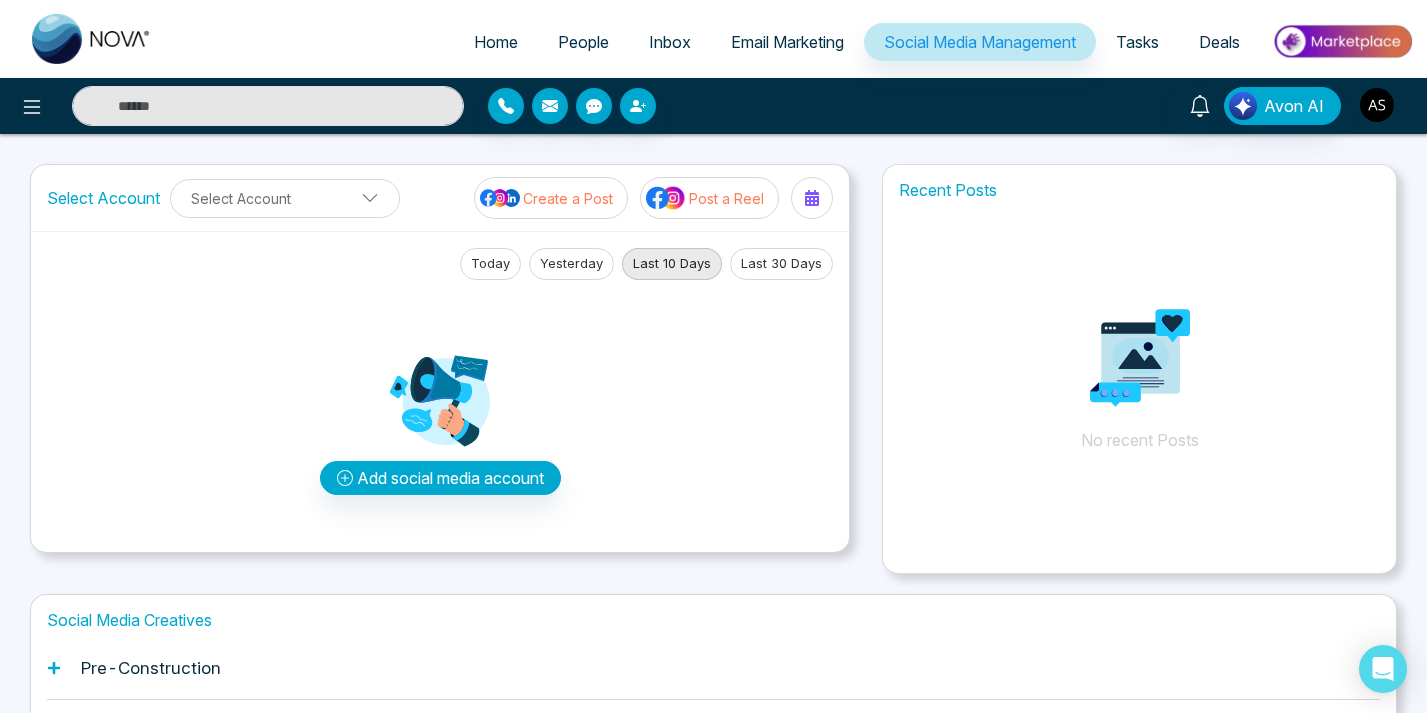click at bounding box center [1377, 105] 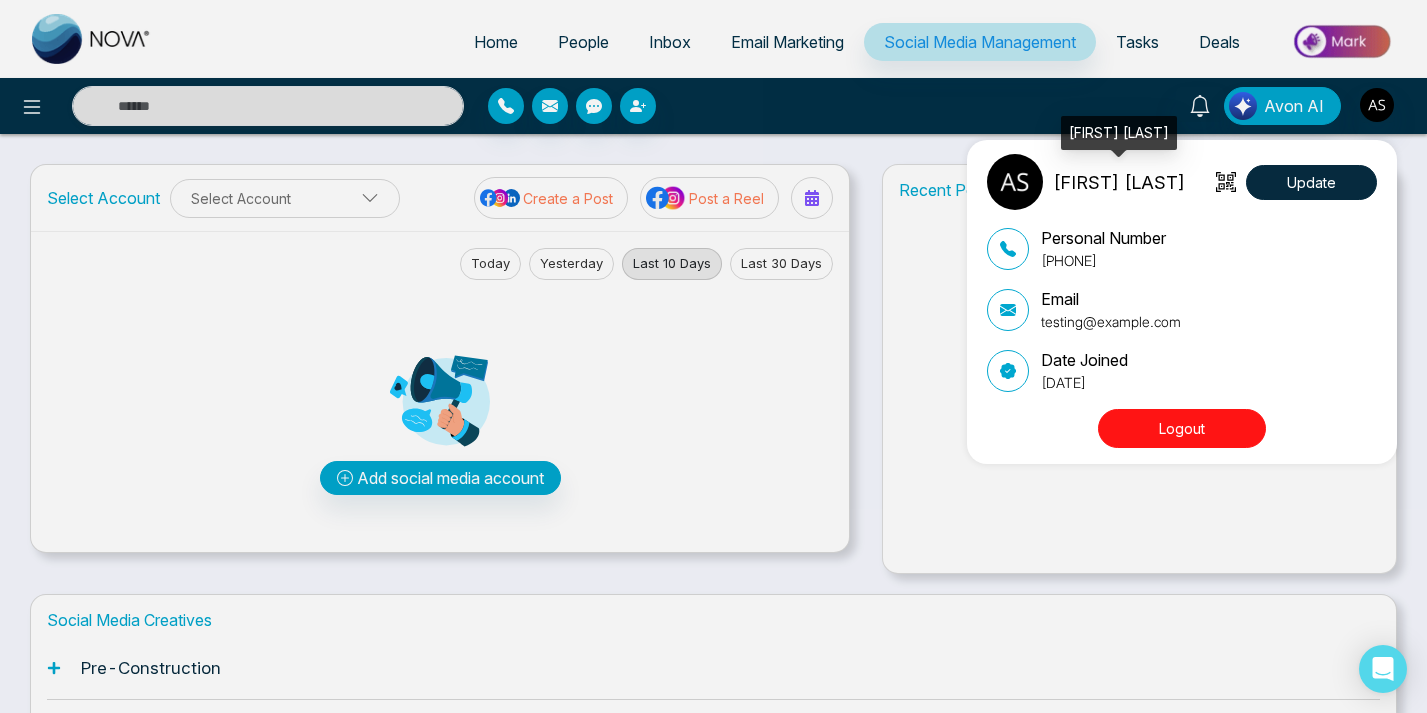 drag, startPoint x: 1056, startPoint y: 183, endPoint x: 1202, endPoint y: 185, distance: 146.0137 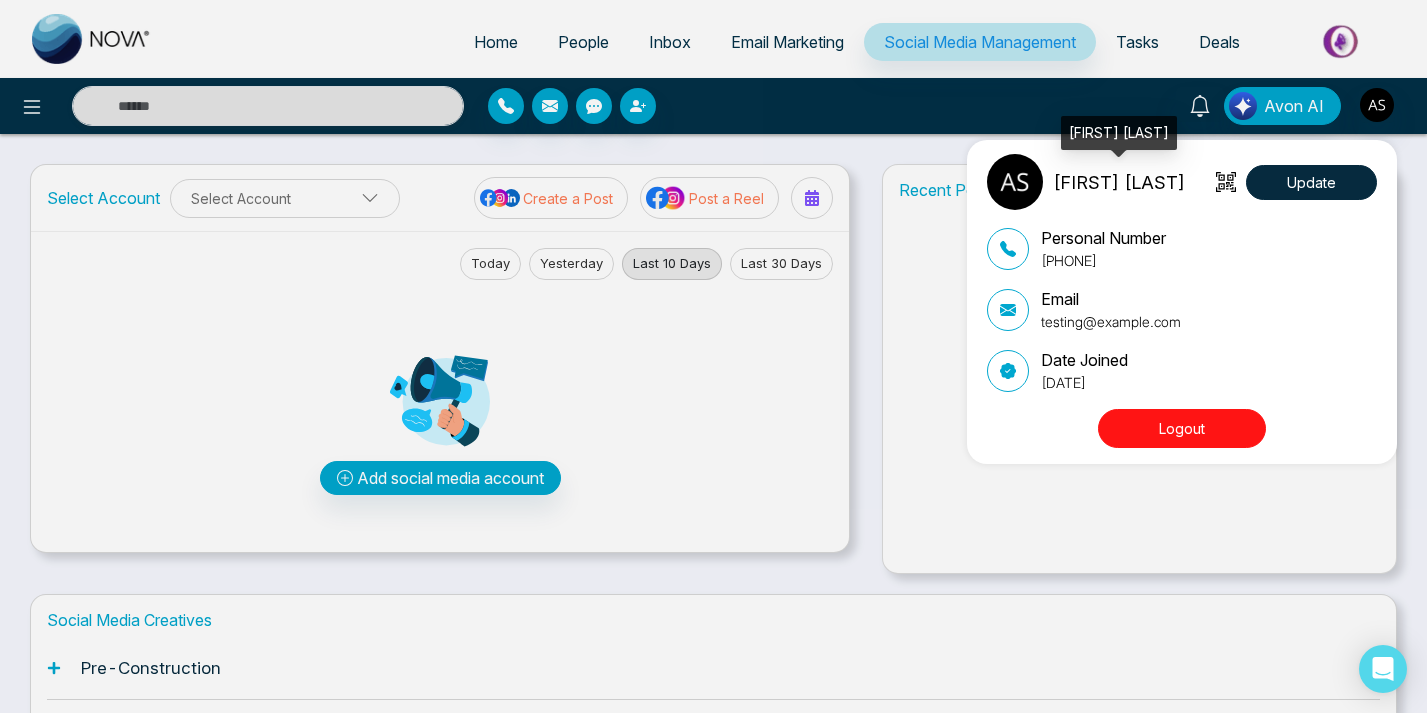 click on "Adarsh Srivastava" at bounding box center [1119, 182] 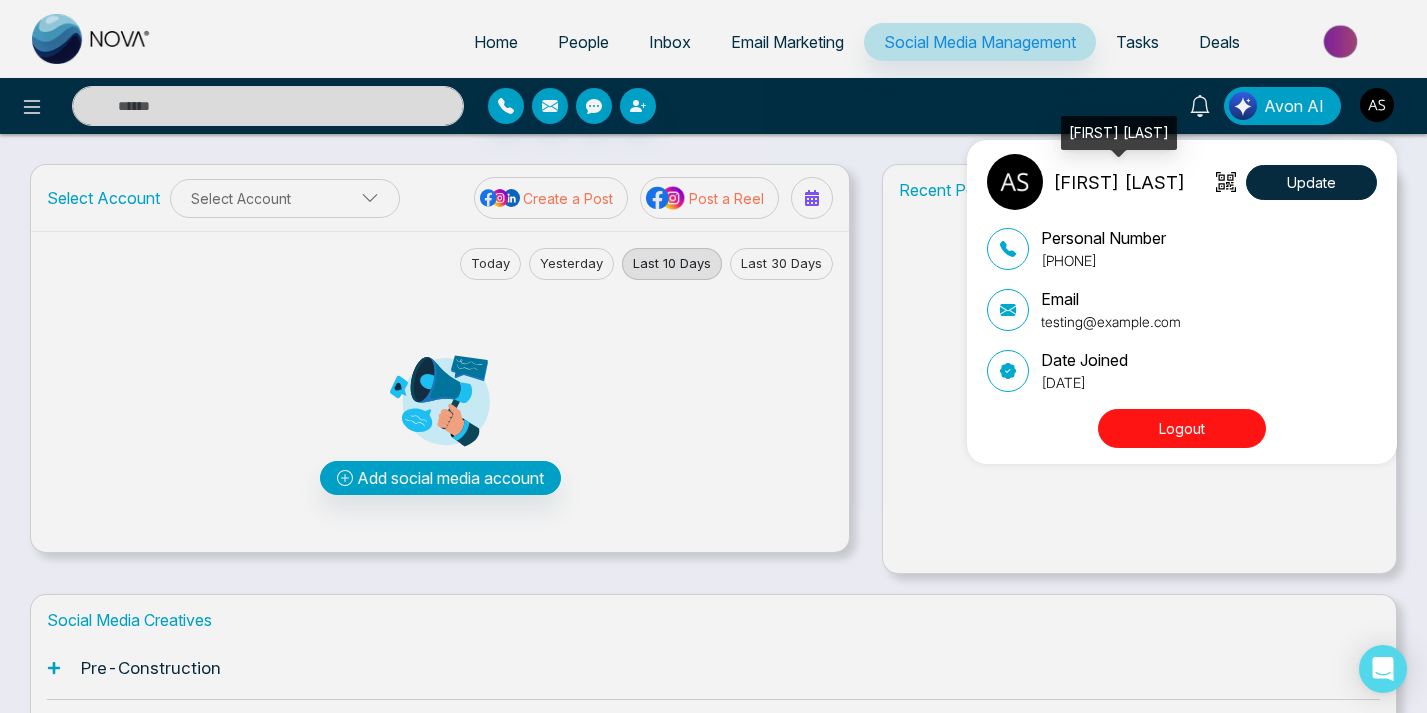 click on "Adarsh Srivastava" at bounding box center (1119, 182) 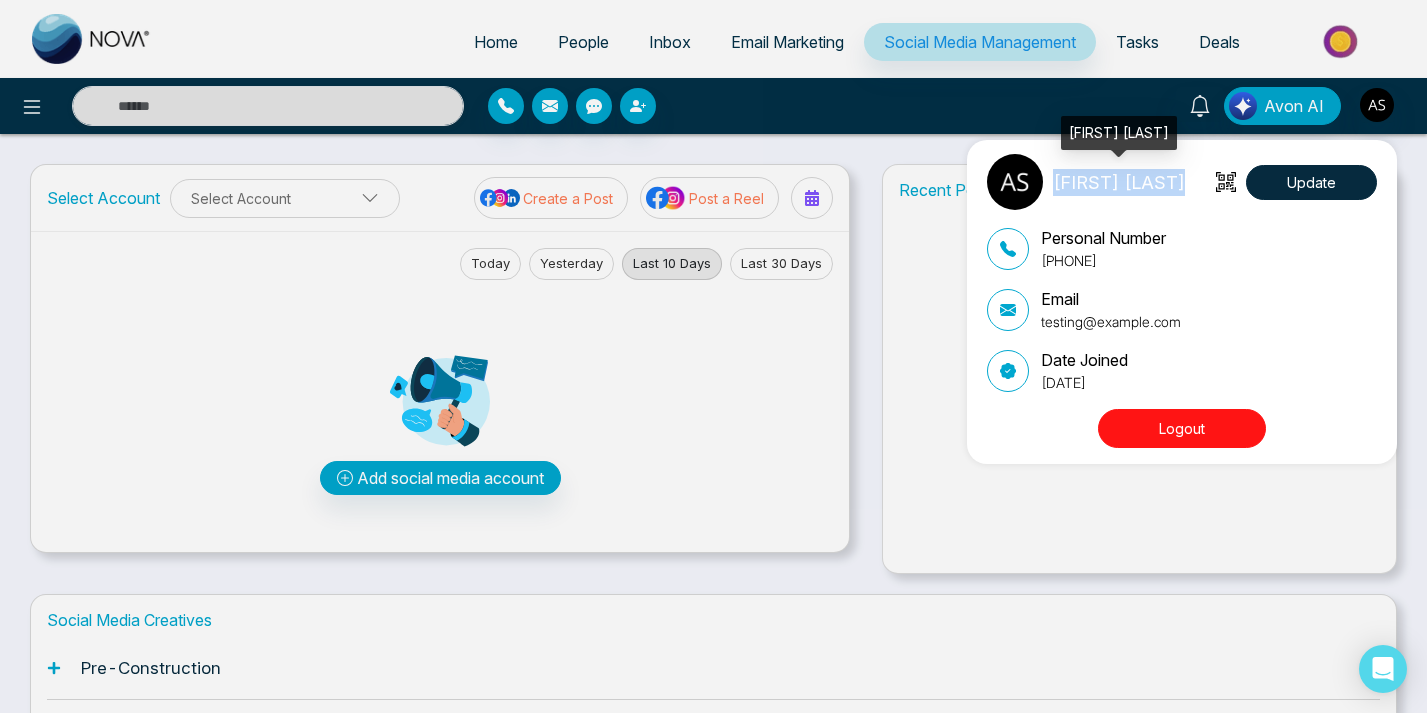 drag, startPoint x: 1202, startPoint y: 185, endPoint x: 1102, endPoint y: 186, distance: 100.005 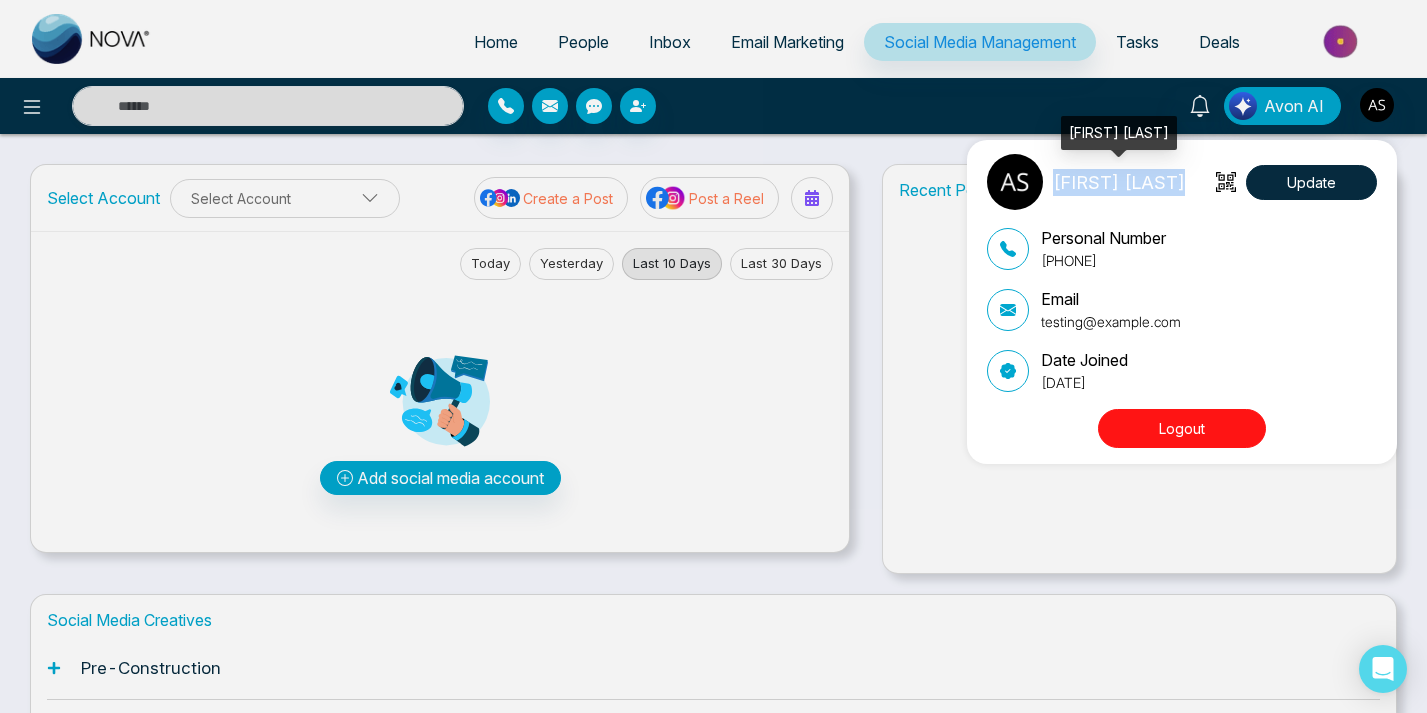 click on "Adarsh Srivastava" at bounding box center [1119, 182] 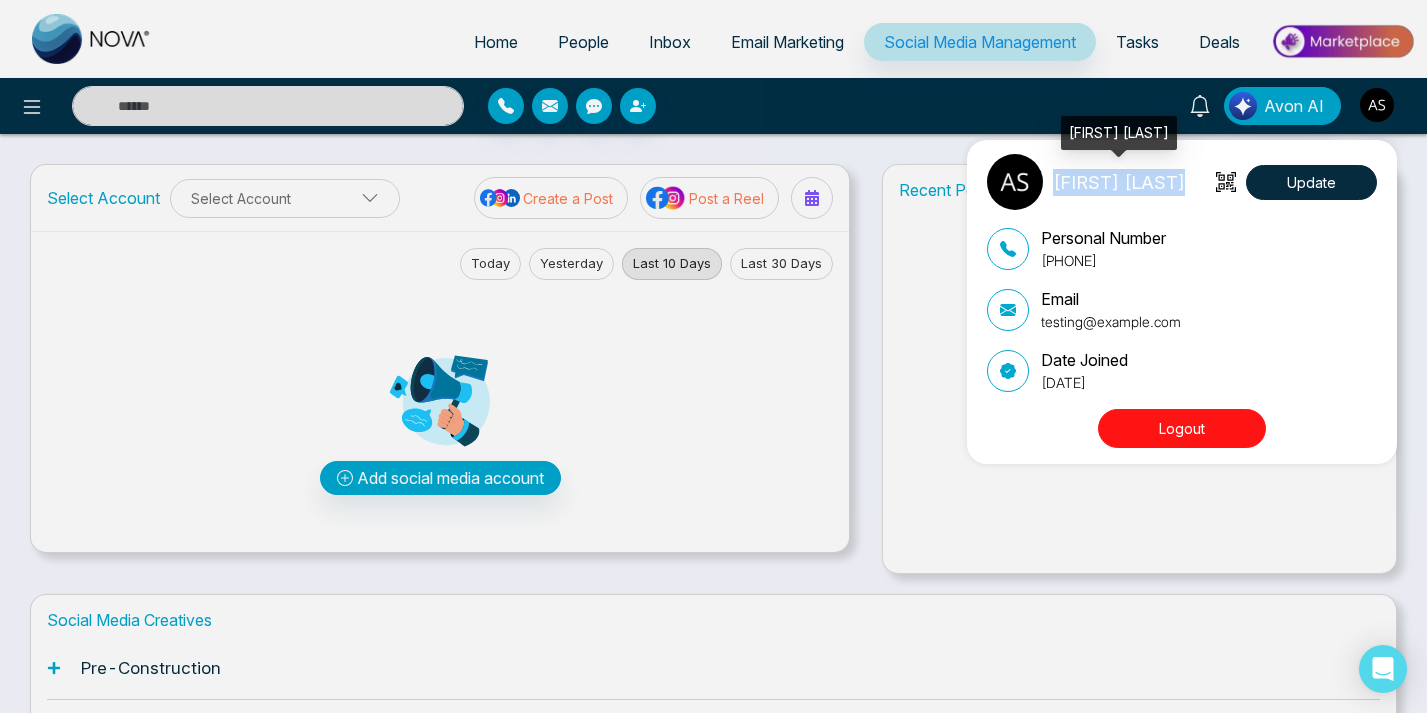 click on "Adarsh Srivastava" at bounding box center (1119, 182) 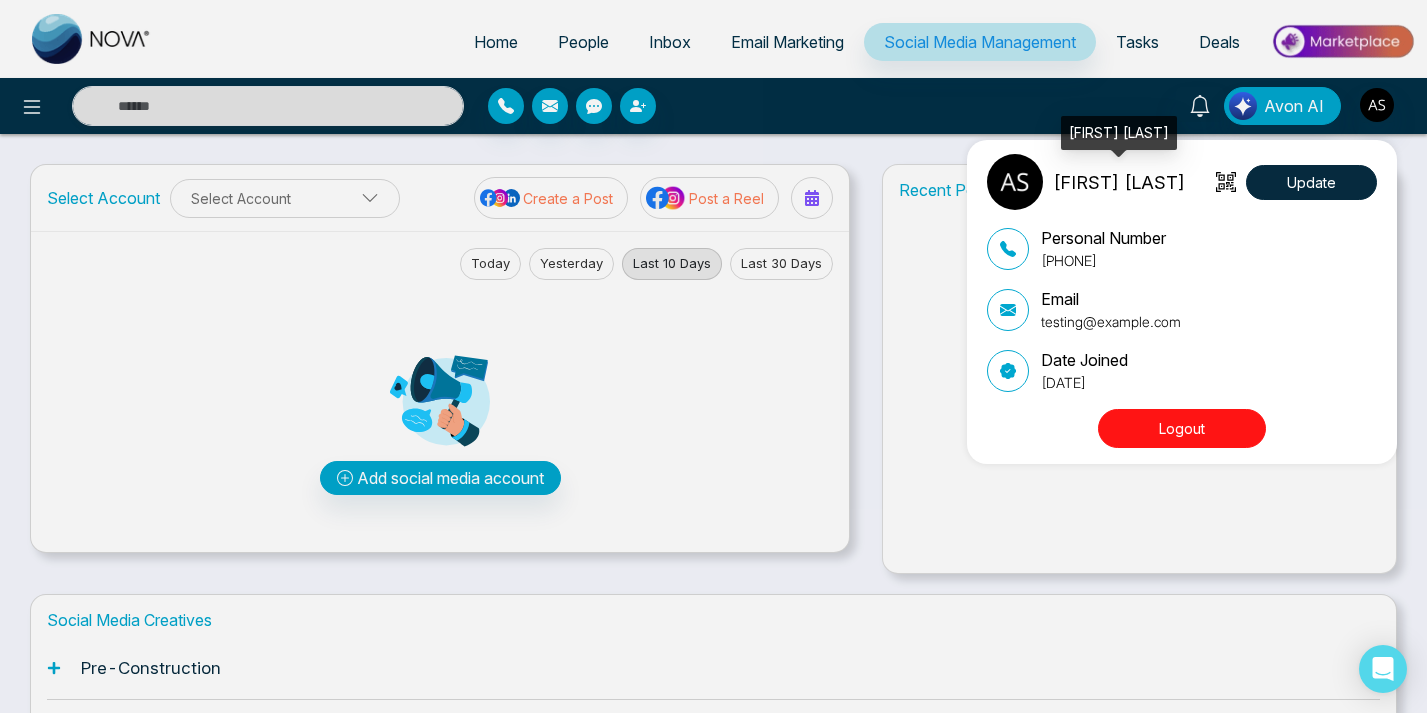 drag, startPoint x: 1049, startPoint y: 187, endPoint x: 1193, endPoint y: 193, distance: 144.12494 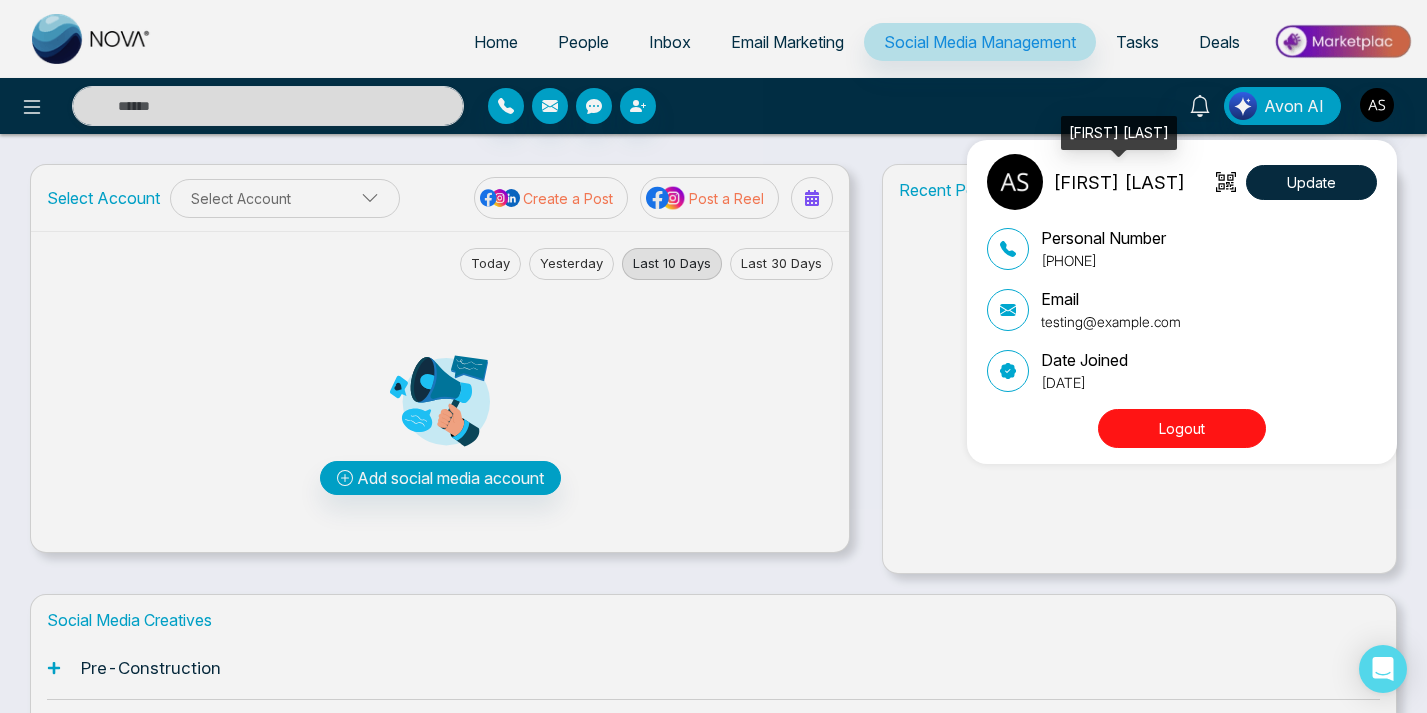 click on "Adarsh Srivastava" at bounding box center (1086, 182) 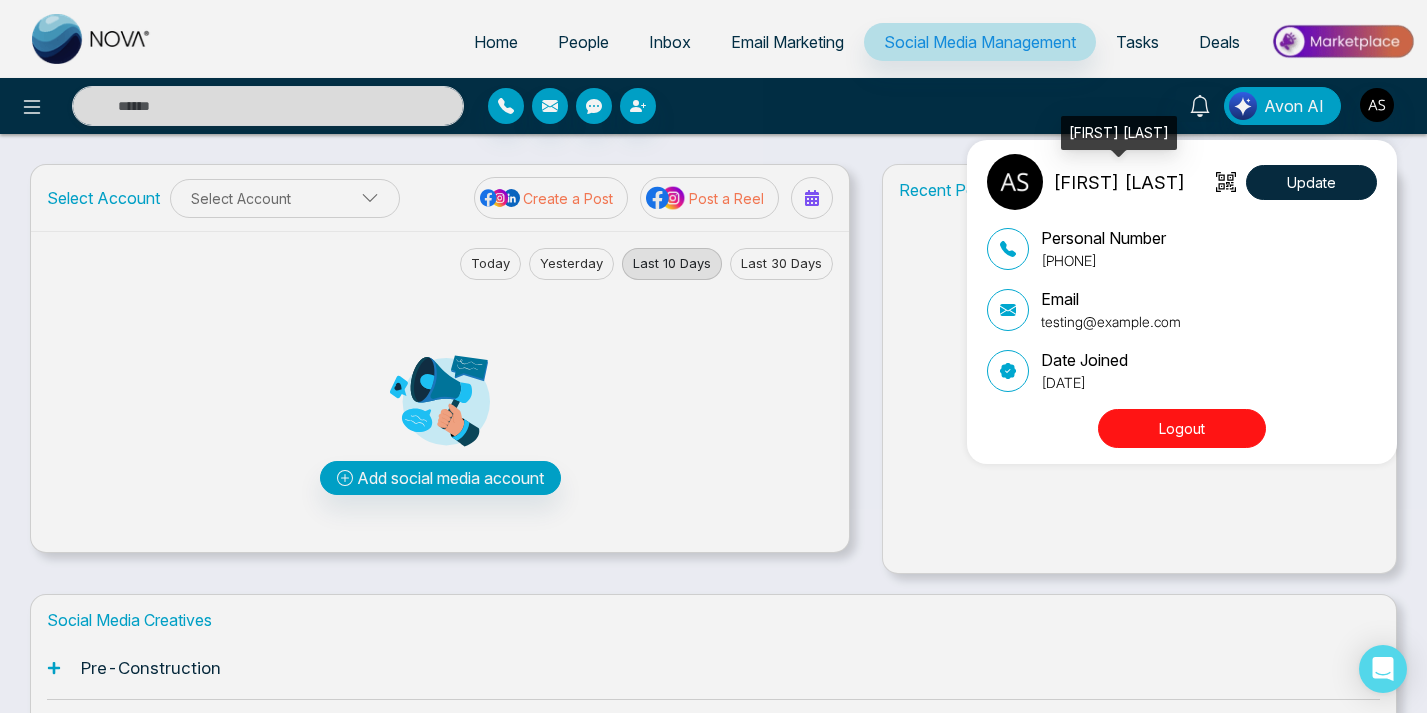 click on "Adarsh Srivastava" at bounding box center [1119, 182] 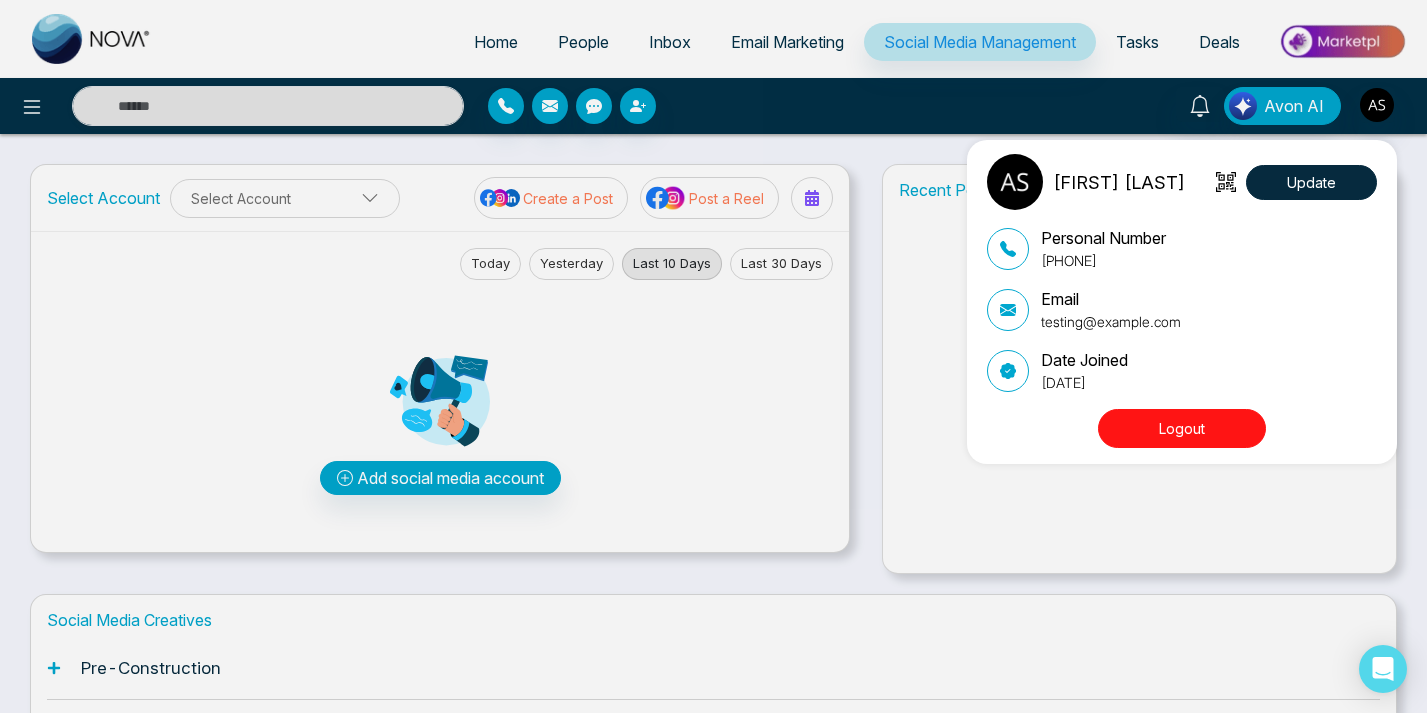click on "Adarsh Srivastava Update Personal Number +918460937300 Email testing@novacrm.ca Date Joined February 7, 2023 Logout" at bounding box center (713, 356) 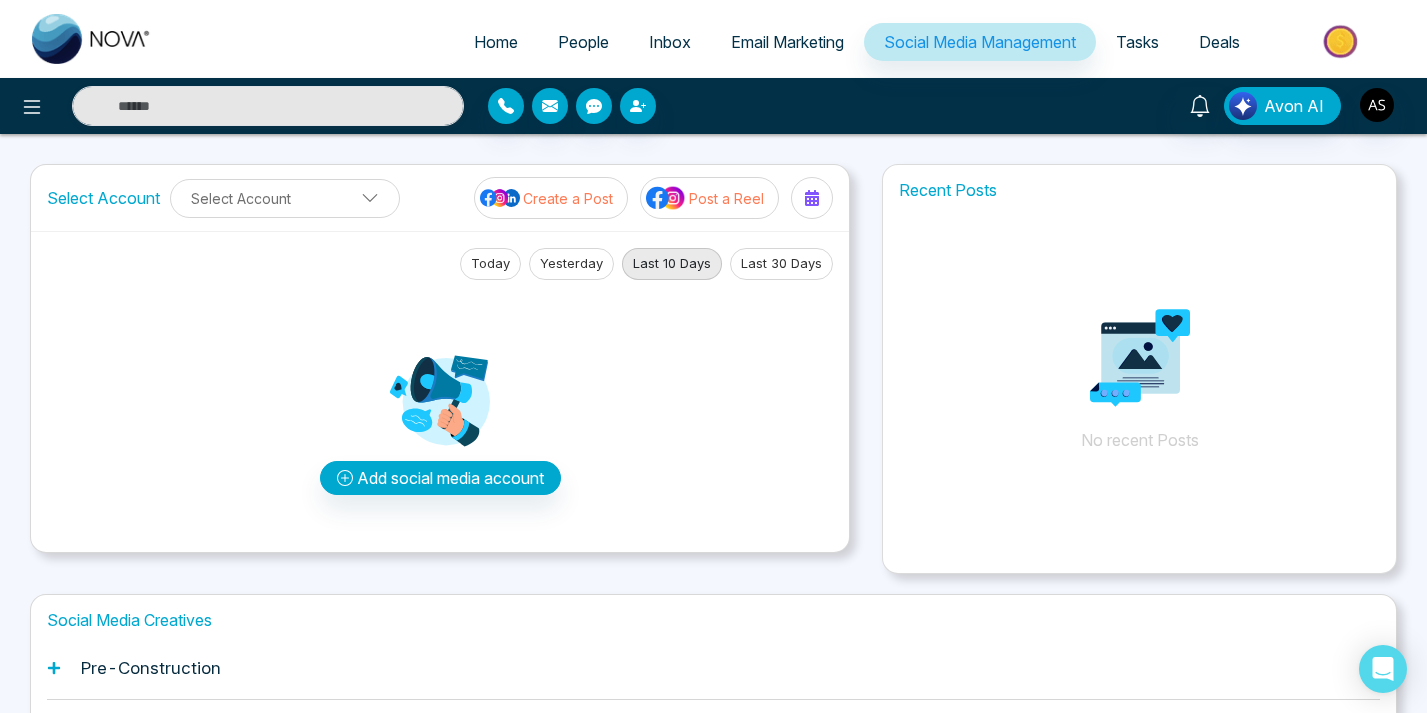 click on "Pre-Construction" at bounding box center (713, 668) 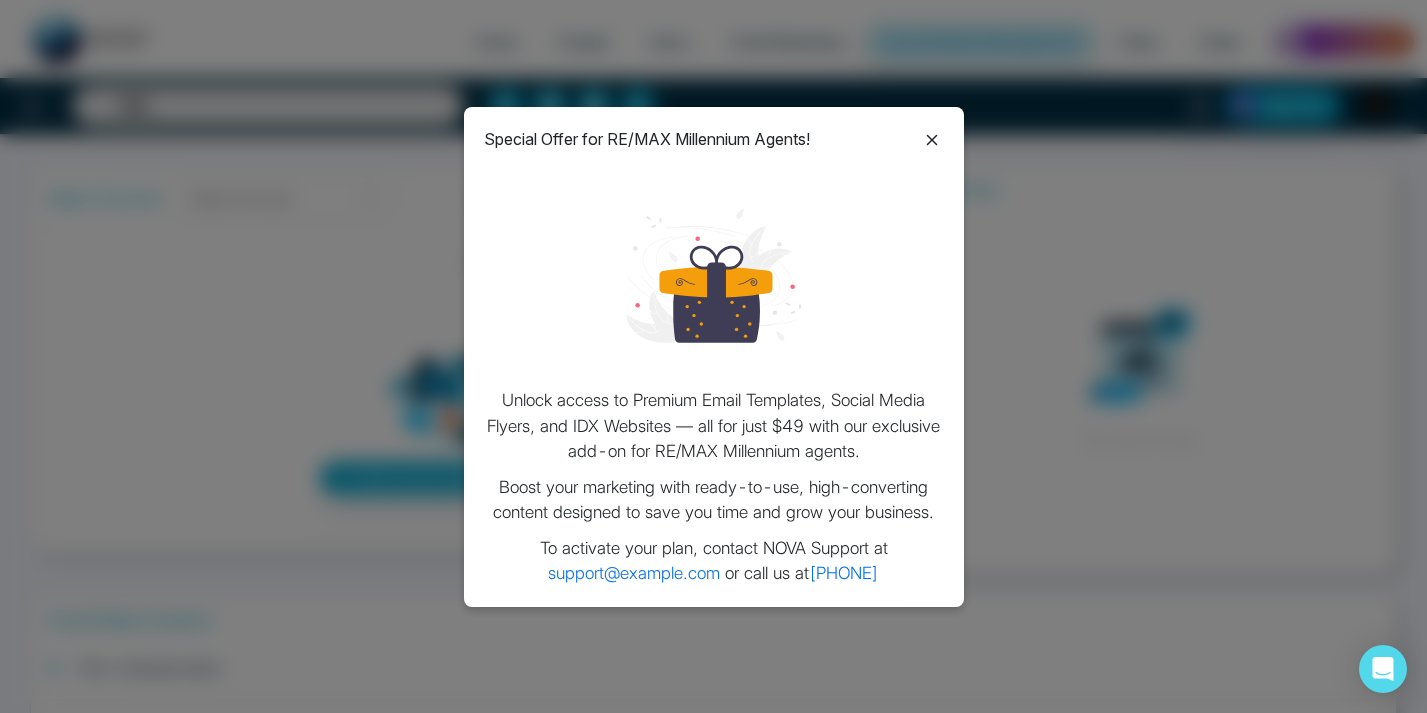 click on "Special Offer for RE/MAX Millennium Agents! Unlock access to Premium Email Templates, Social Media Flyers, and IDX Websites — all for just $49 with our exclusive add-on for RE/MAX Millennium agents. Boost your marketing with ready-to-use, high-converting content designed to save you time and grow your business. To activate your plan, contact NOVA Support at   support@novacrm.ai    or call us at  +1(844)-644-0023" at bounding box center [714, 357] 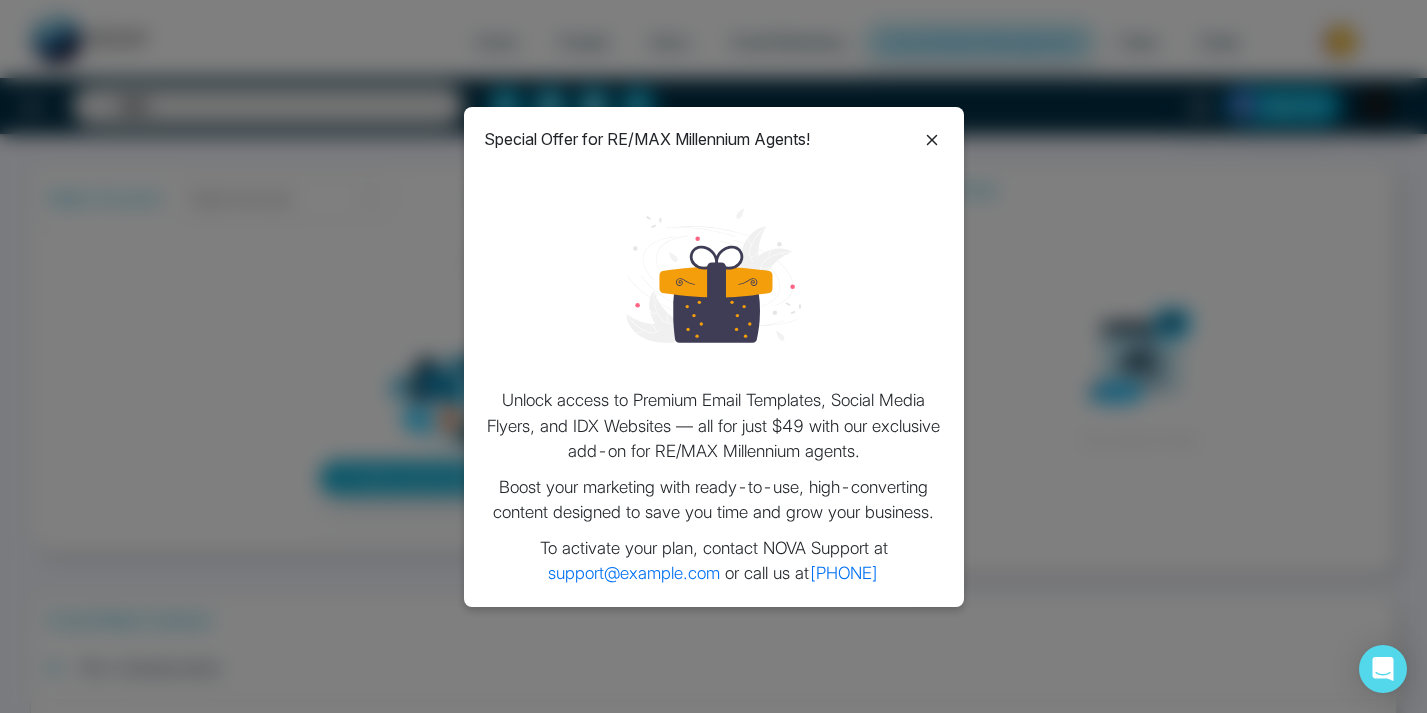 click 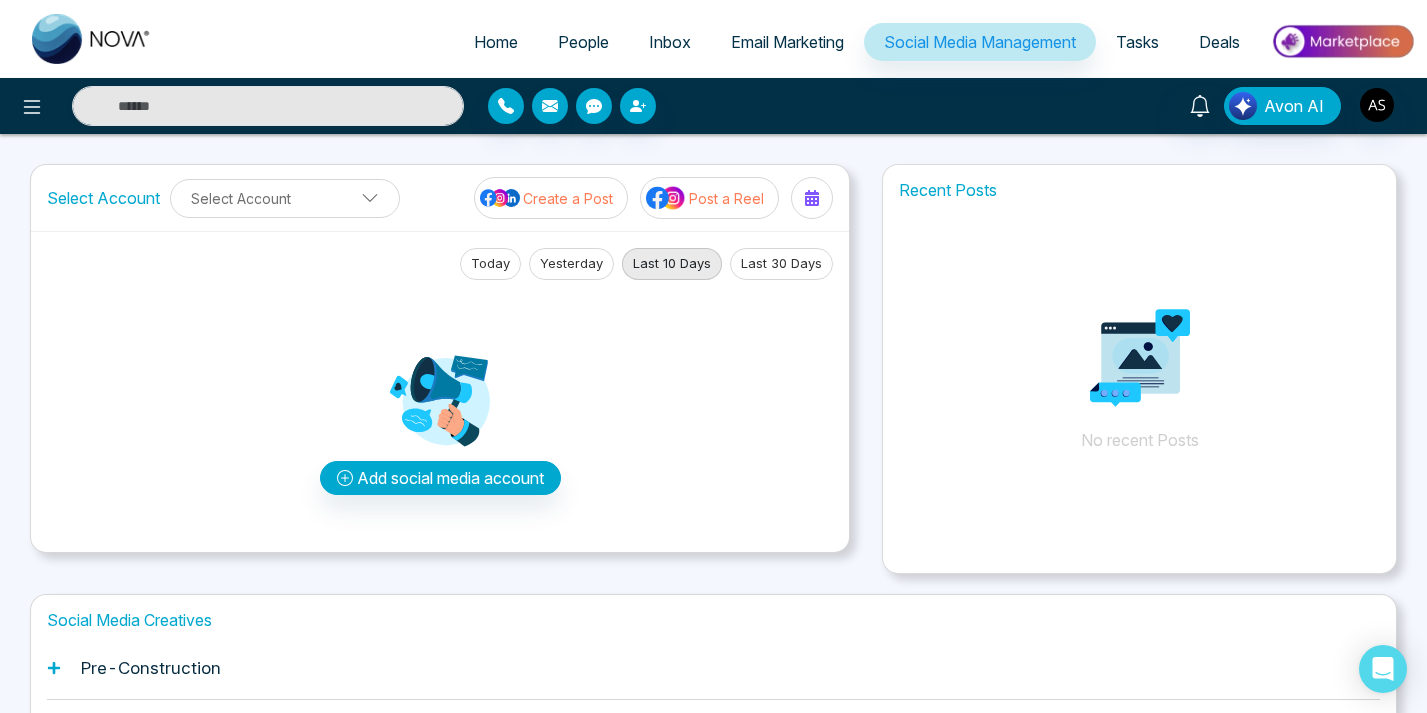 drag, startPoint x: 1395, startPoint y: 333, endPoint x: 1394, endPoint y: 311, distance: 22.022715 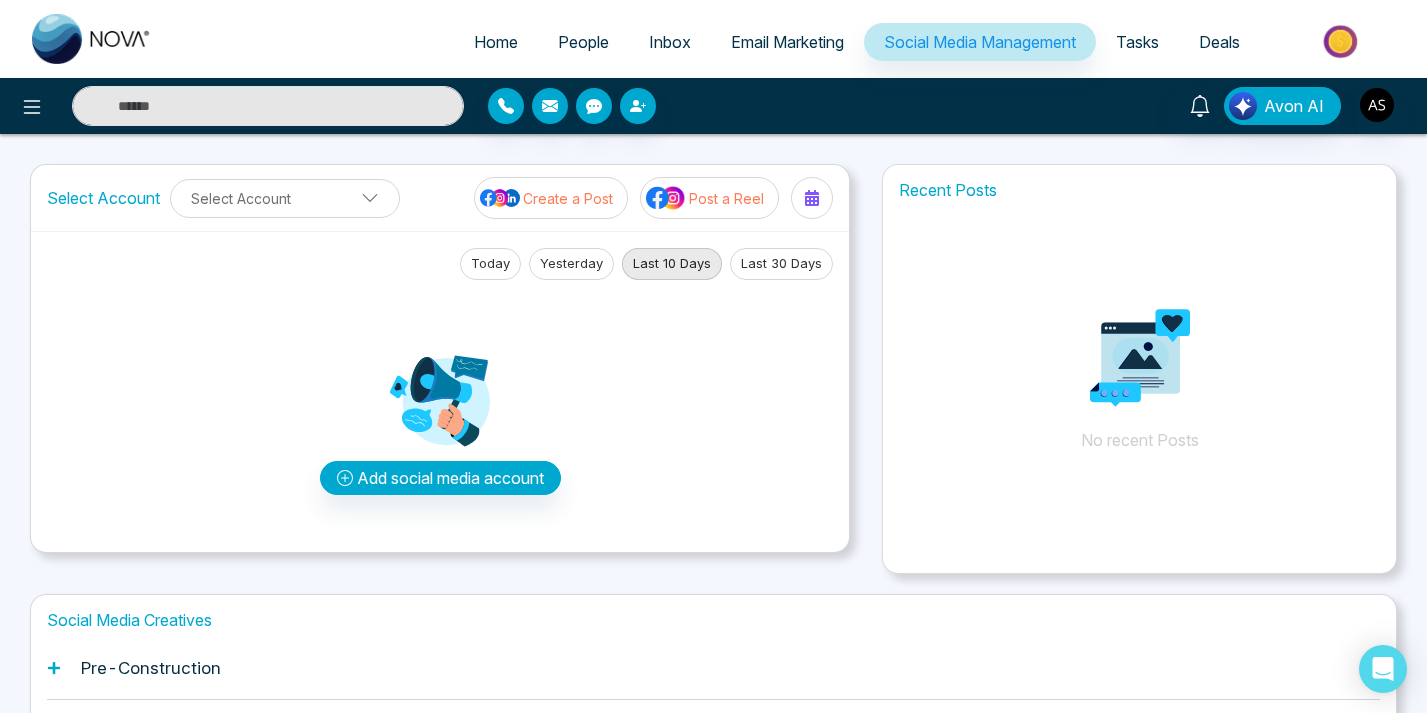 click on "Color ******* Tools Size" at bounding box center [713, 1944] 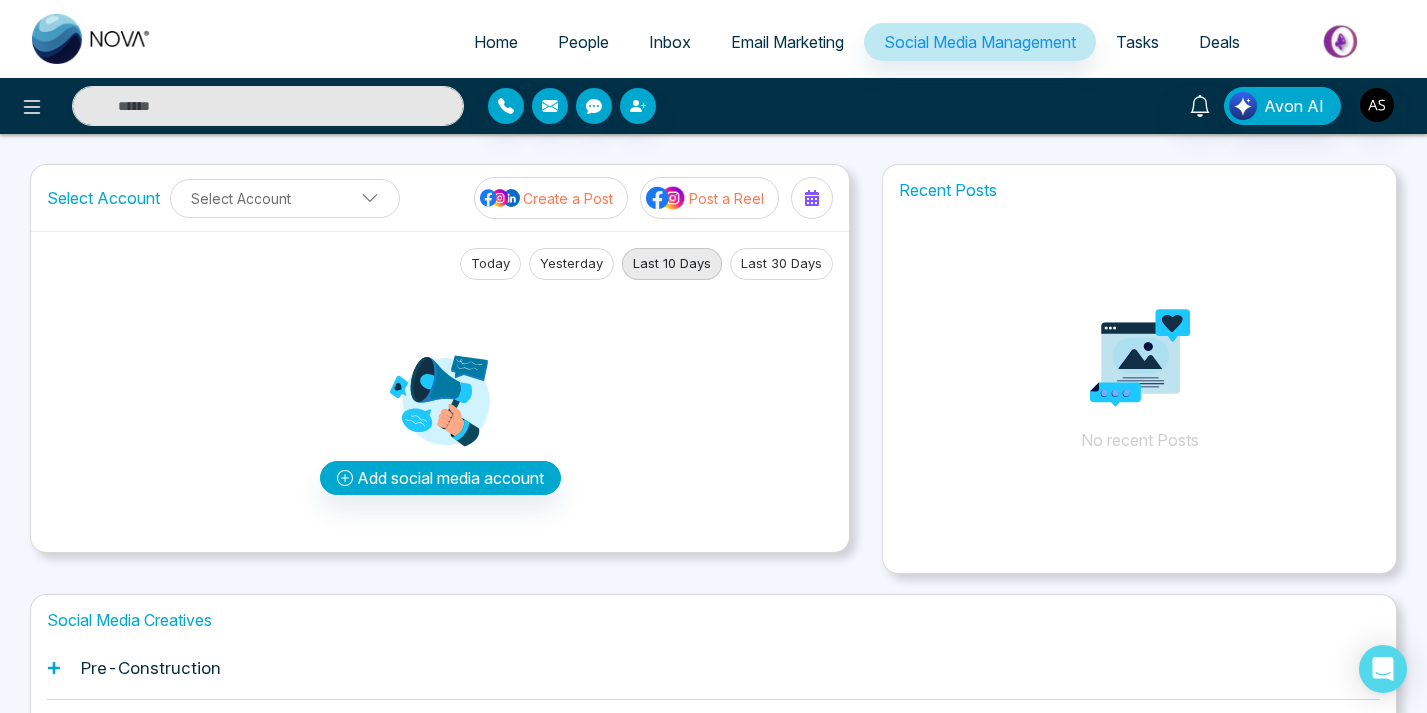 drag, startPoint x: 1332, startPoint y: 35, endPoint x: 1338, endPoint y: 275, distance: 240.07498 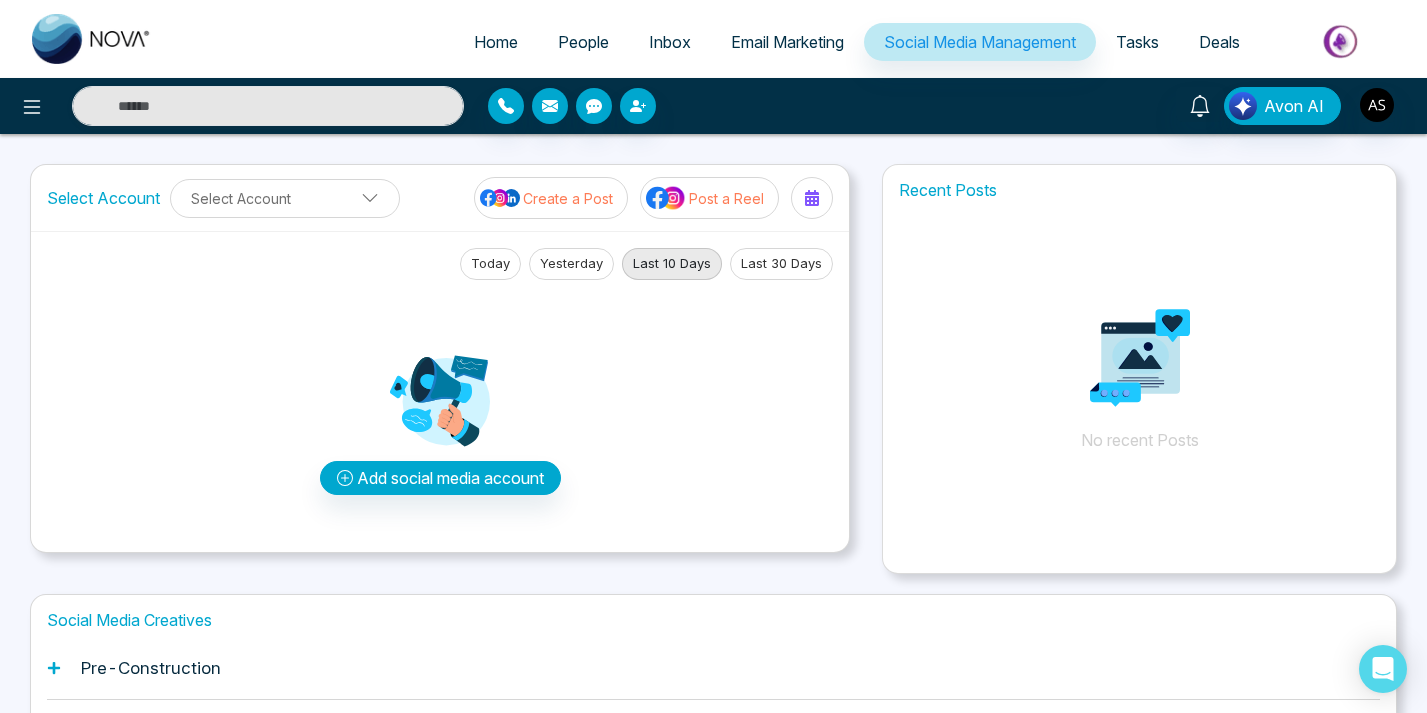 click on "Color" at bounding box center (713, 1880) 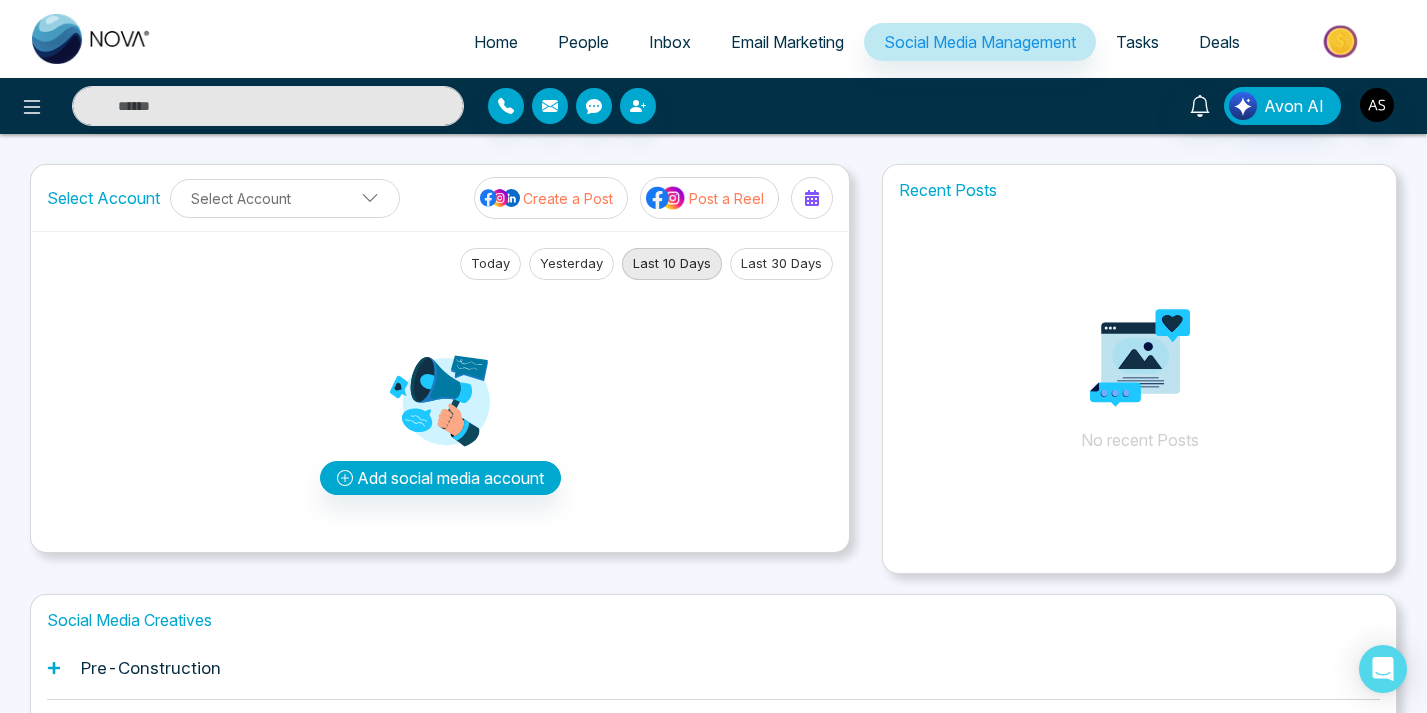 click on "Home People Inbox Email Marketing Social Media Management Tasks Deals Avon AI Select Account Select Account  Create a Post Post a Reel Today Yesterday Last 10 Days Last 30 Days   Add social media account  Recent Posts No recent Posts Social Media Creatives Pre-Construction Housing Tips Just Listed/Just Sold   Add an Account Choose each social network you want to connect Continue with Facebook  Continue with Instagram Continue with LinkedIn   Lets get you to the finish line Connect your Business profile to your facebook Page.  Here's  how: Log in to facebook Select a Business profile  that's   connected to a  Facebook Page Add to Nova CRM Log in to Facebook
Color ******* Tools Size" at bounding box center (713, 356) 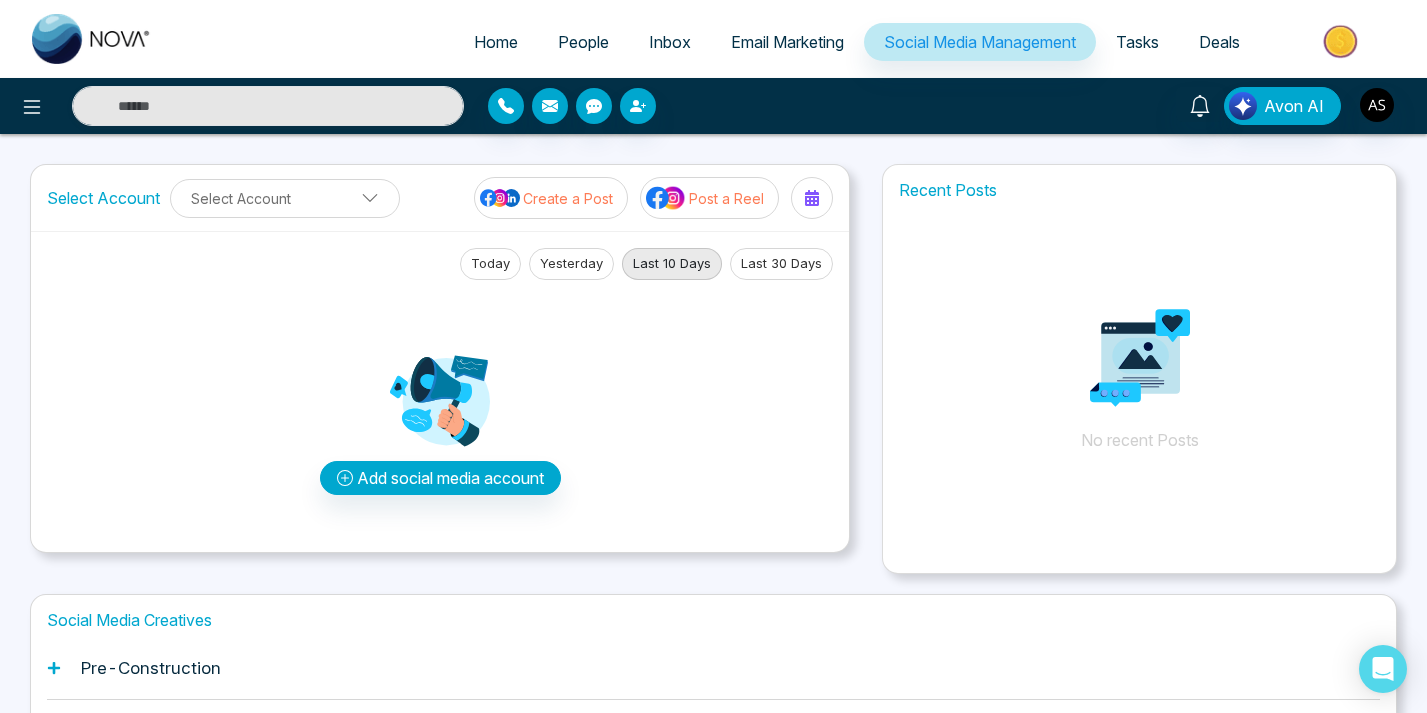click at bounding box center [366, 1961] 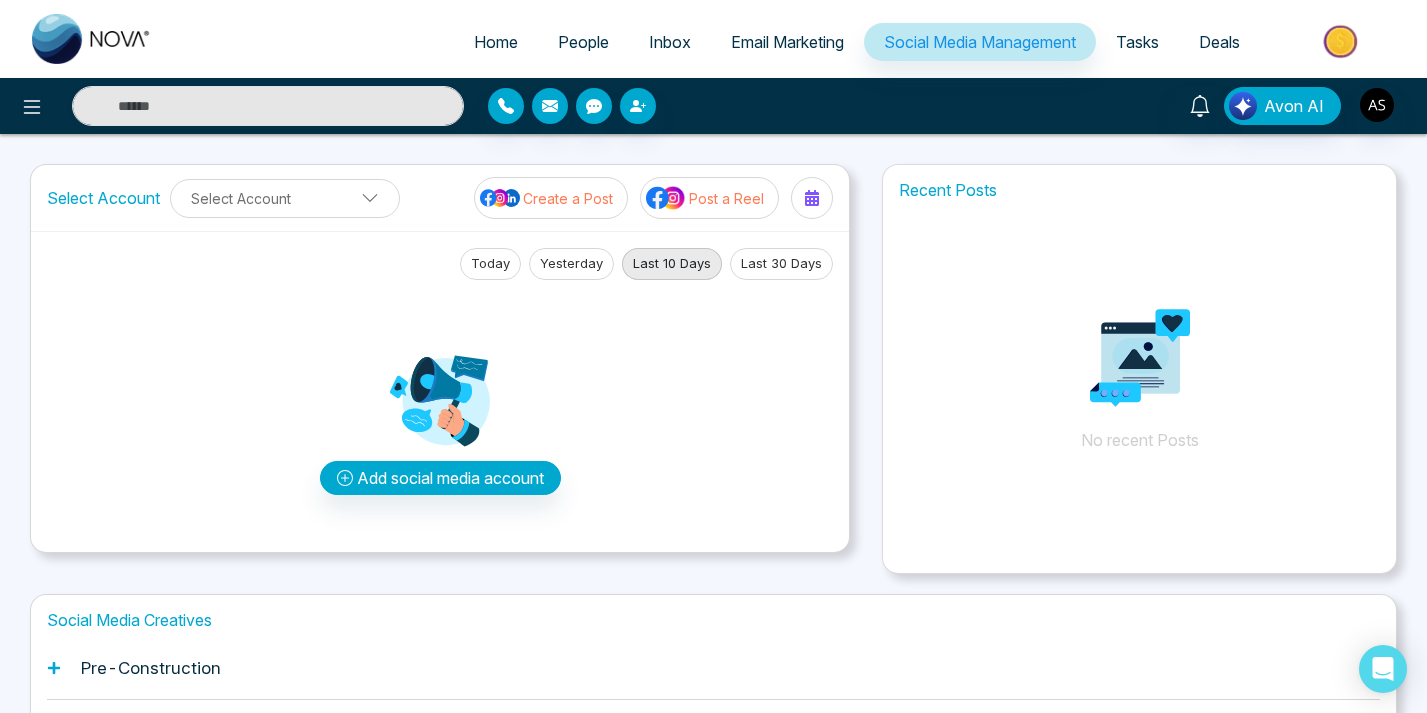 click at bounding box center (632, 1961) 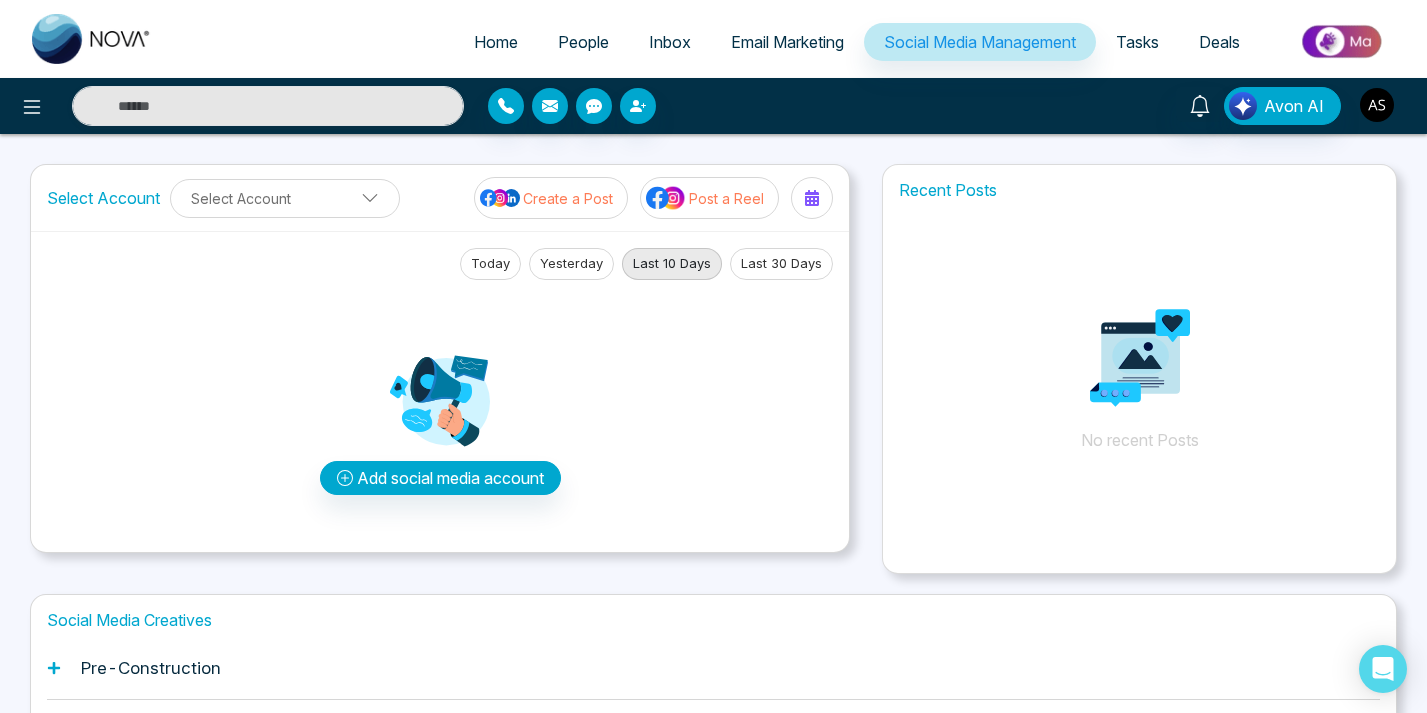 click at bounding box center (1377, 105) 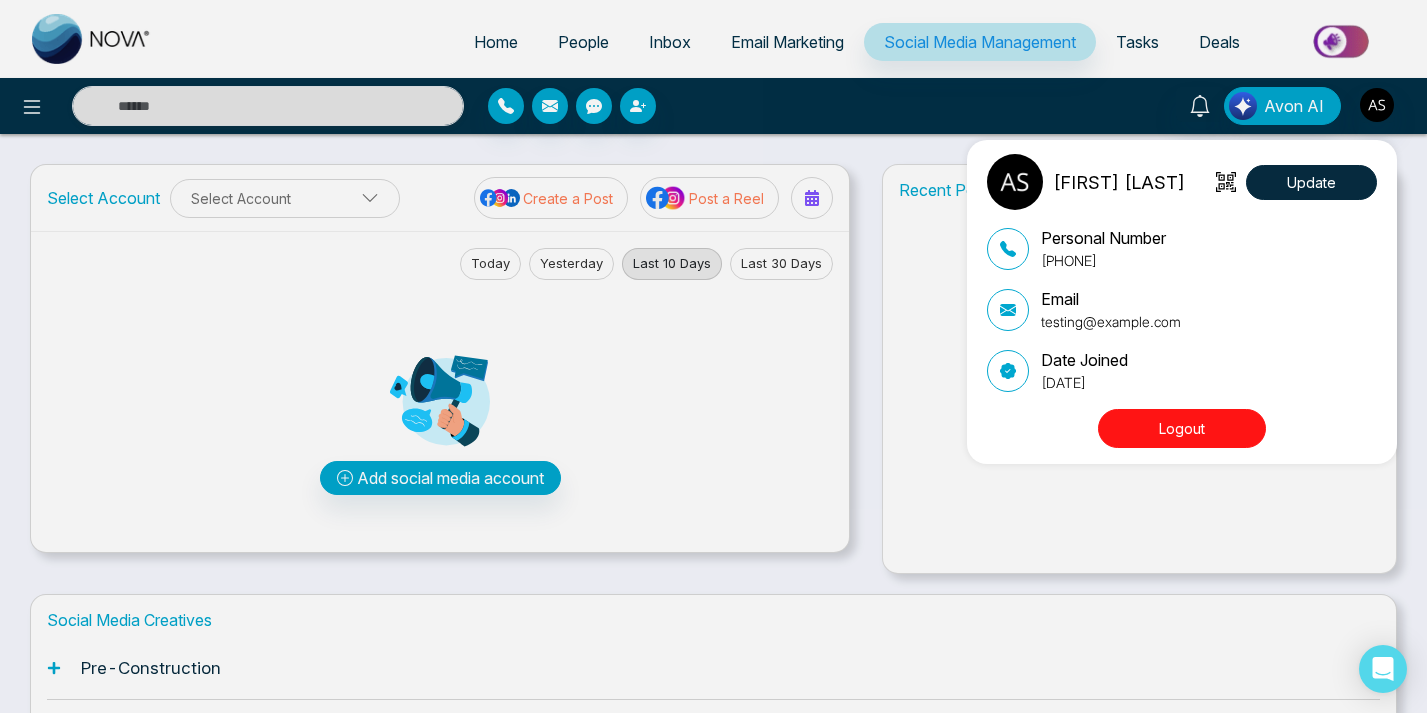 click on "Logout" at bounding box center (1182, 428) 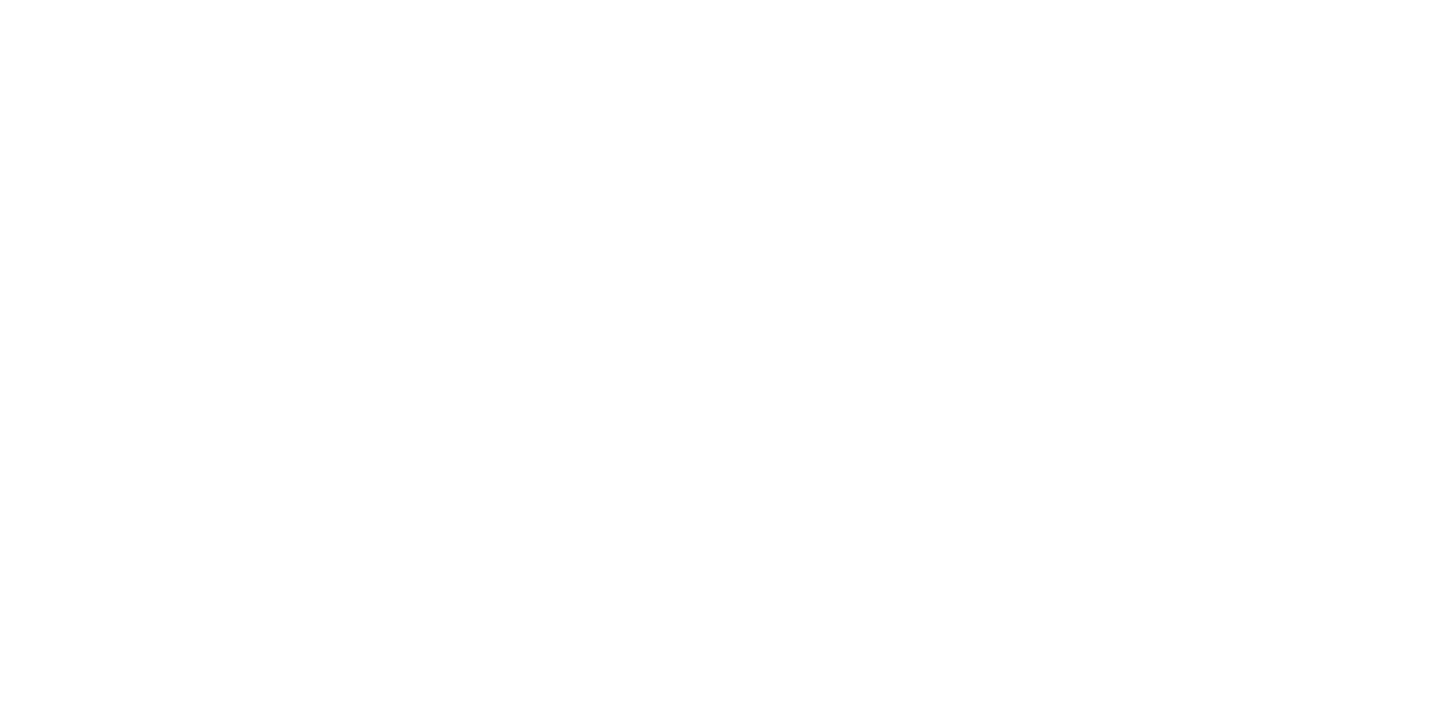 scroll, scrollTop: 0, scrollLeft: 0, axis: both 